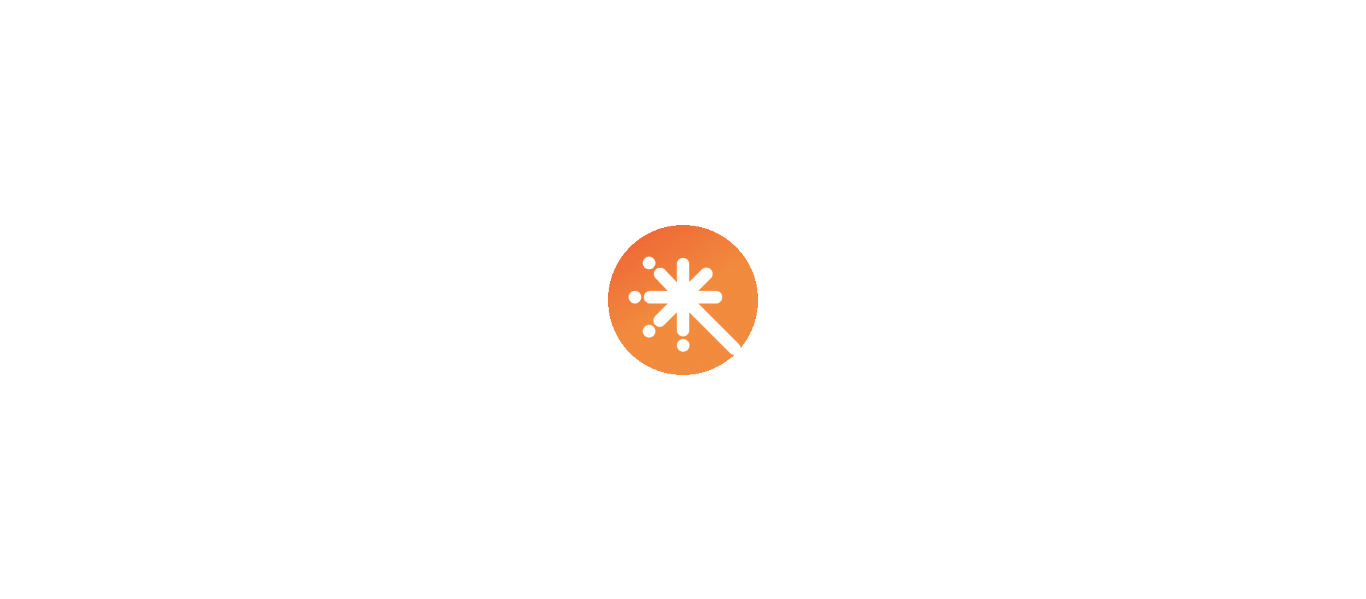 scroll, scrollTop: 0, scrollLeft: 0, axis: both 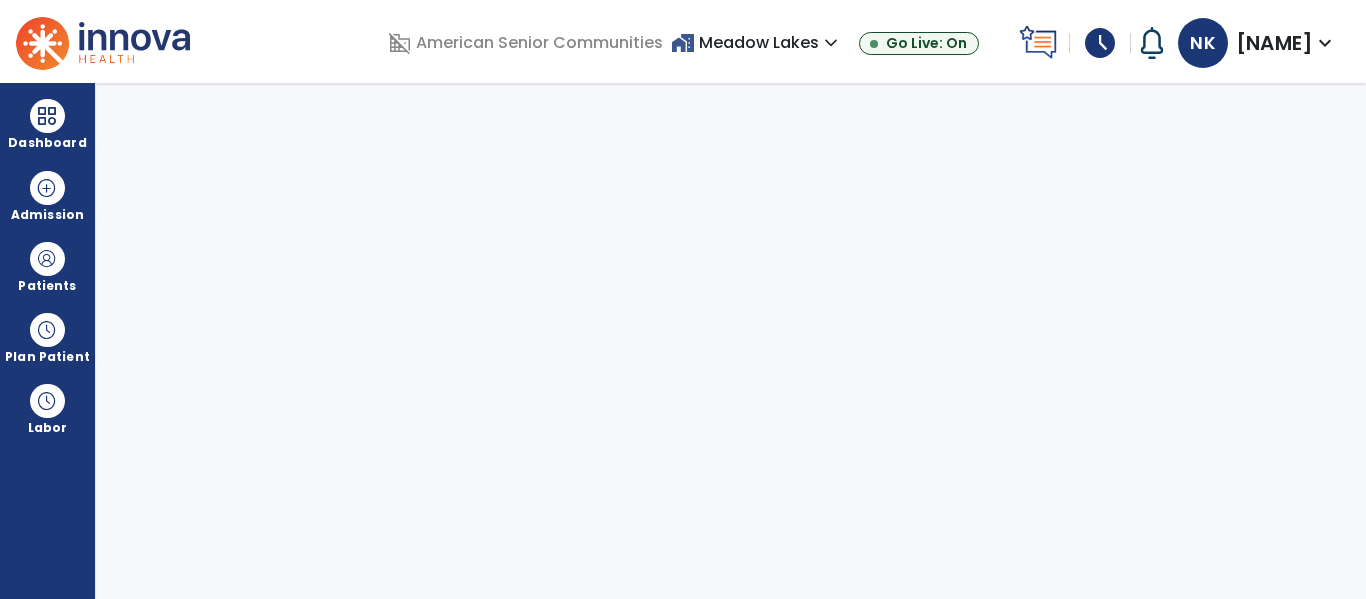 select on "****" 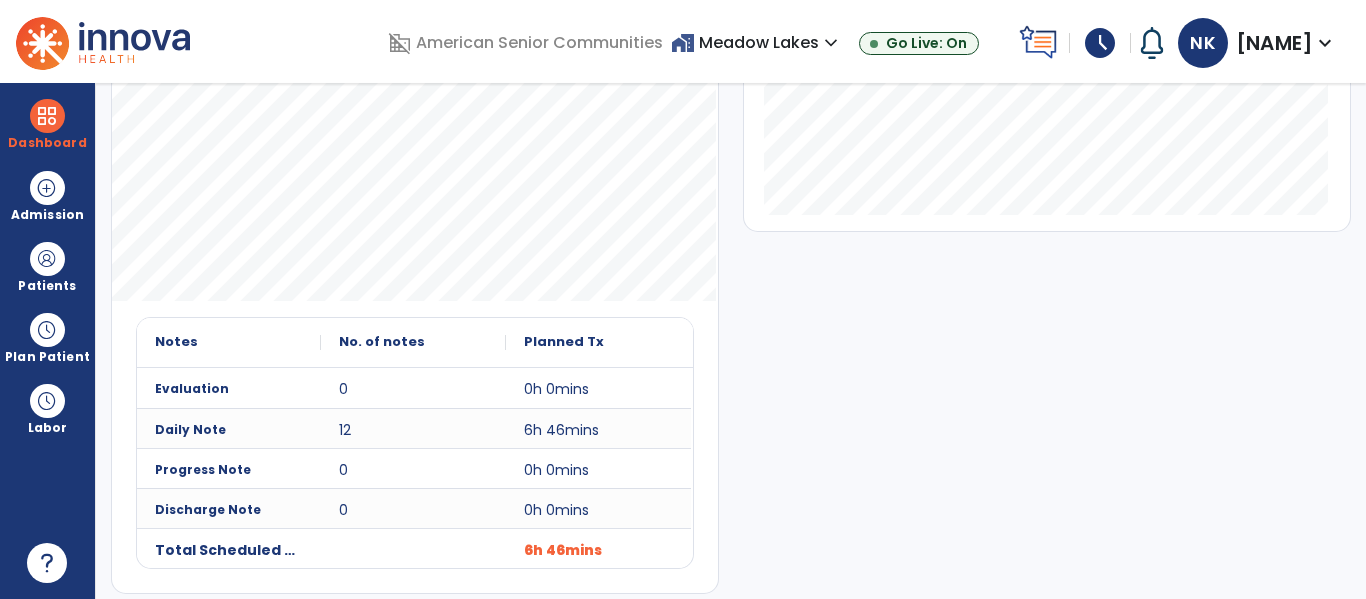 scroll, scrollTop: 548, scrollLeft: 0, axis: vertical 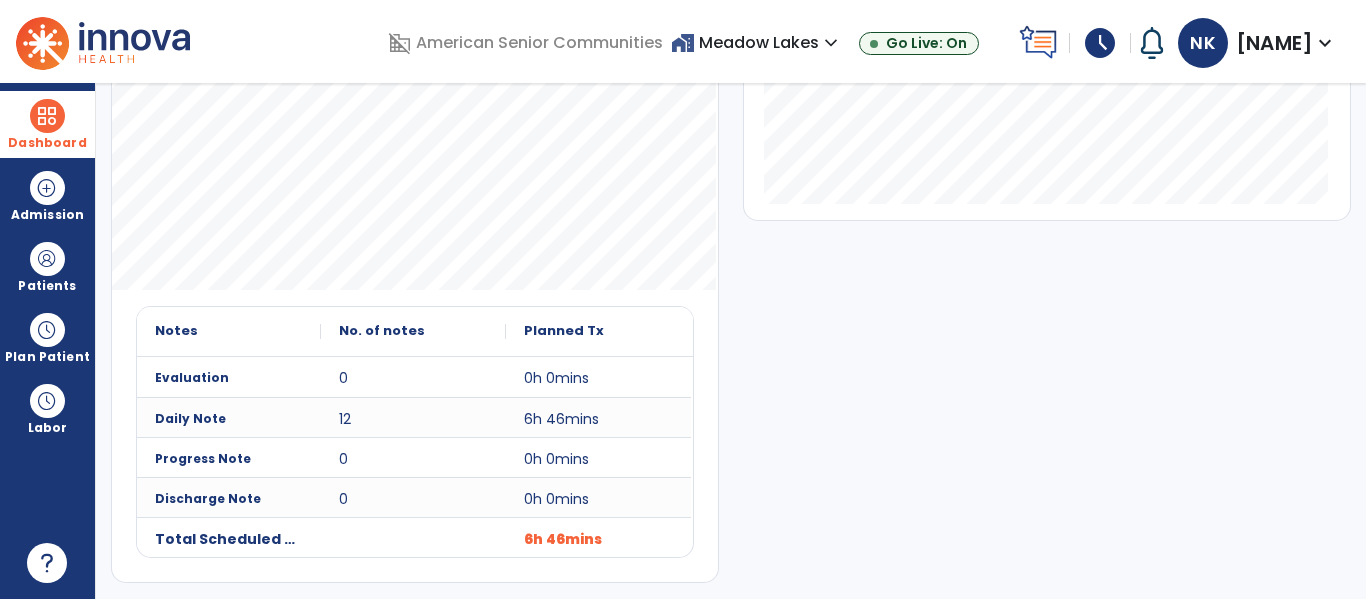 click at bounding box center (47, 116) 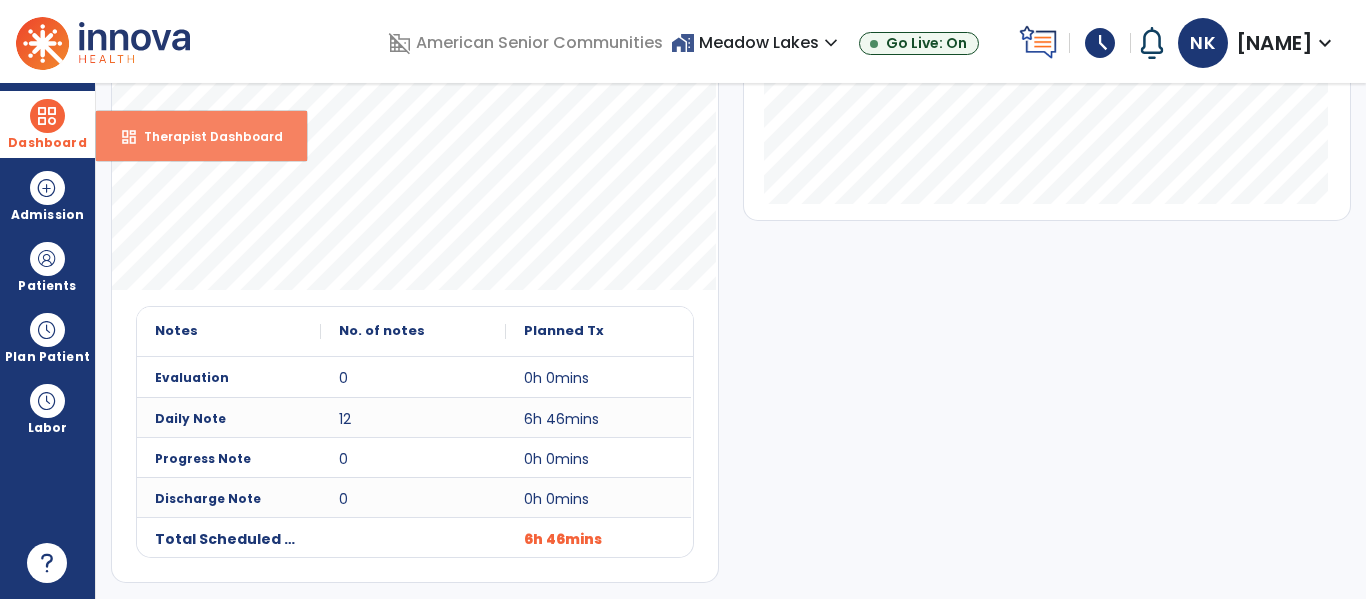 click on "Therapist Dashboard" at bounding box center [205, 136] 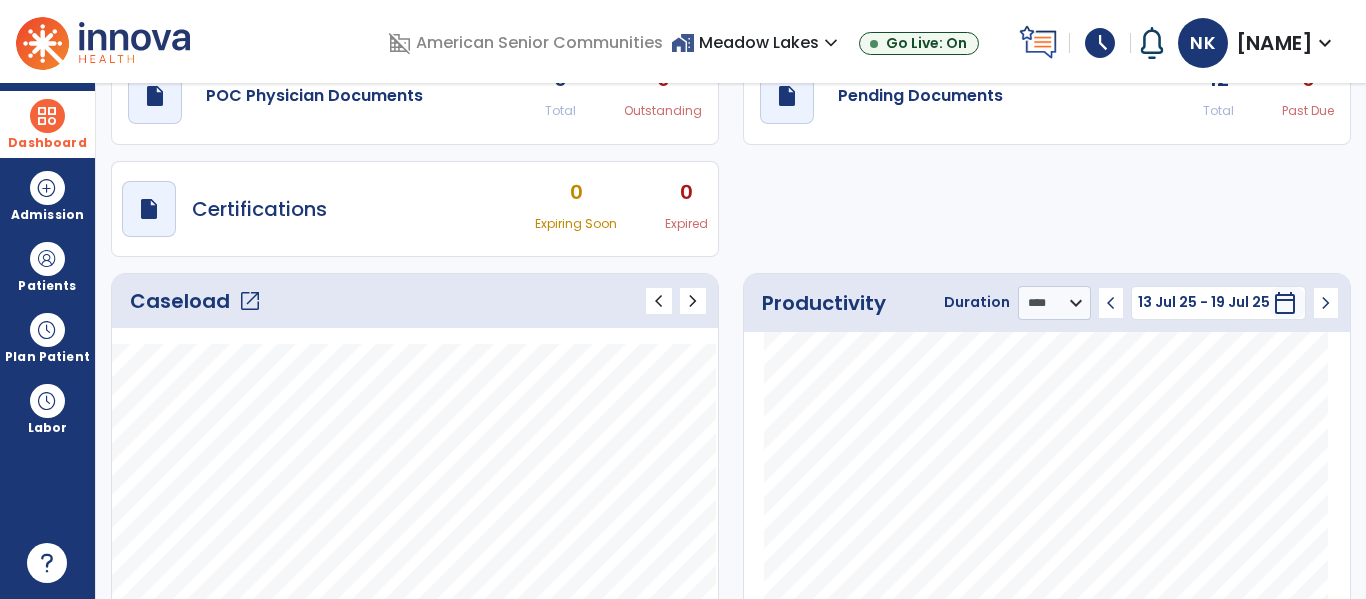 scroll, scrollTop: 0, scrollLeft: 0, axis: both 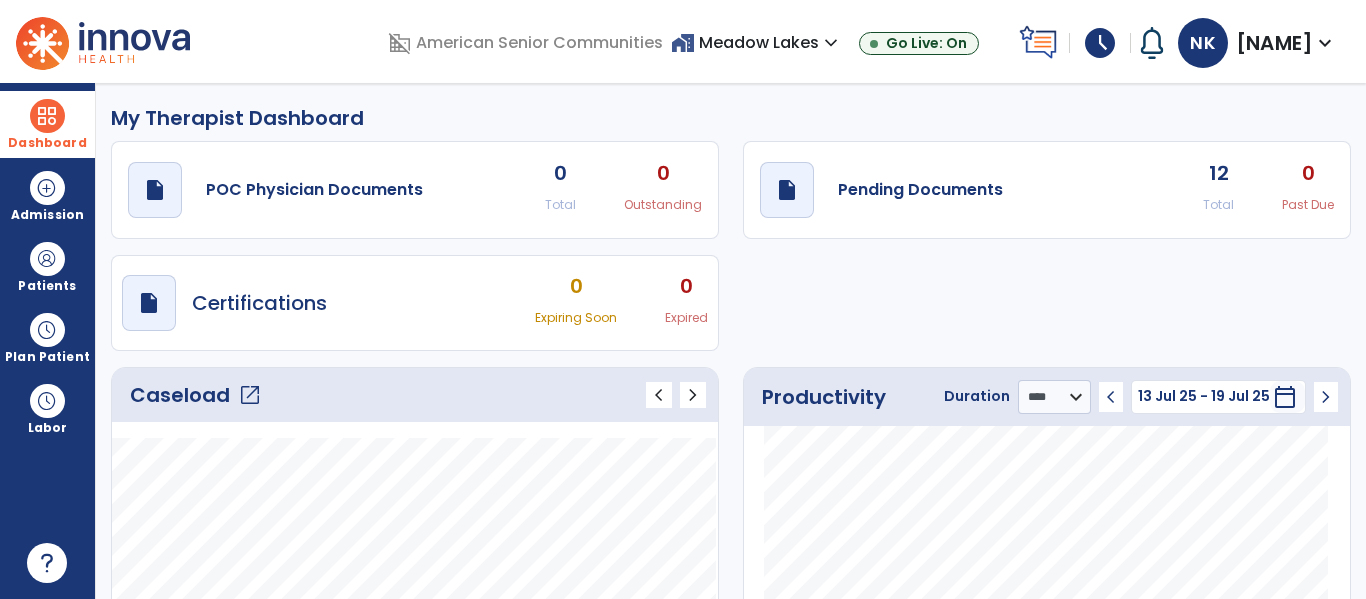 click on "open_in_new" 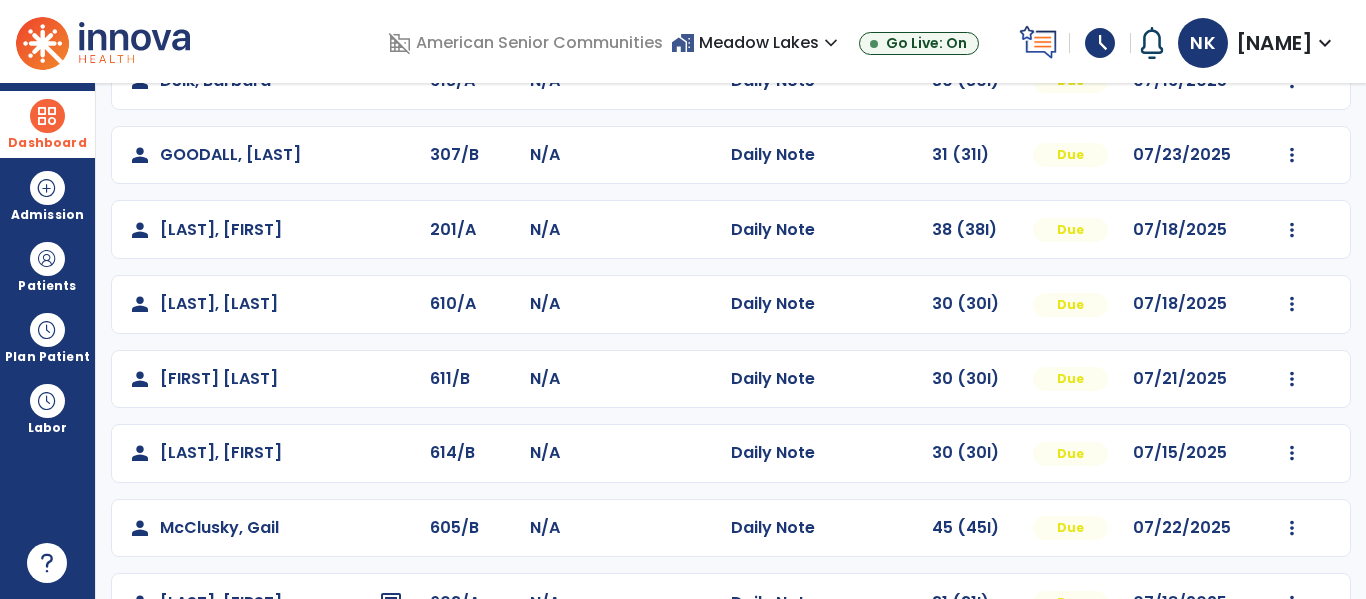 scroll, scrollTop: 359, scrollLeft: 0, axis: vertical 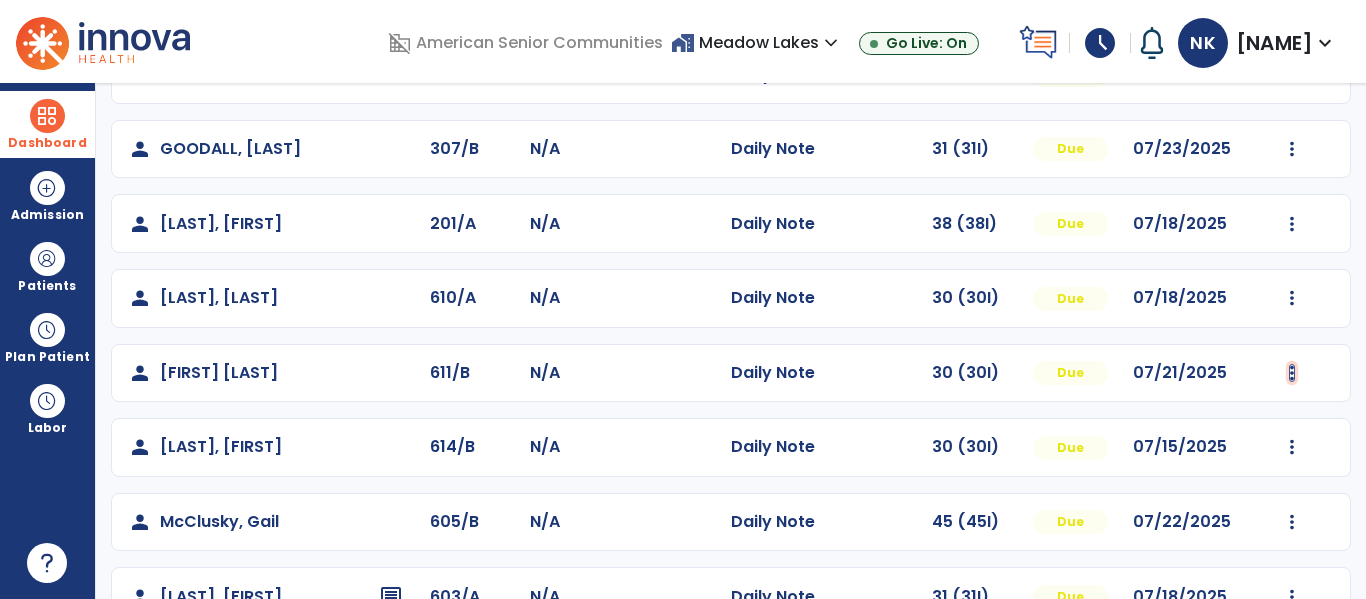 click at bounding box center [1292, 0] 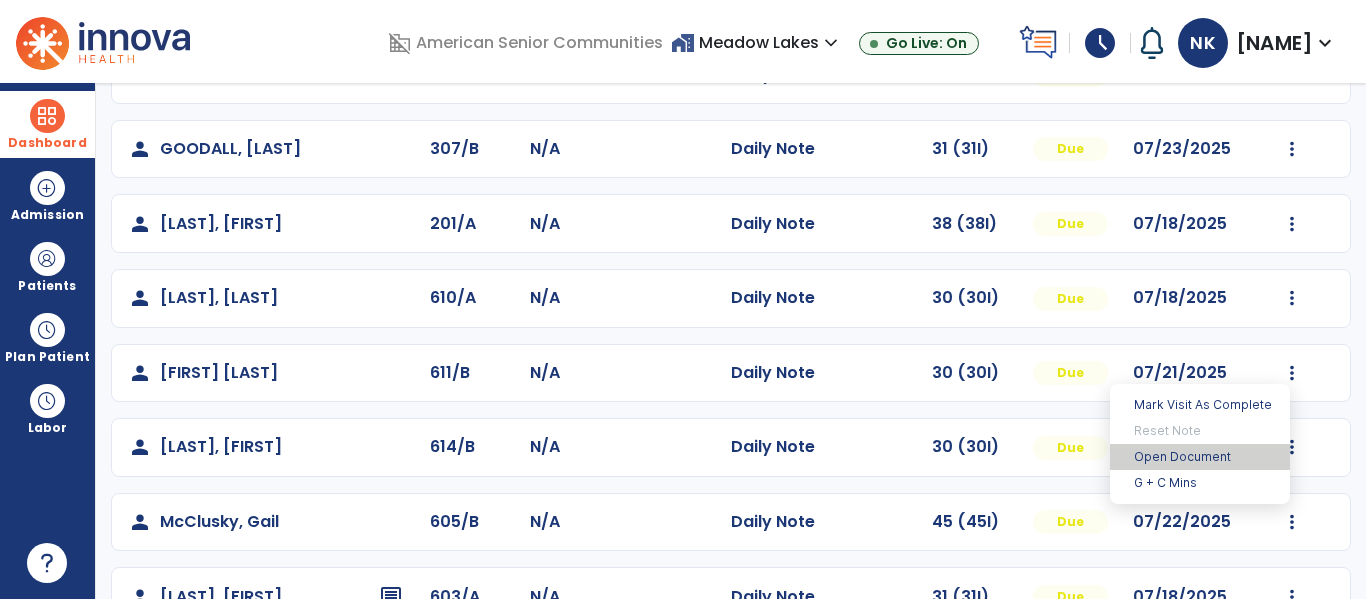 click on "Open Document" at bounding box center [1200, 457] 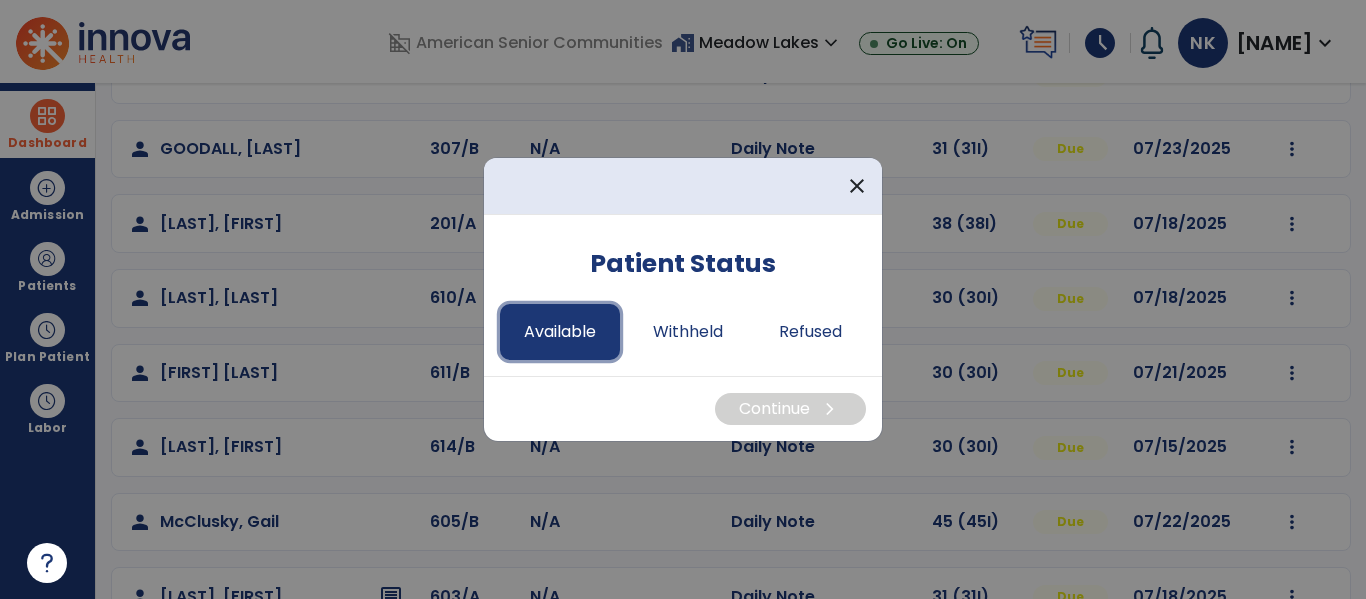 click on "Available" at bounding box center (560, 332) 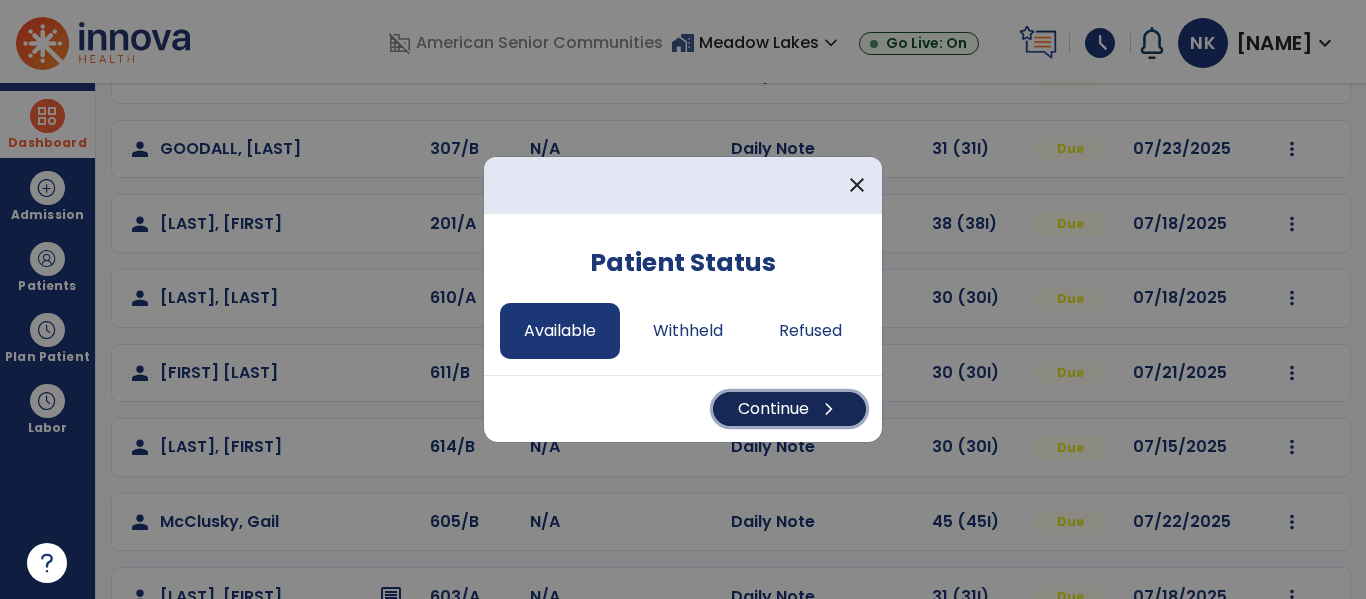 click on "Continue   chevron_right" at bounding box center [789, 409] 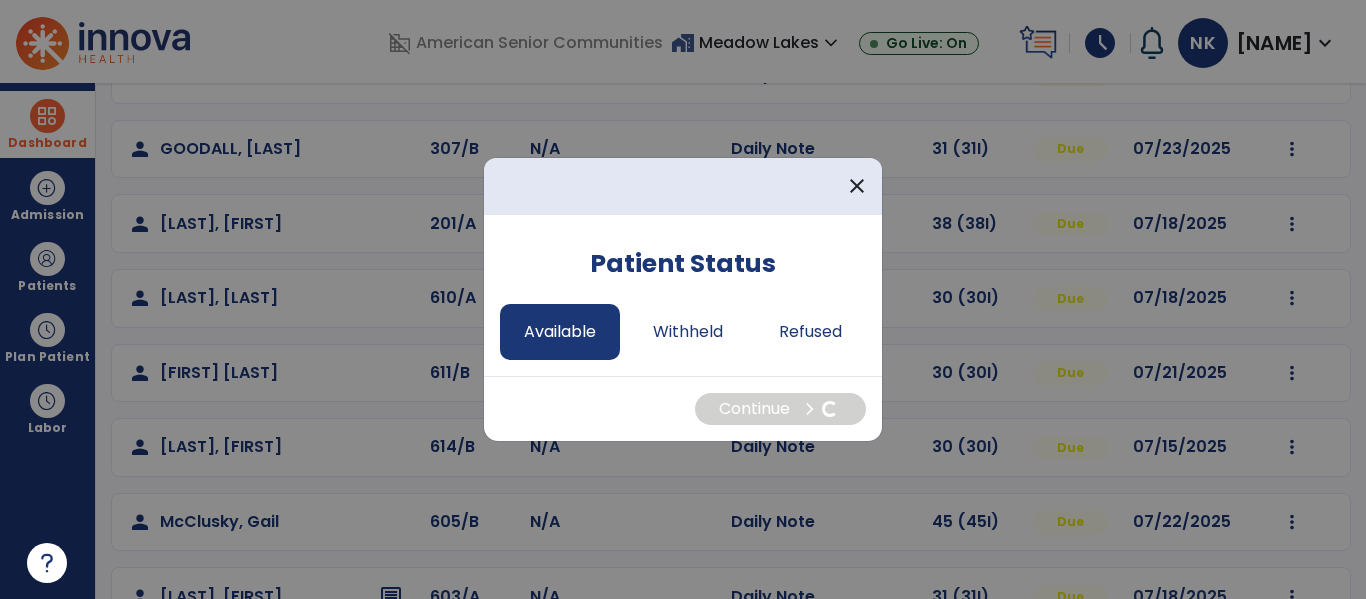 select on "*" 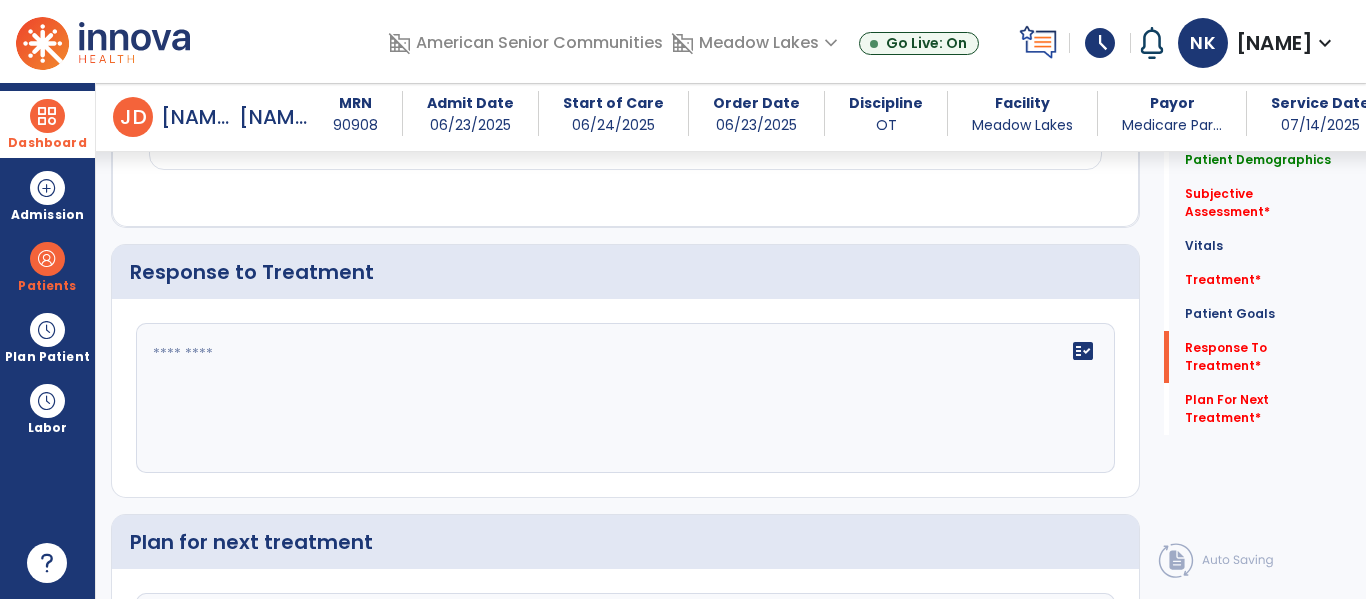 scroll, scrollTop: 2697, scrollLeft: 0, axis: vertical 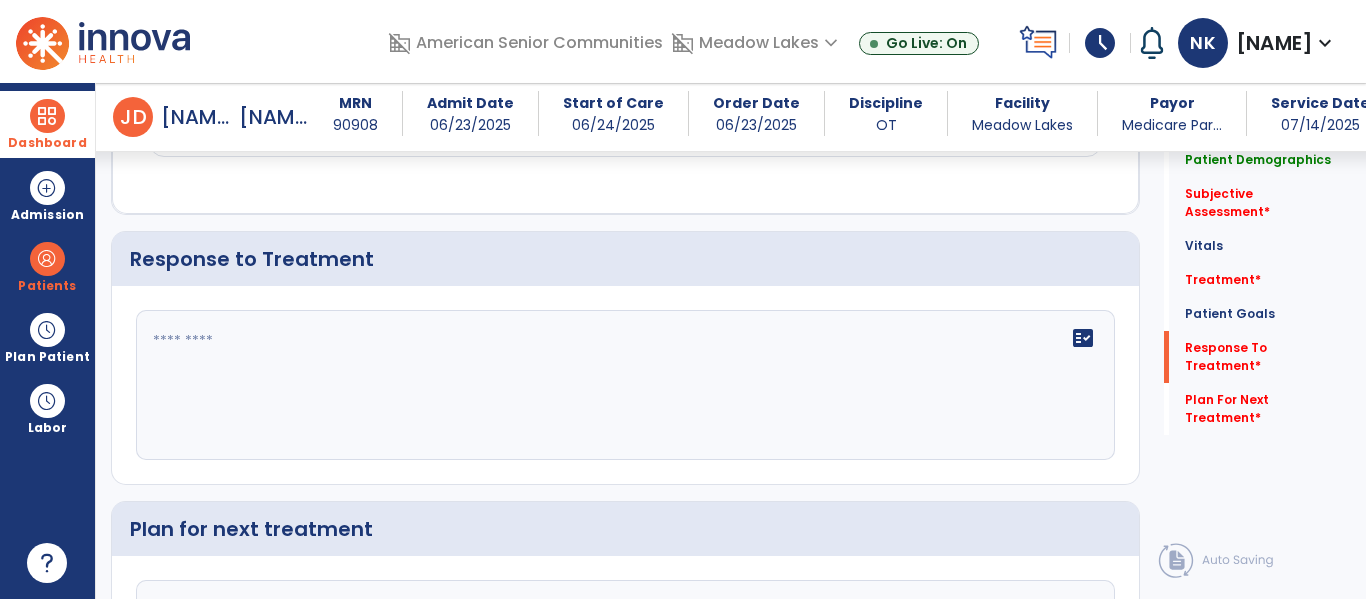 click on "fact_check" 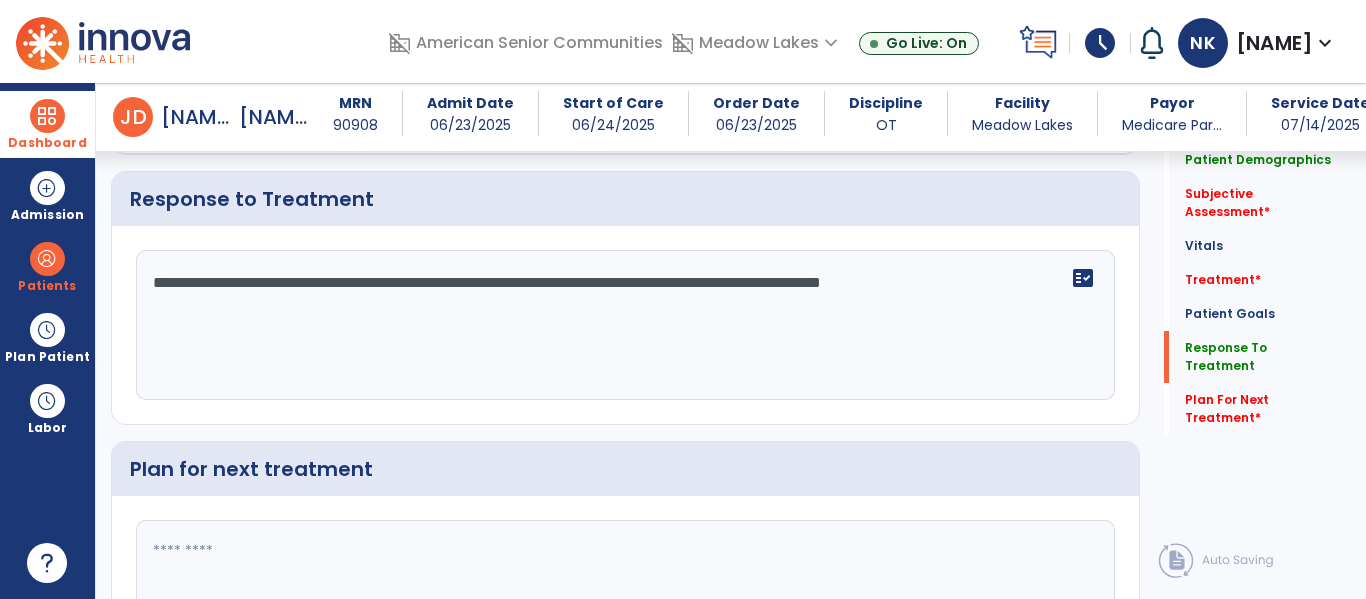 scroll, scrollTop: 2725, scrollLeft: 0, axis: vertical 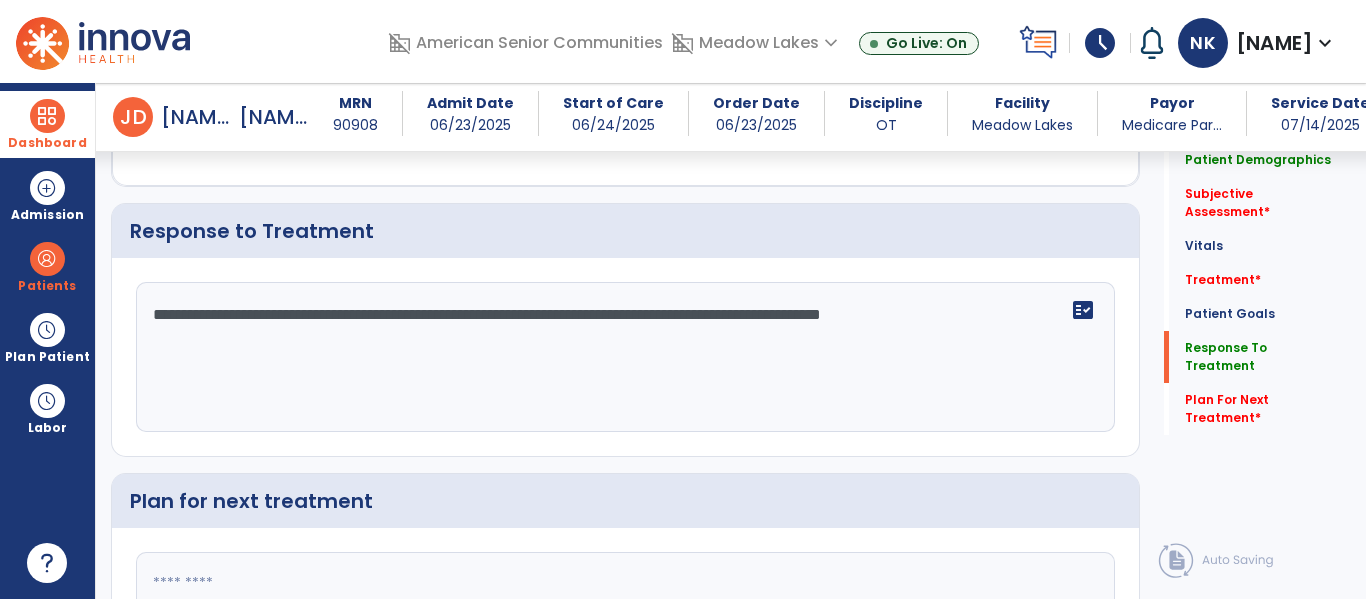 click on "**********" 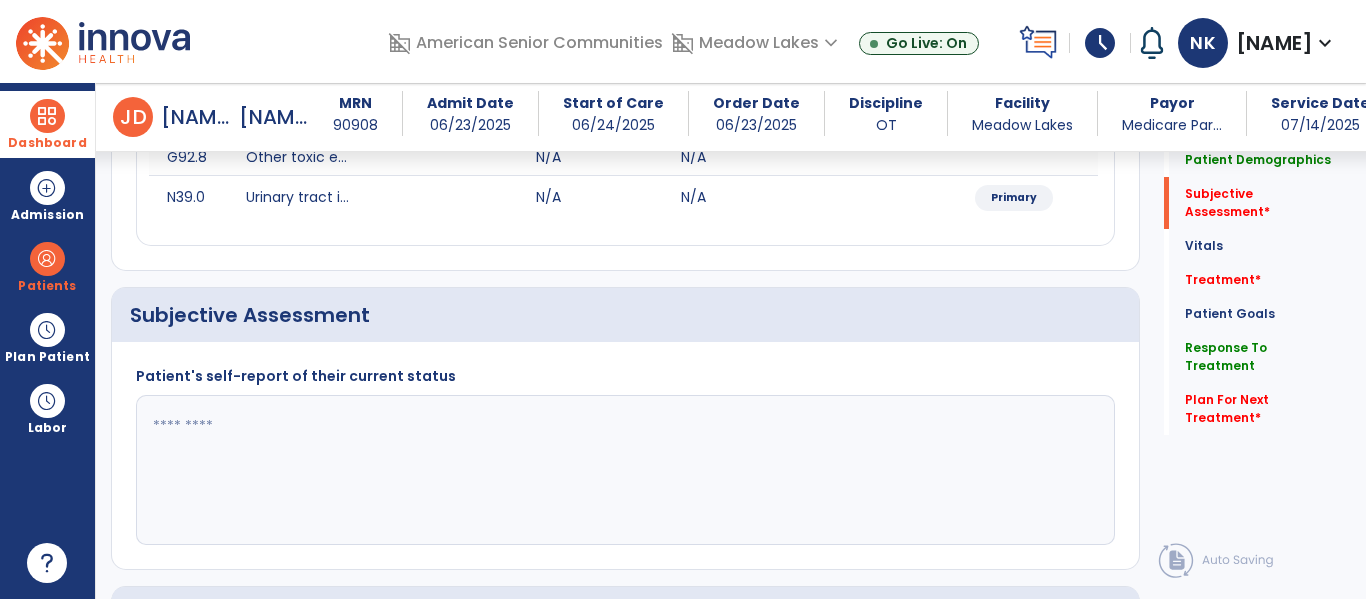 scroll, scrollTop: 399, scrollLeft: 0, axis: vertical 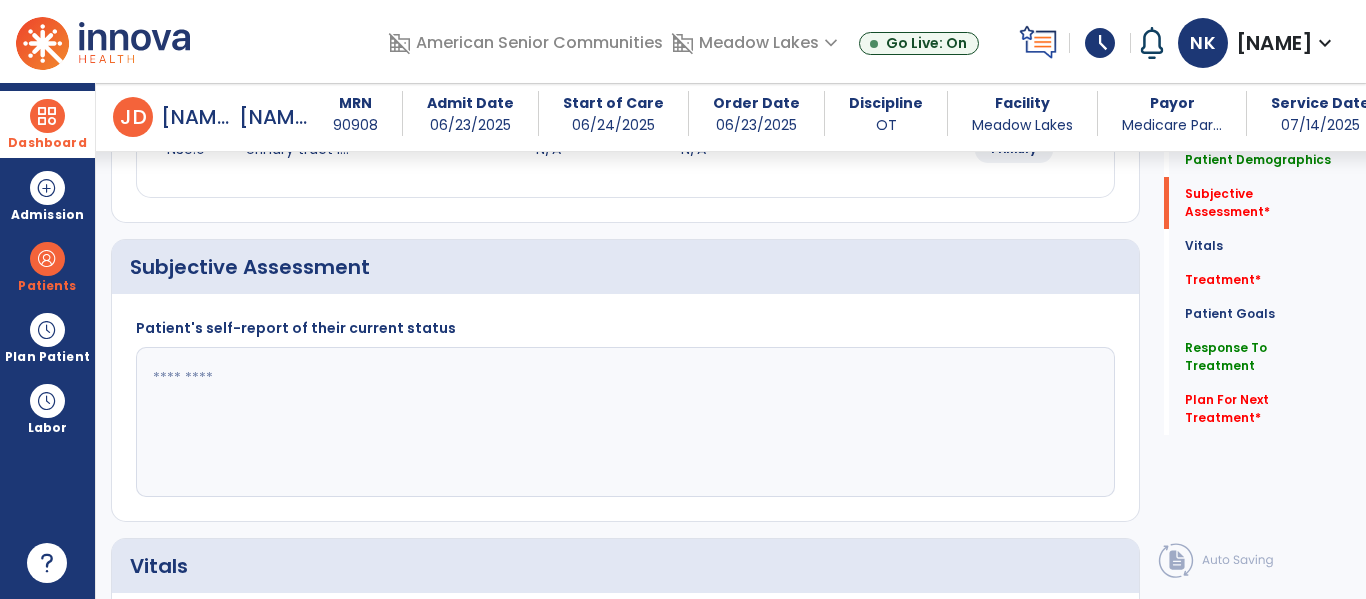type on "**********" 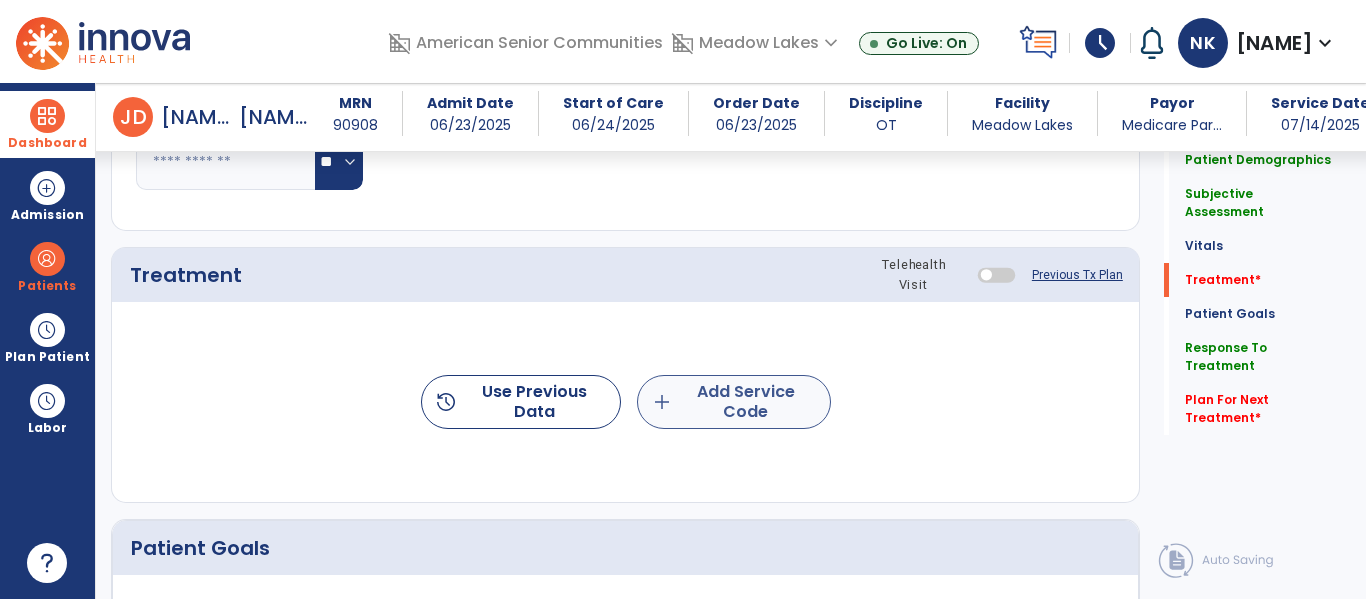 type on "**********" 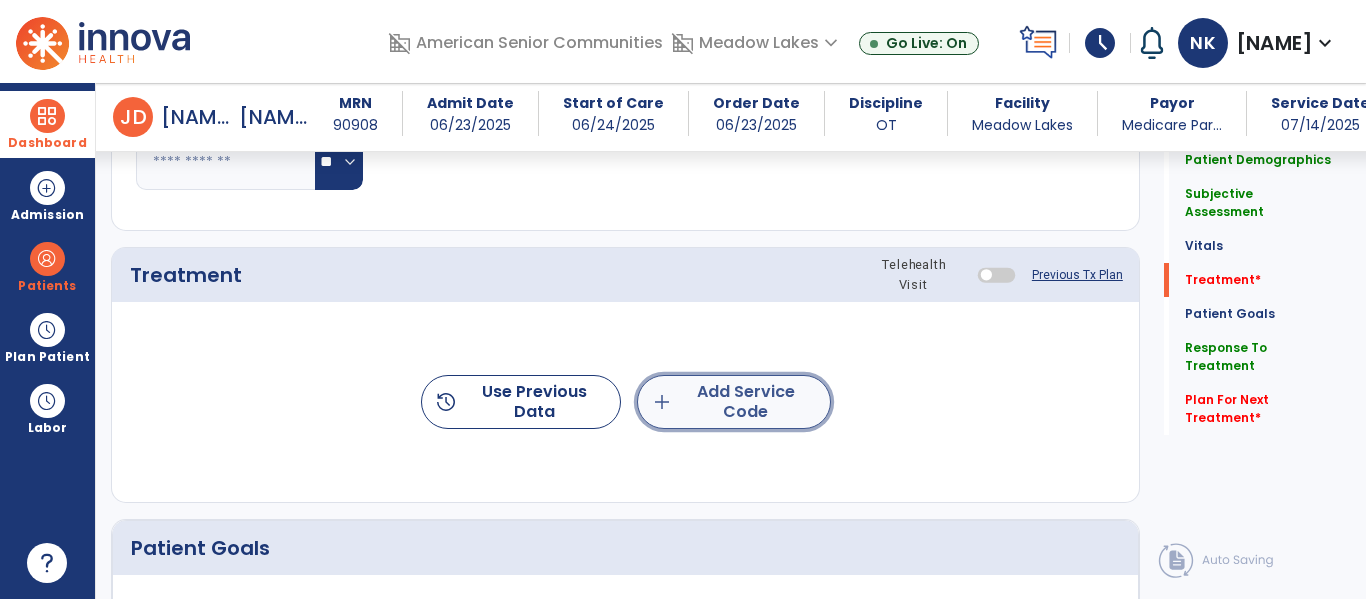 click on "add  Add Service Code" 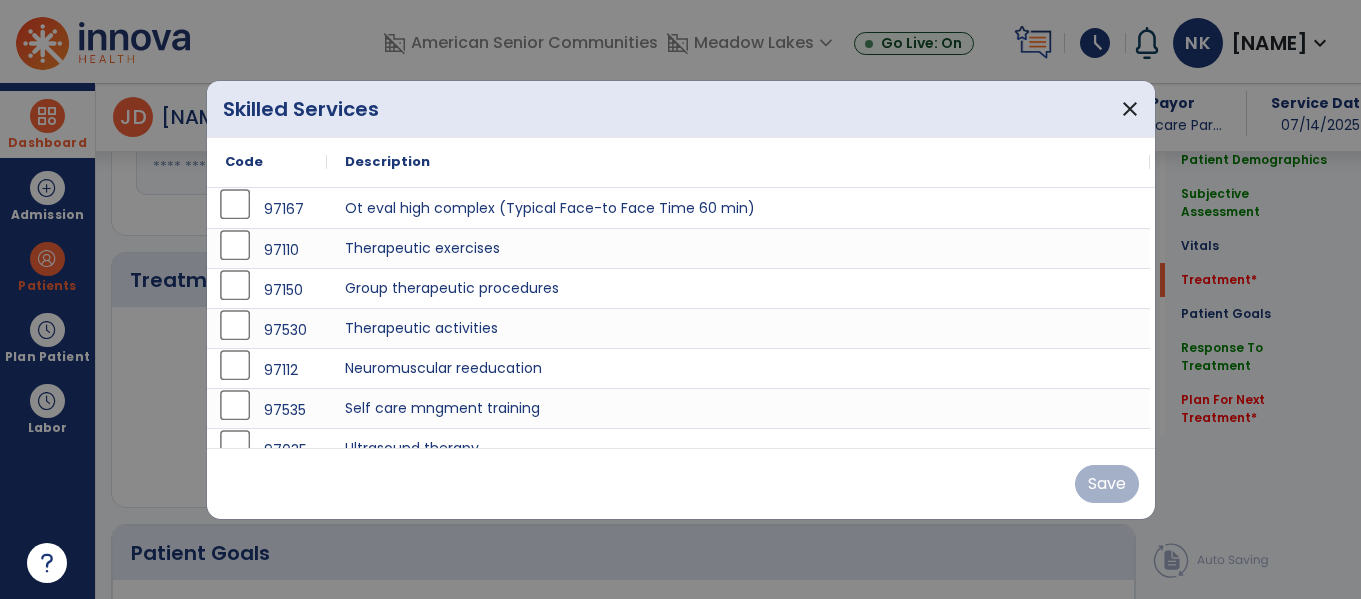 scroll, scrollTop: 1112, scrollLeft: 0, axis: vertical 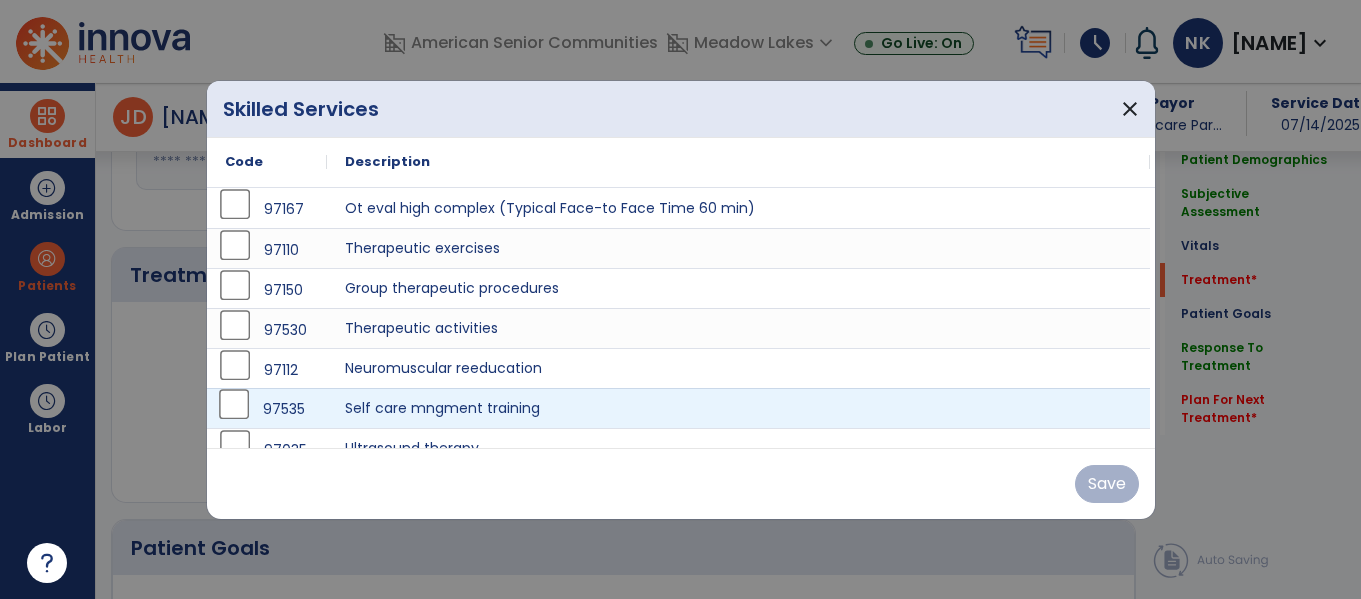 click on "97535" at bounding box center (267, 408) 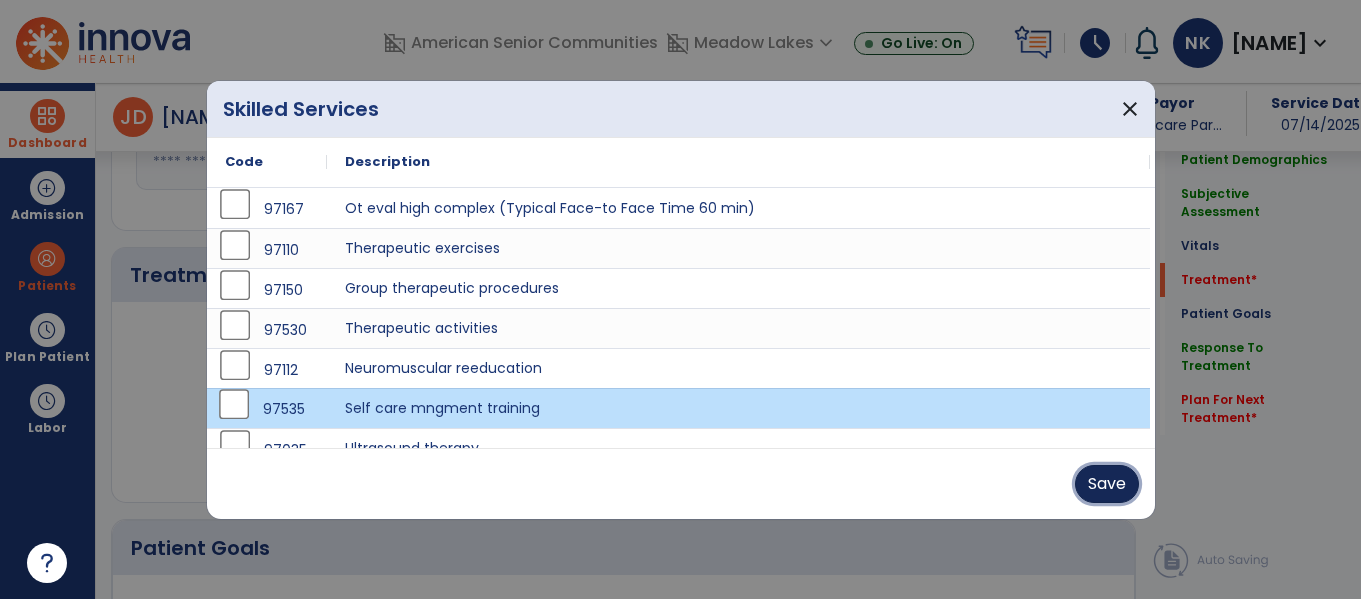 click on "Save" at bounding box center (1107, 484) 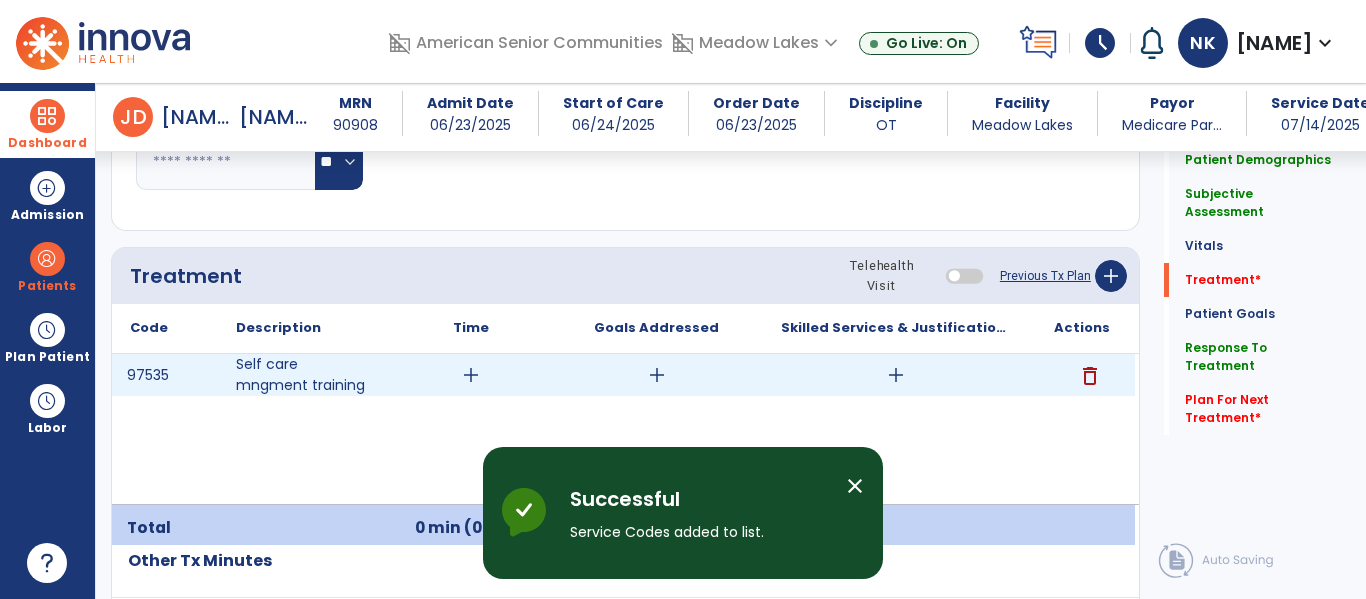 click on "add" at bounding box center [471, 375] 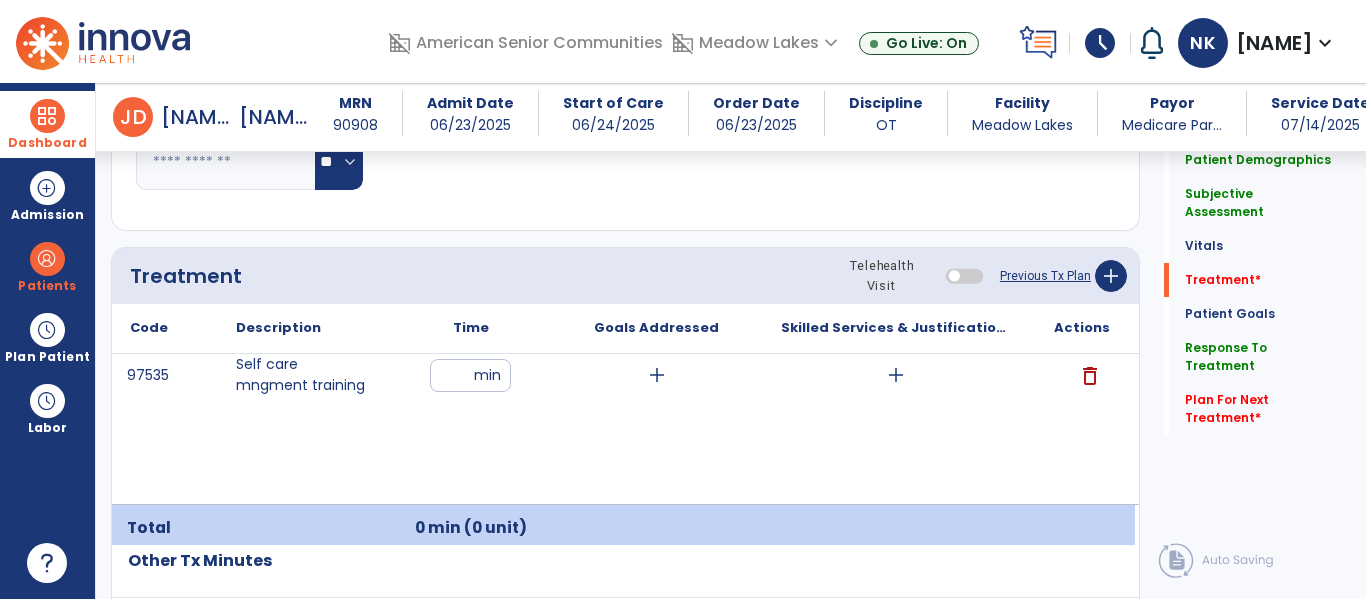 type on "**" 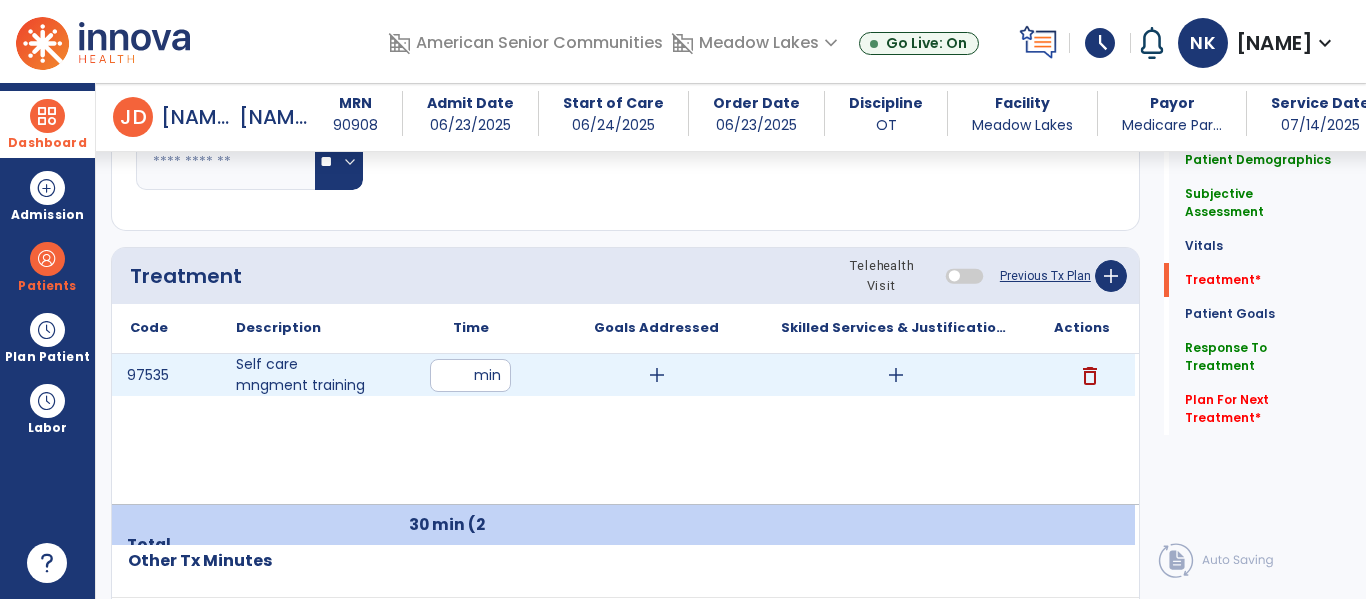 click on "add" at bounding box center (896, 375) 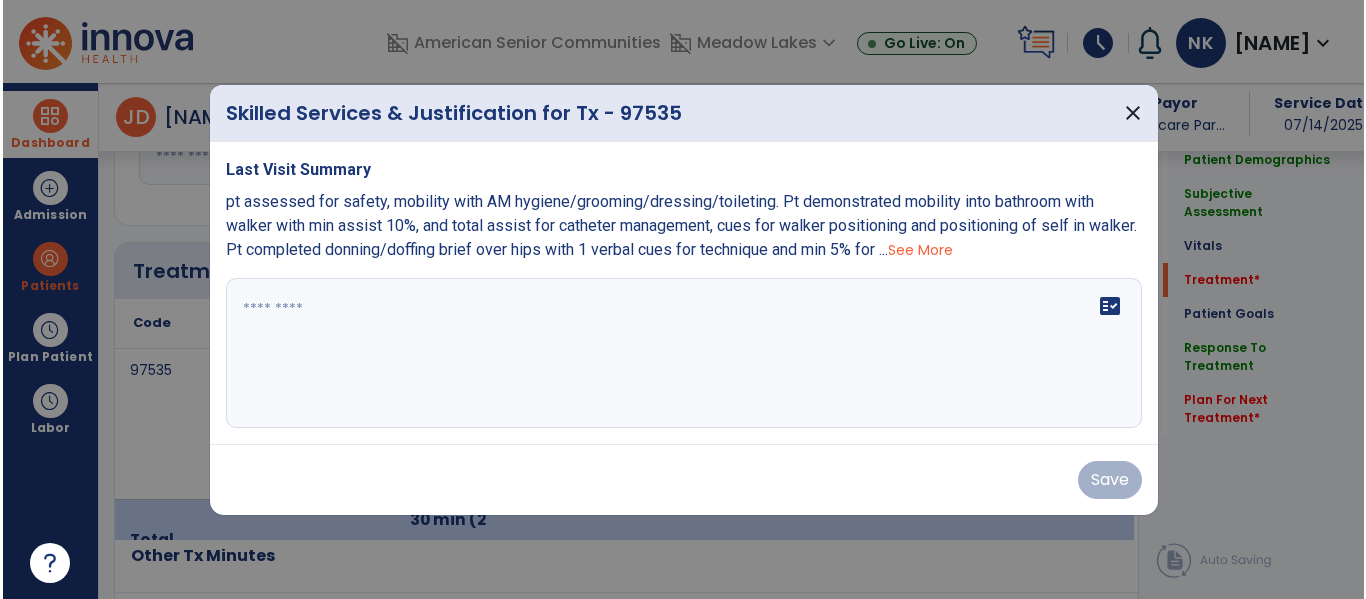 scroll, scrollTop: 1112, scrollLeft: 0, axis: vertical 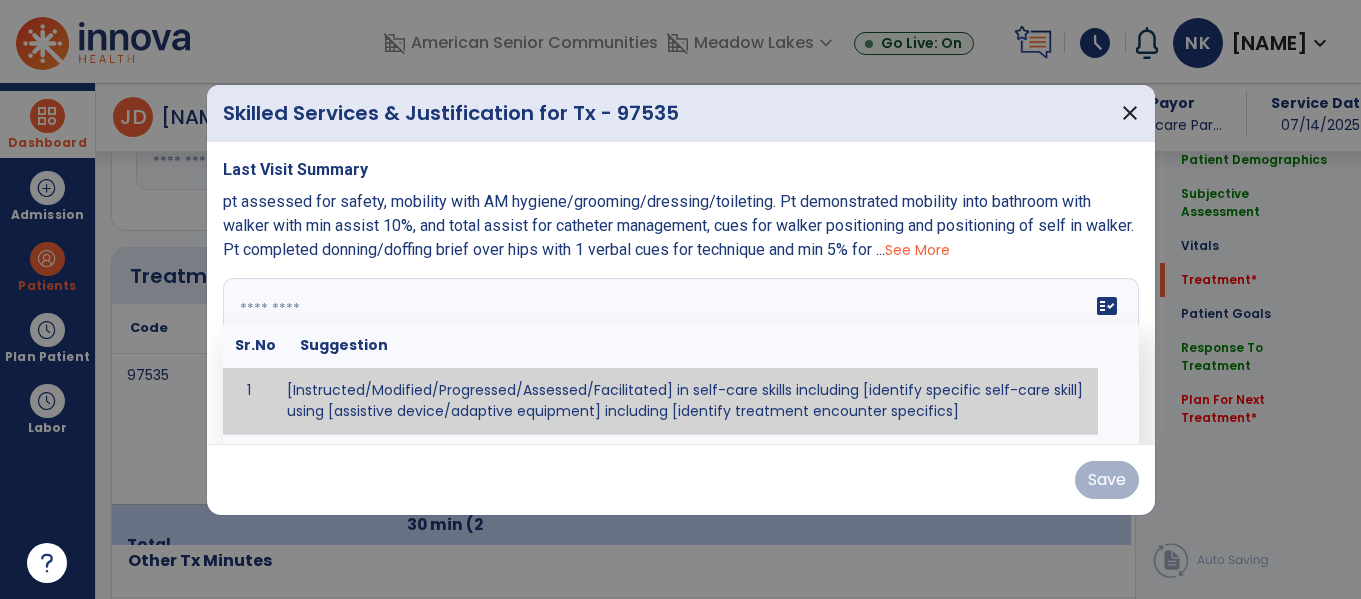 click on "fact_check  Sr.No Suggestion 1 [Instructed/Modified/Progressed/Assessed/Facilitated] in self-care skills including [identify specific self-care skill] using [assistive device/adaptive equipment] including [identify treatment encounter specifics]" at bounding box center (681, 353) 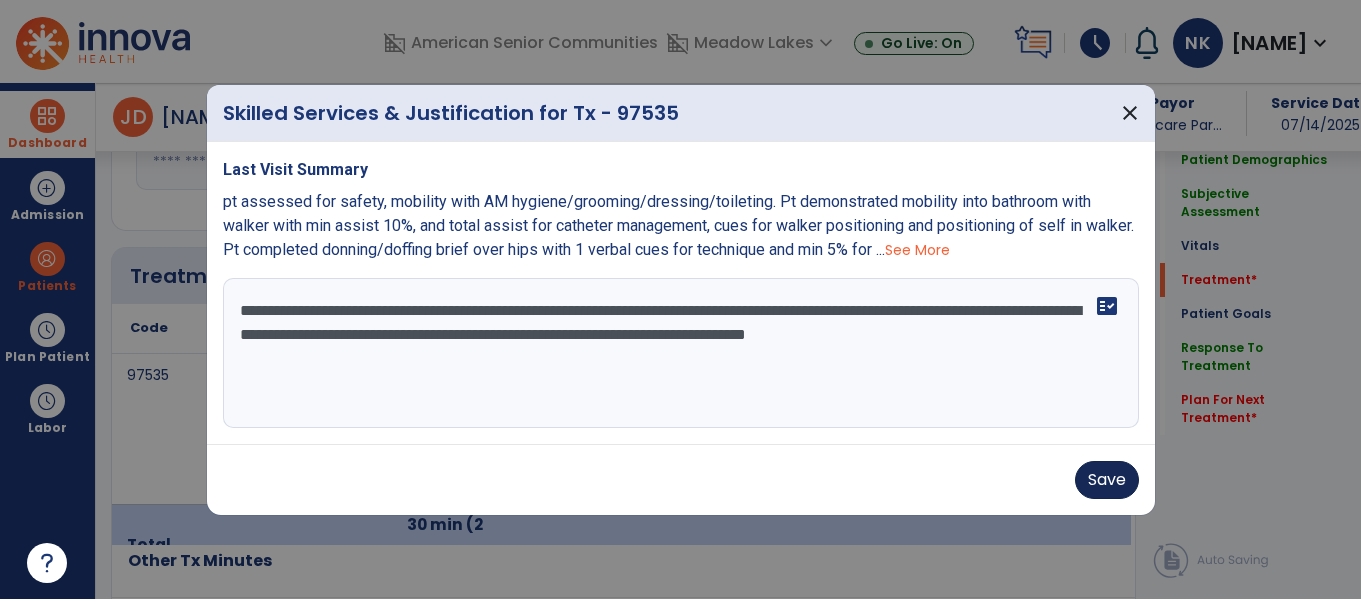 drag, startPoint x: 1021, startPoint y: 398, endPoint x: 1111, endPoint y: 490, distance: 128.7012 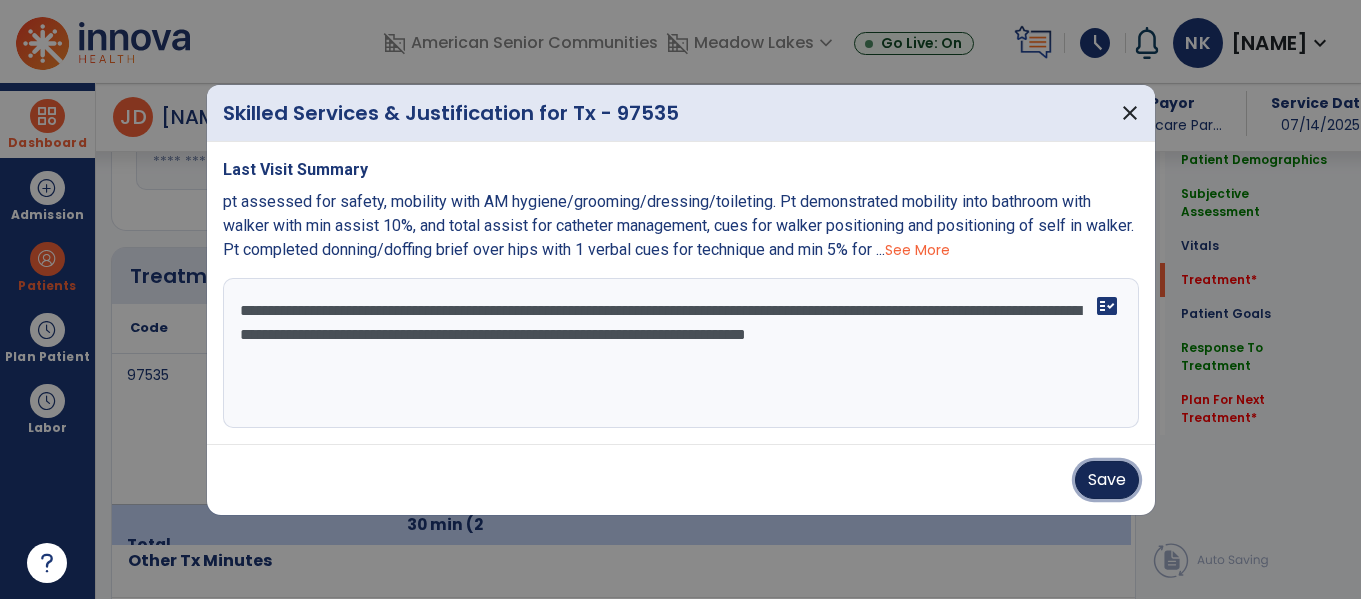 click on "Save" at bounding box center [1107, 480] 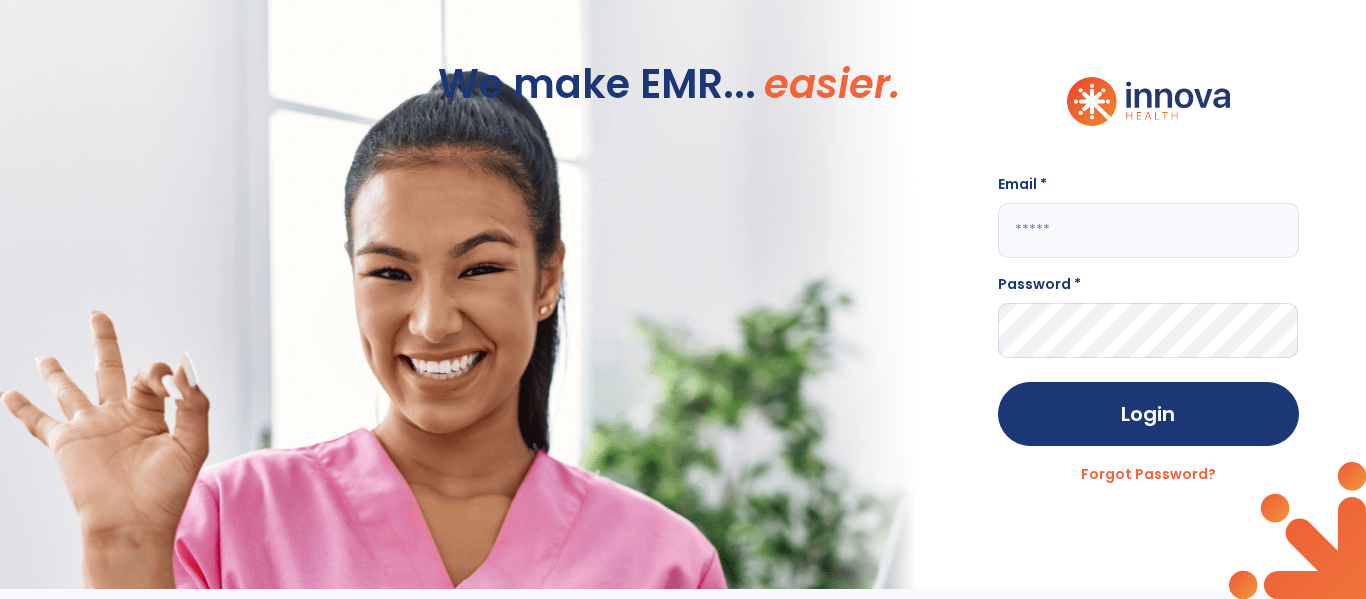 scroll, scrollTop: 0, scrollLeft: 0, axis: both 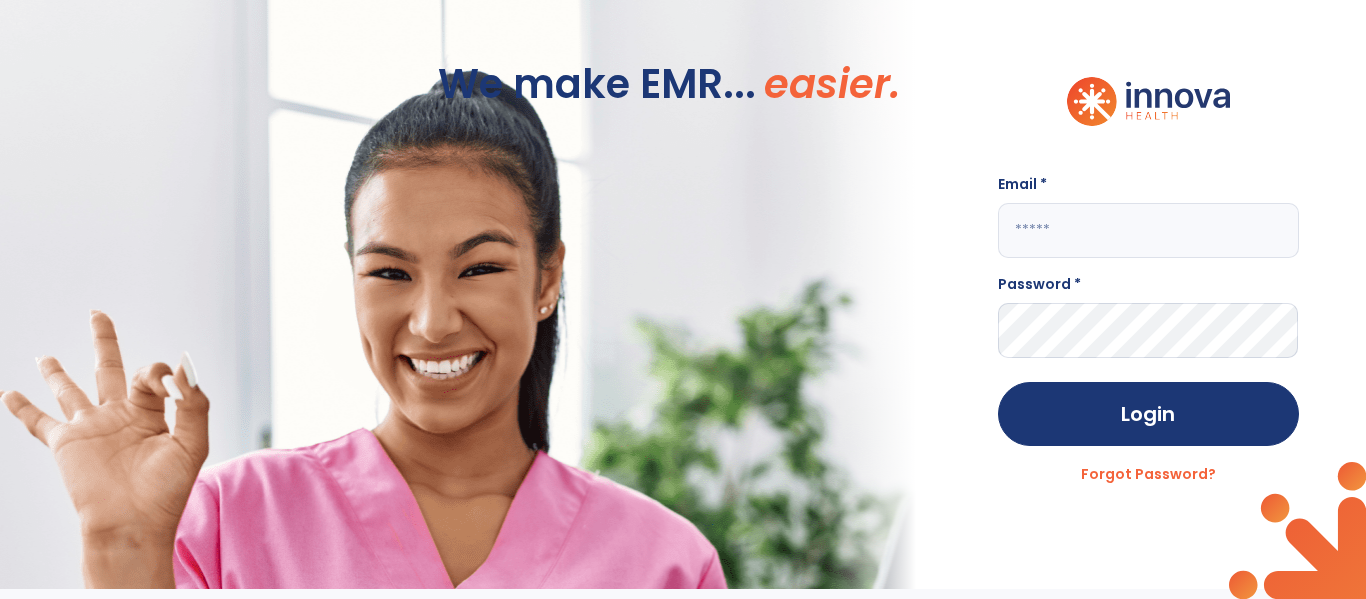 click 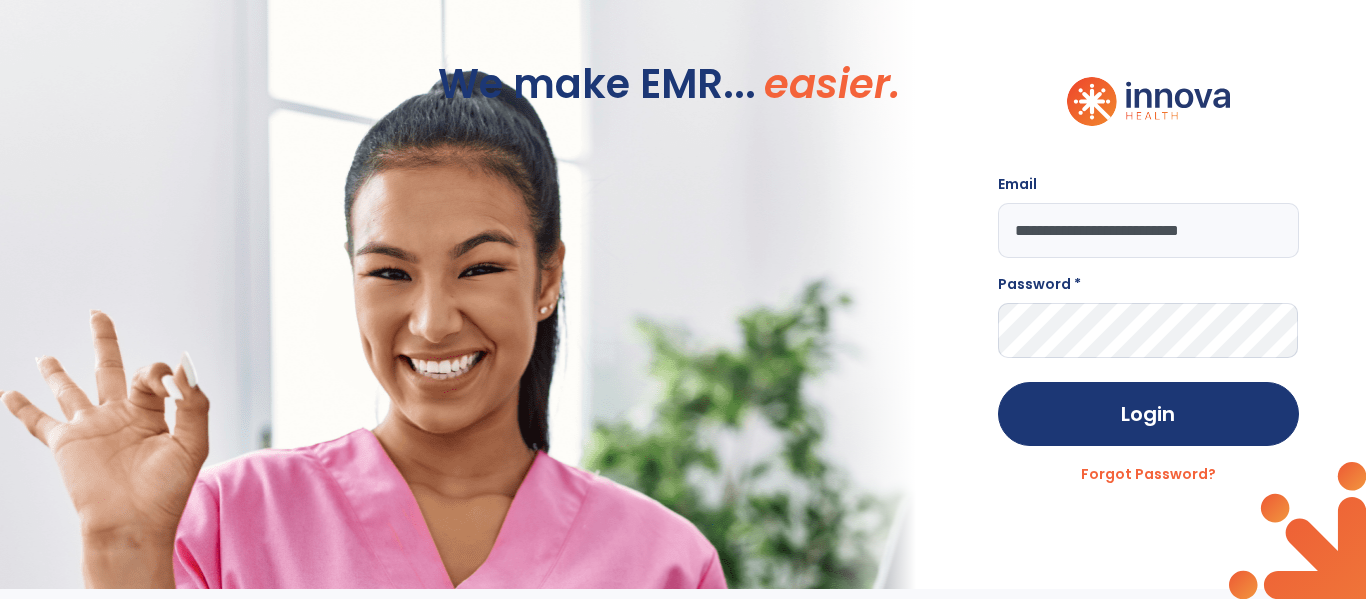 type on "**********" 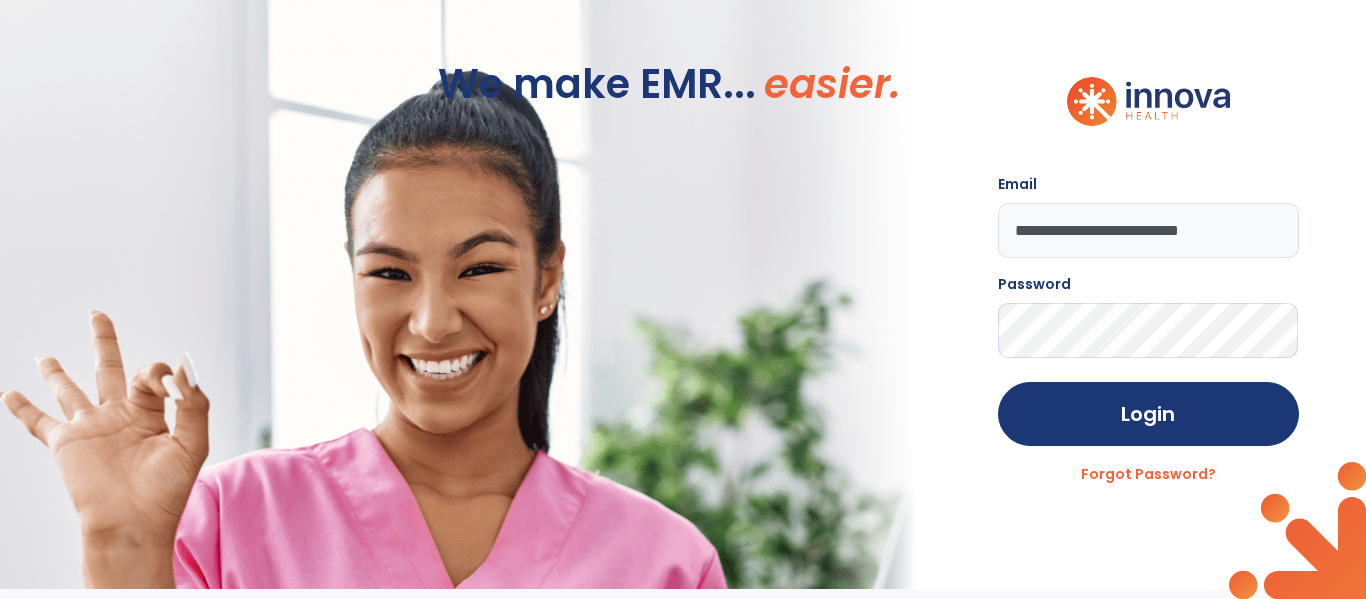 click on "Login" 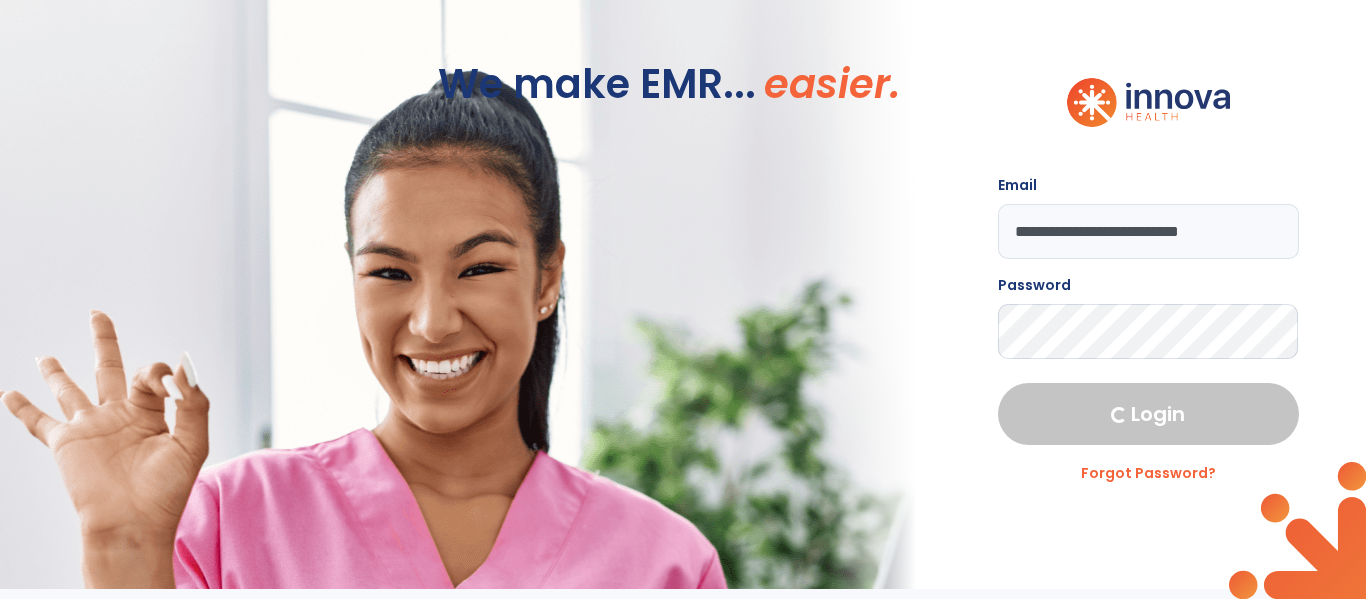 select on "****" 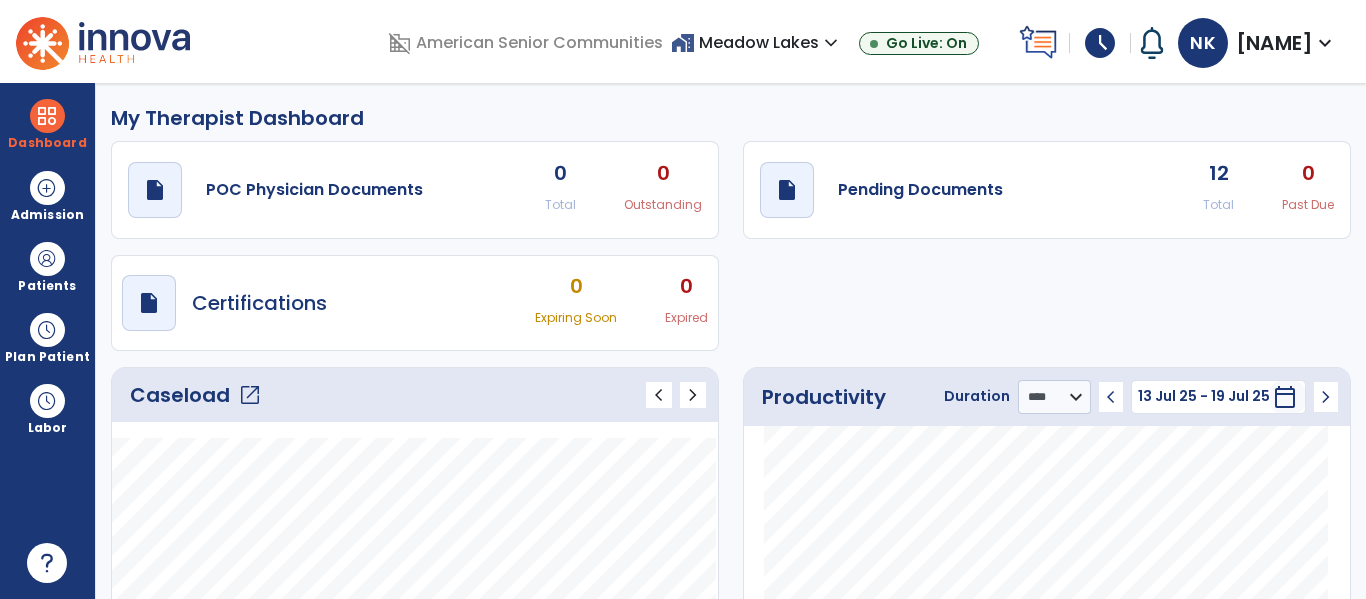 click on "open_in_new" 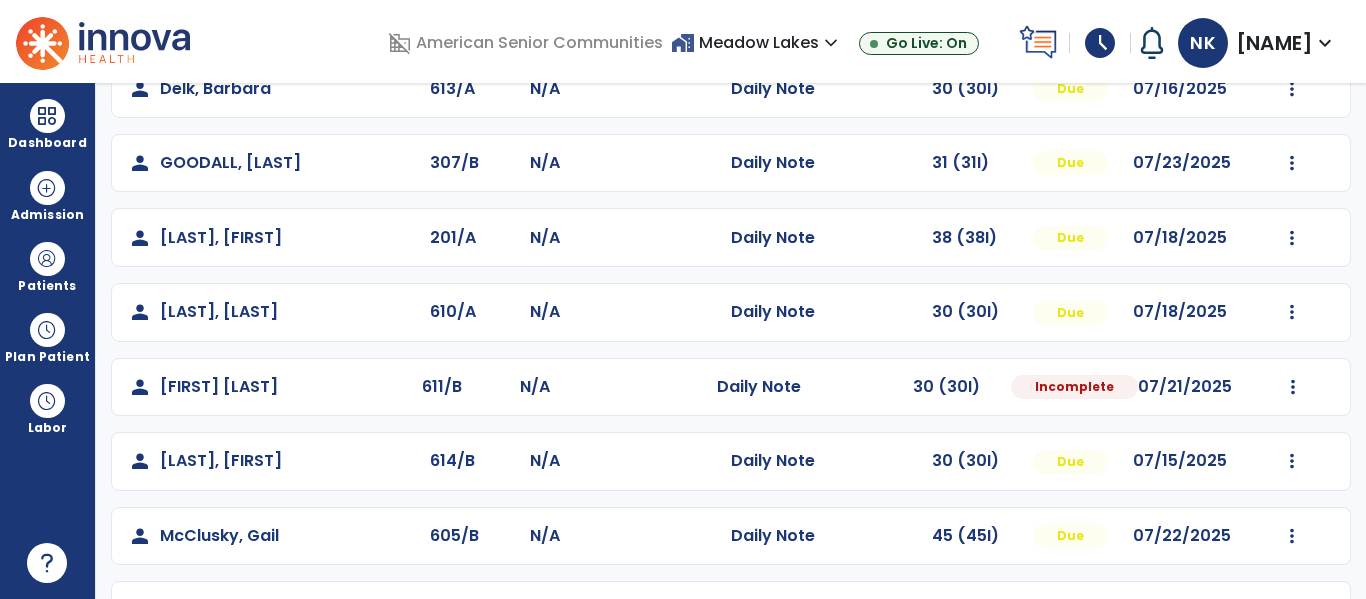 scroll, scrollTop: 356, scrollLeft: 0, axis: vertical 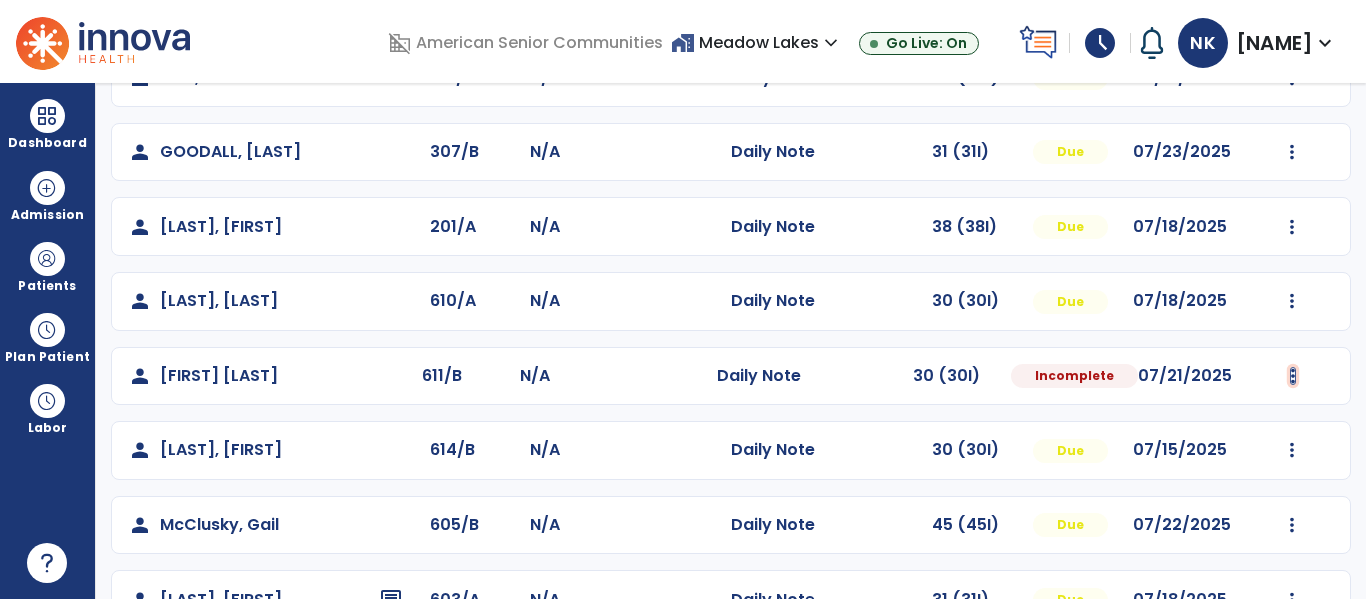 click at bounding box center [1292, 3] 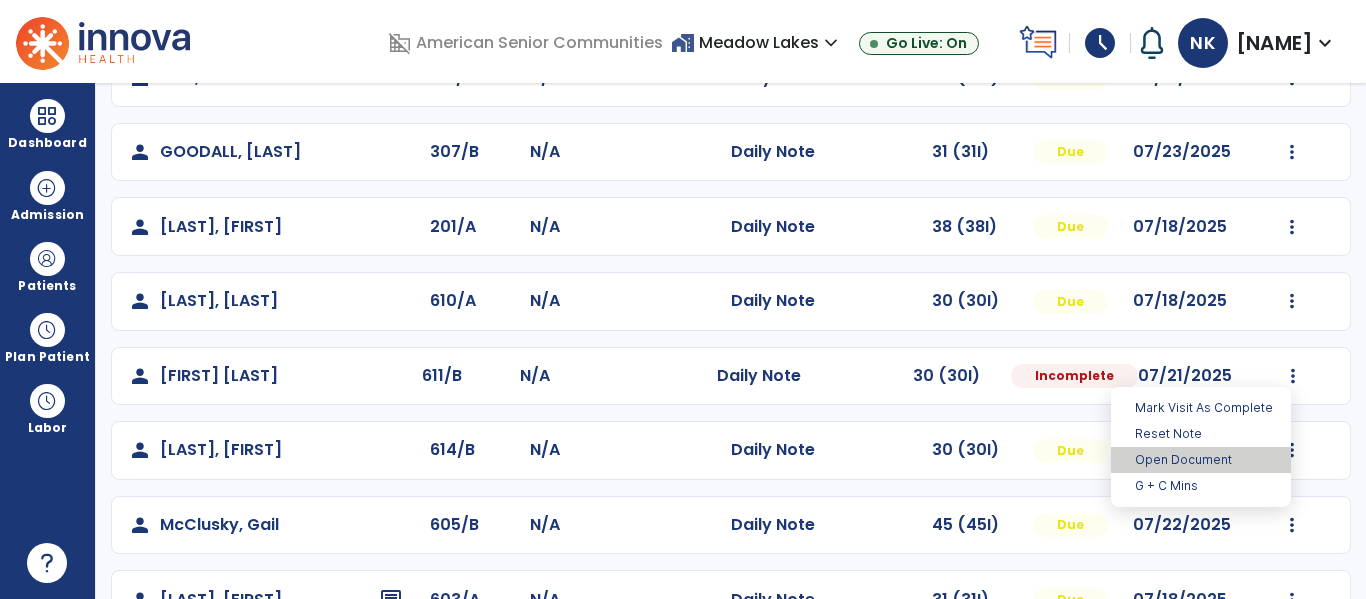 click on "Open Document" at bounding box center (1201, 460) 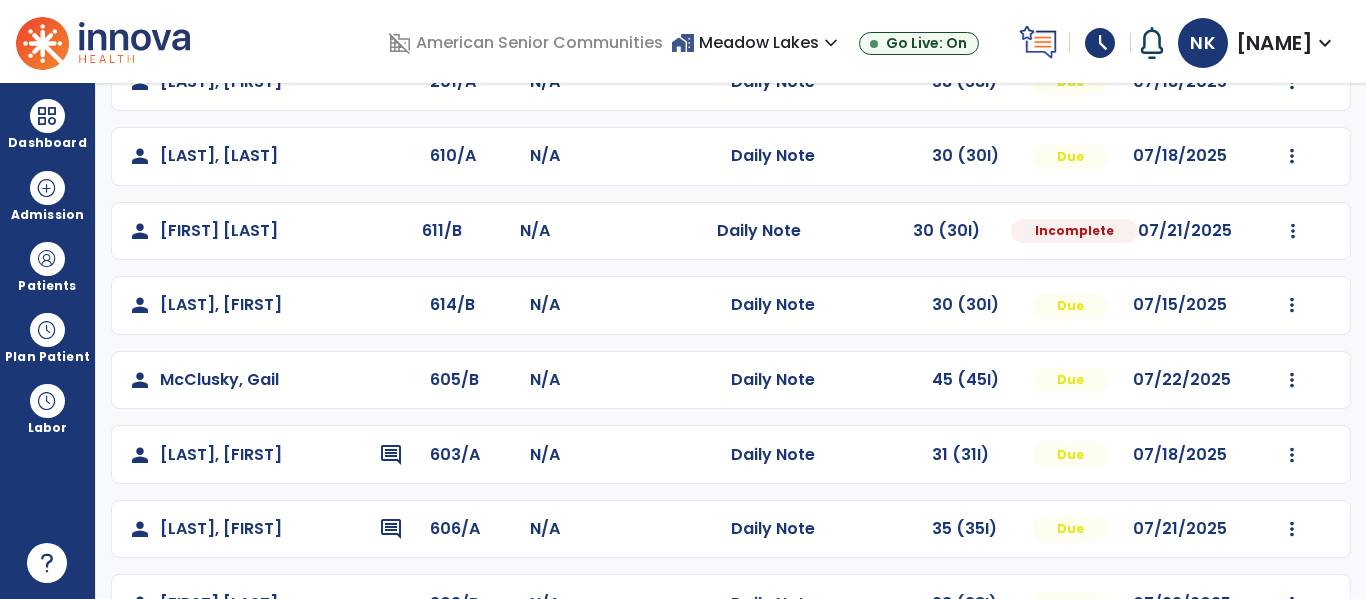 scroll, scrollTop: 500, scrollLeft: 0, axis: vertical 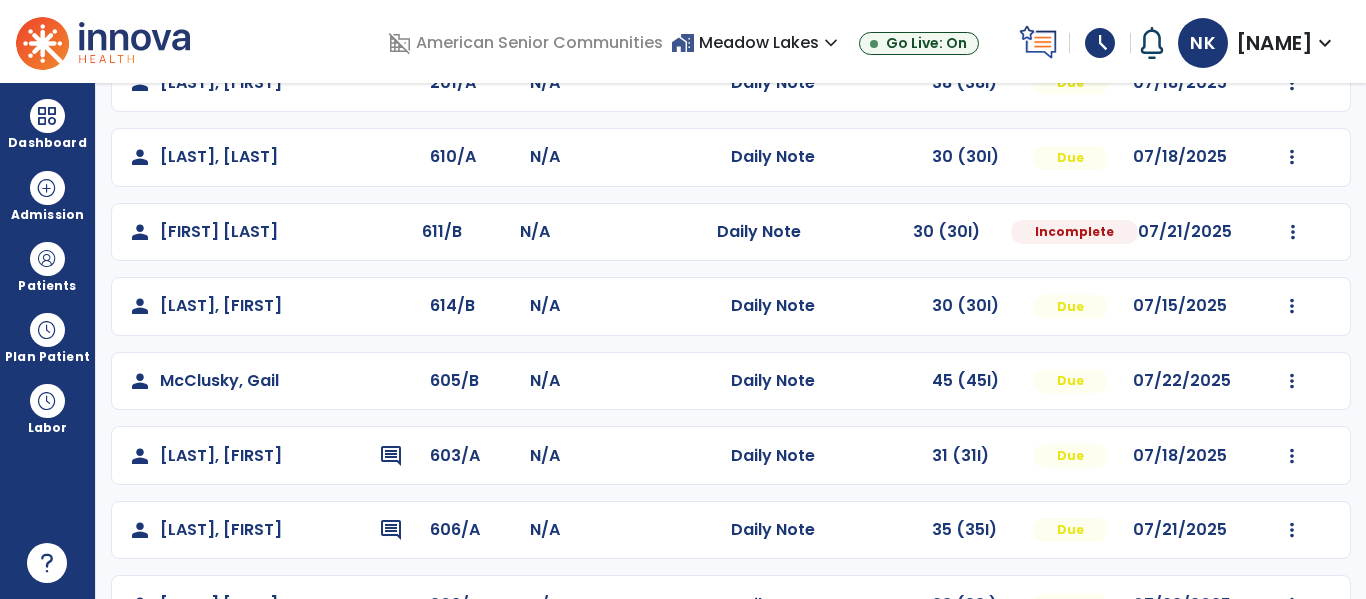 select on "*" 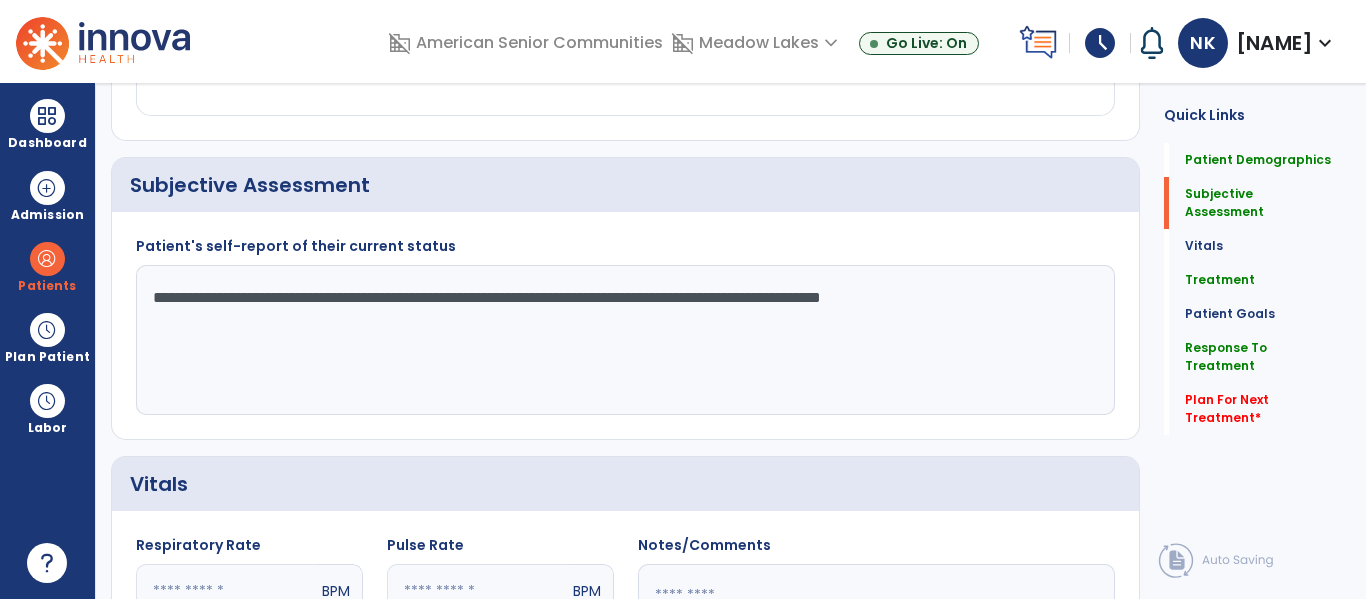 scroll, scrollTop: 499, scrollLeft: 0, axis: vertical 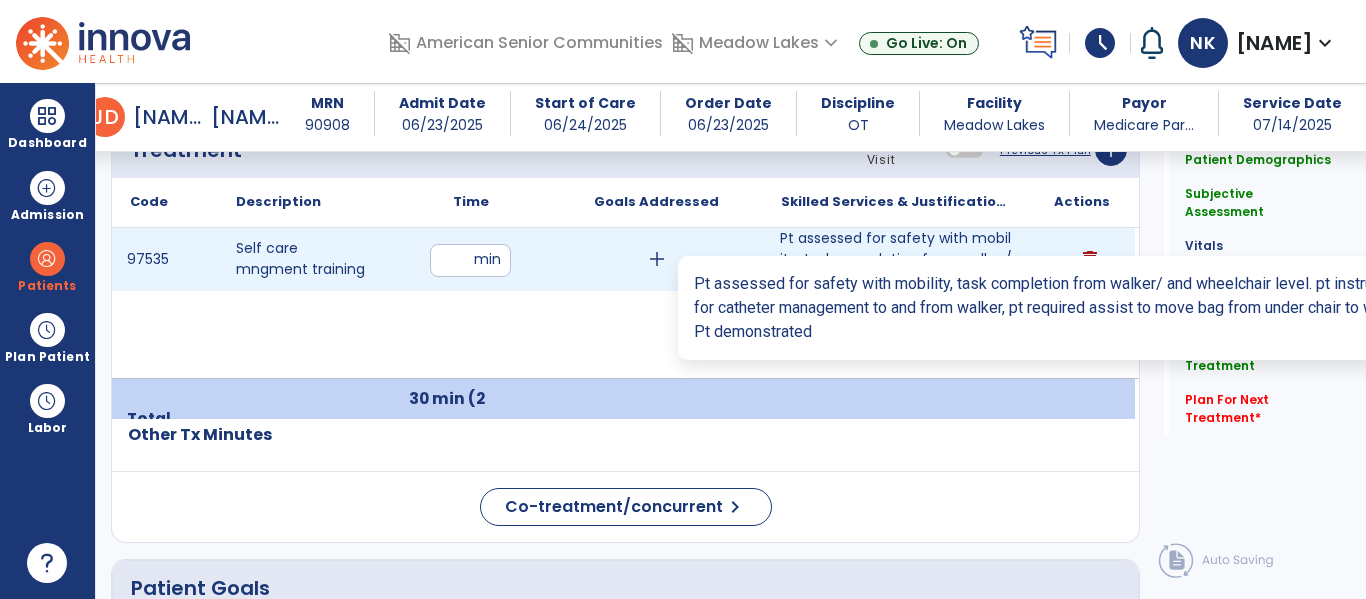 click on "Pt assessed for safety with mobility, task completion from walker/ and wheelchair level.  pt instruc..." at bounding box center (896, 259) 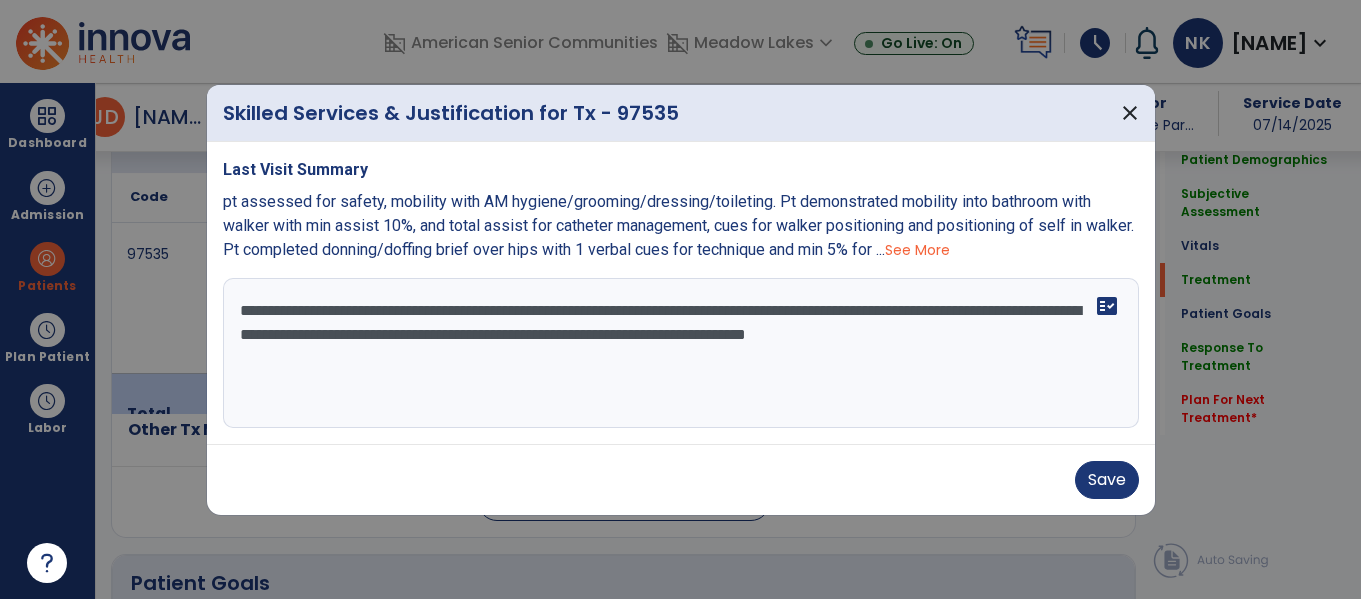 scroll, scrollTop: 1238, scrollLeft: 0, axis: vertical 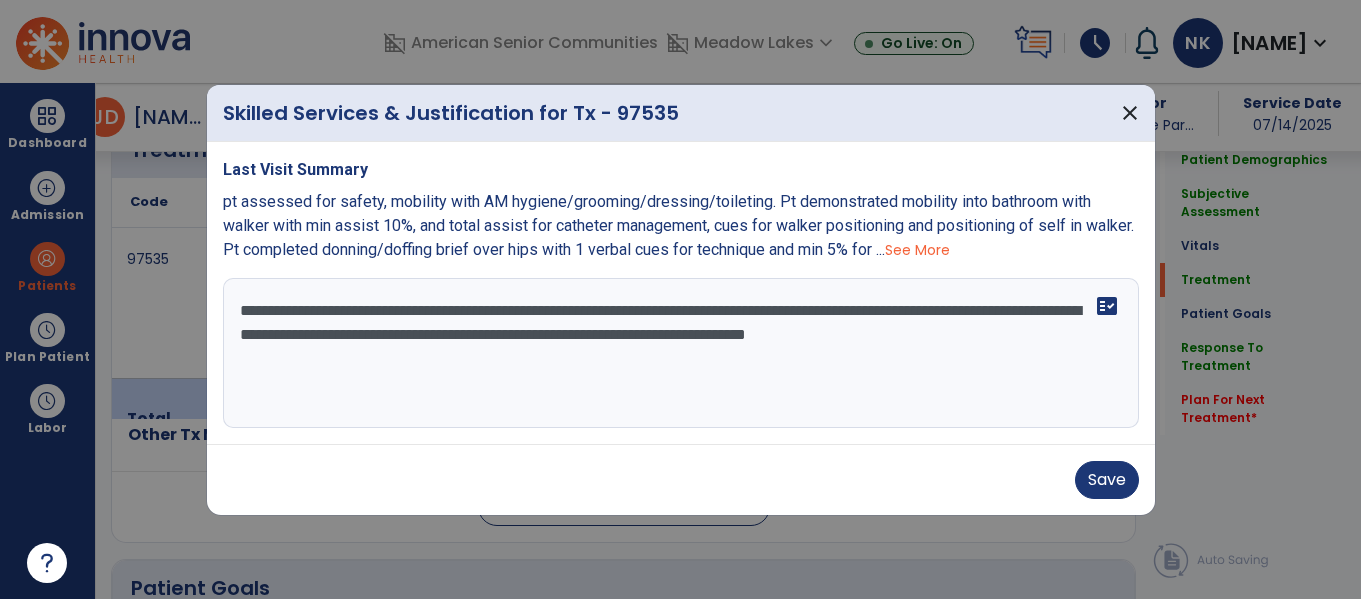 click on "**********" at bounding box center (681, 353) 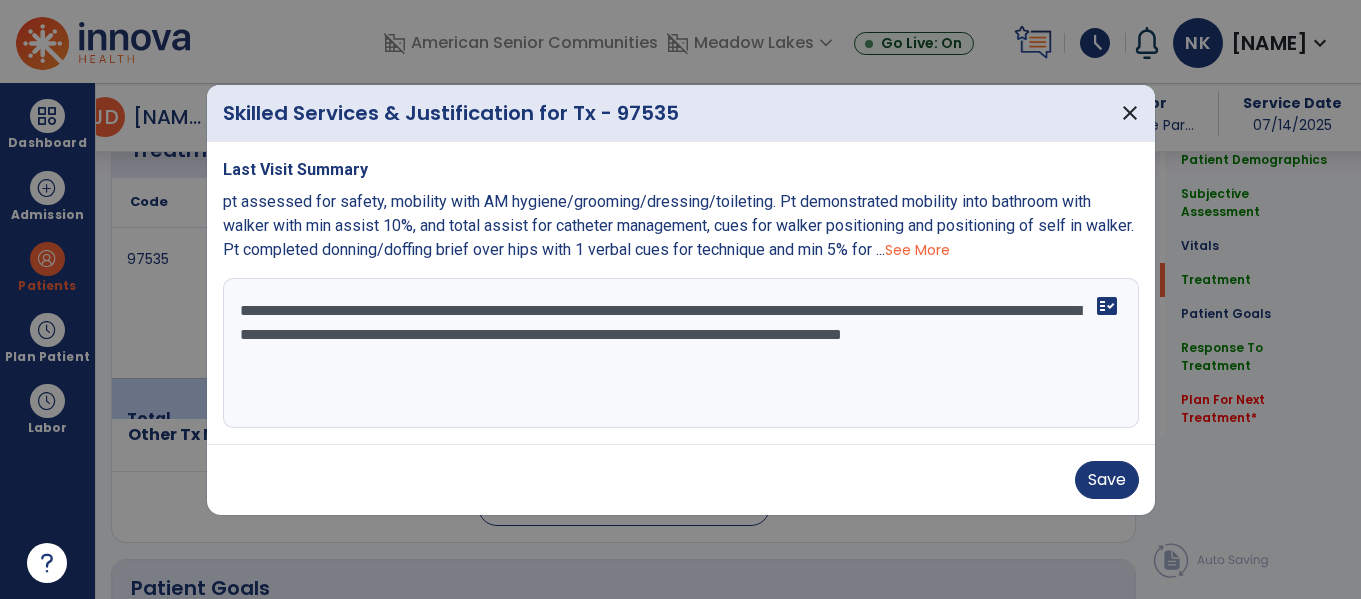 click on "**********" at bounding box center (681, 353) 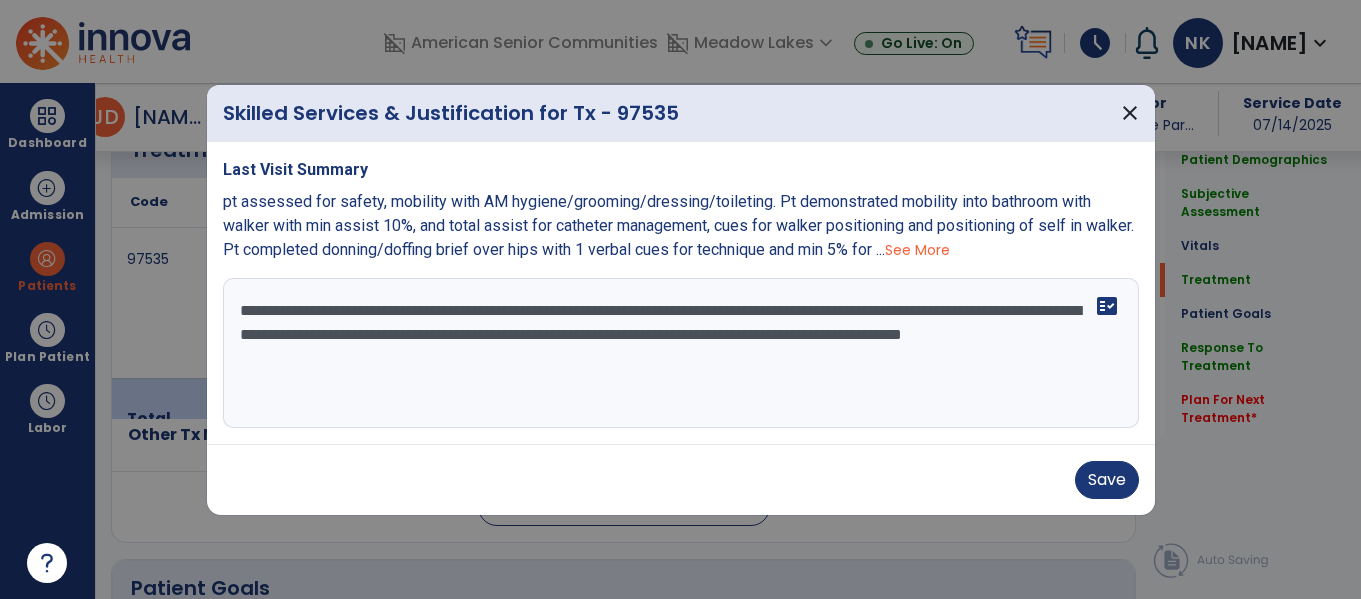 click on "**********" at bounding box center (681, 353) 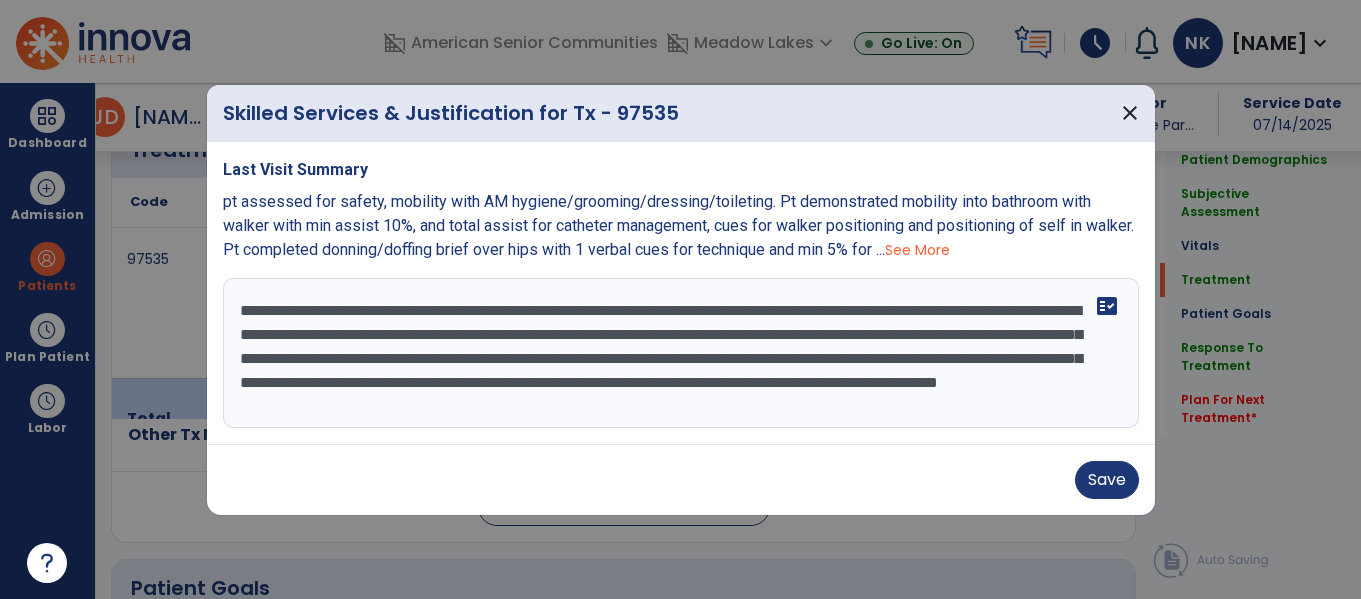 scroll, scrollTop: 16, scrollLeft: 0, axis: vertical 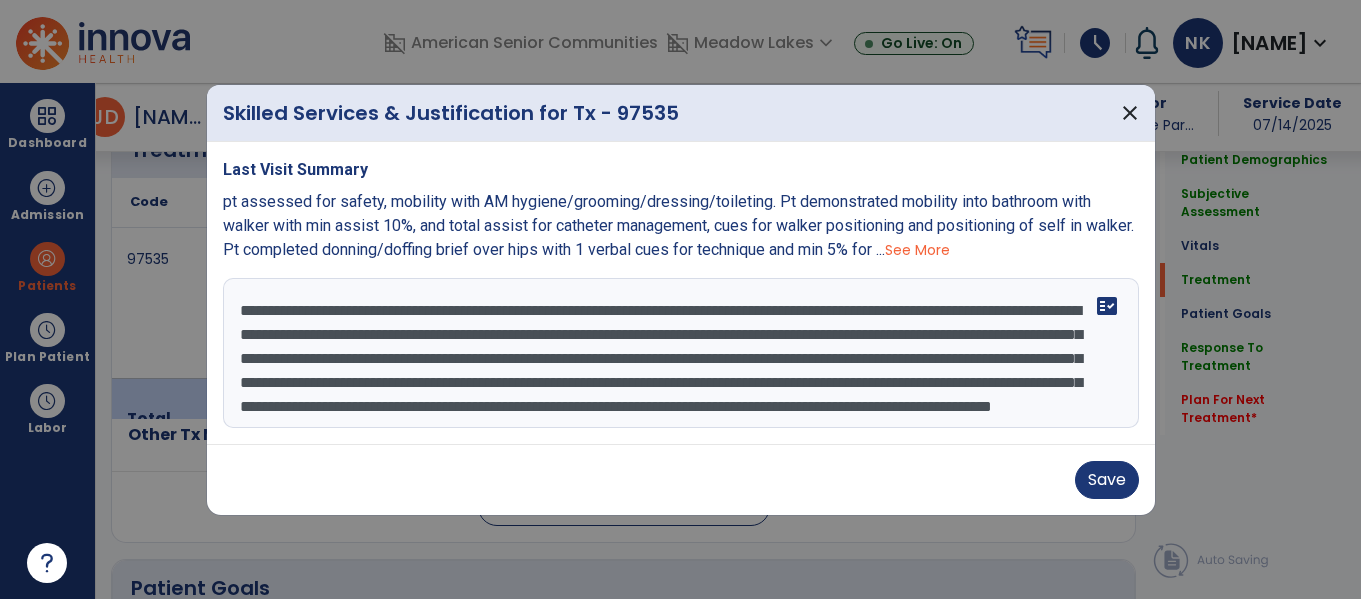 click on "**********" at bounding box center (681, 353) 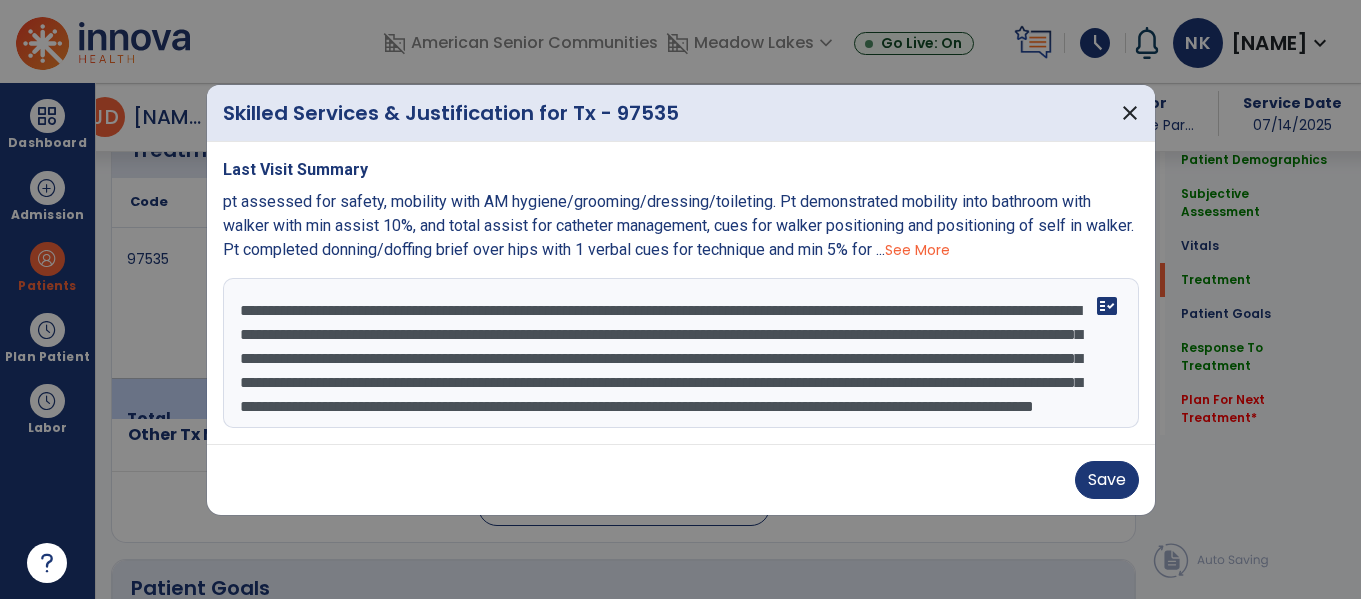 click on "**********" at bounding box center [681, 353] 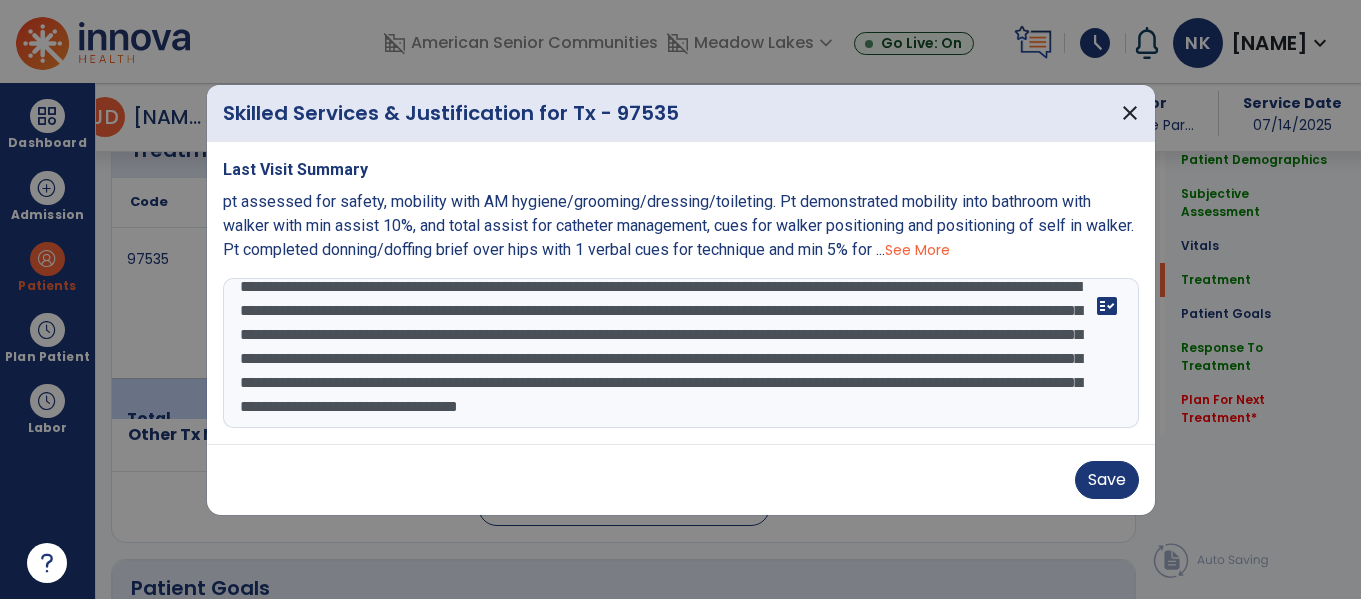 scroll, scrollTop: 64, scrollLeft: 0, axis: vertical 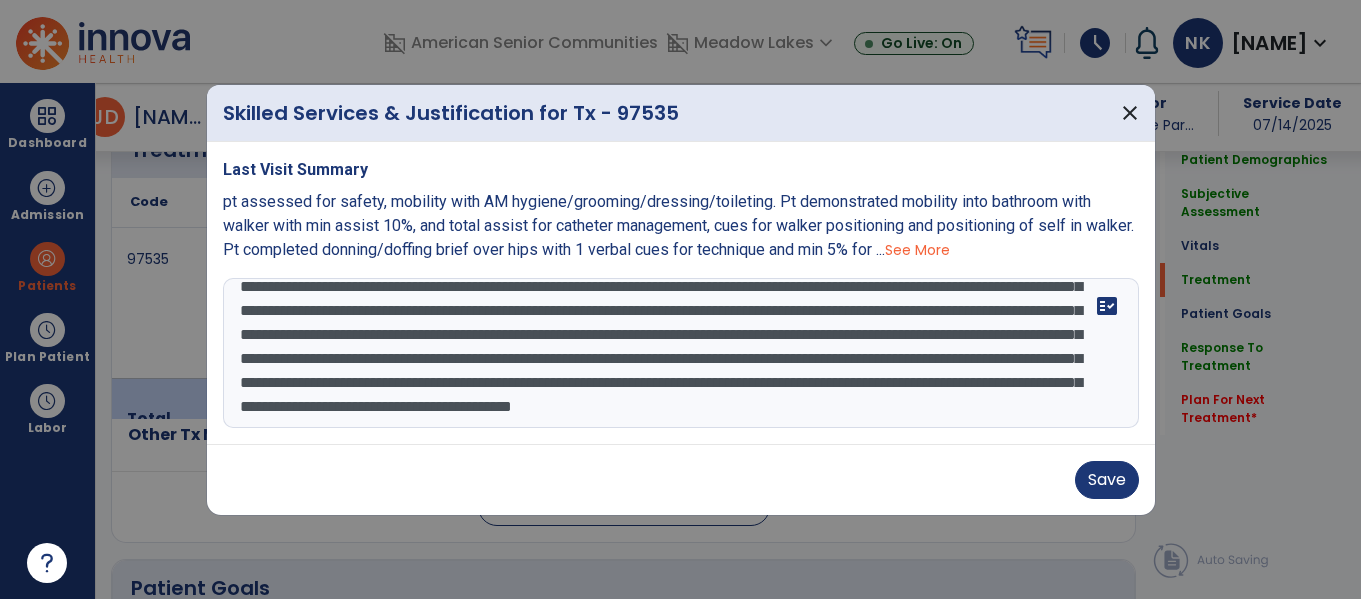 drag, startPoint x: 1100, startPoint y: 412, endPoint x: 1100, endPoint y: 428, distance: 16 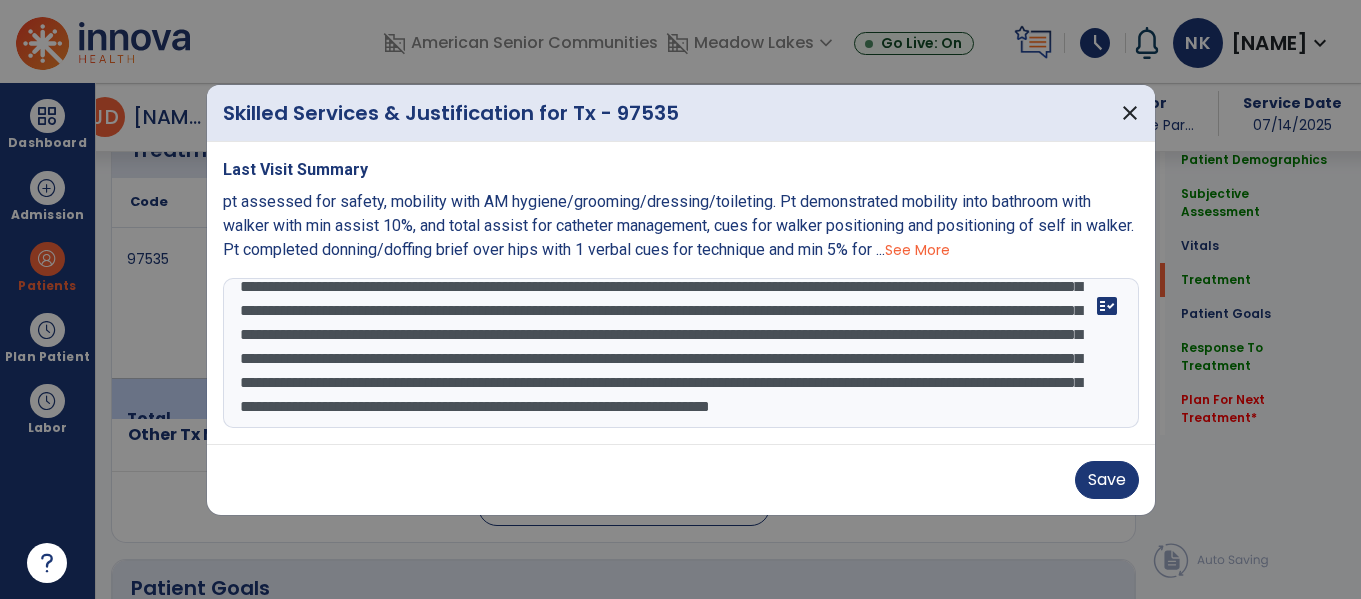 scroll, scrollTop: 136, scrollLeft: 0, axis: vertical 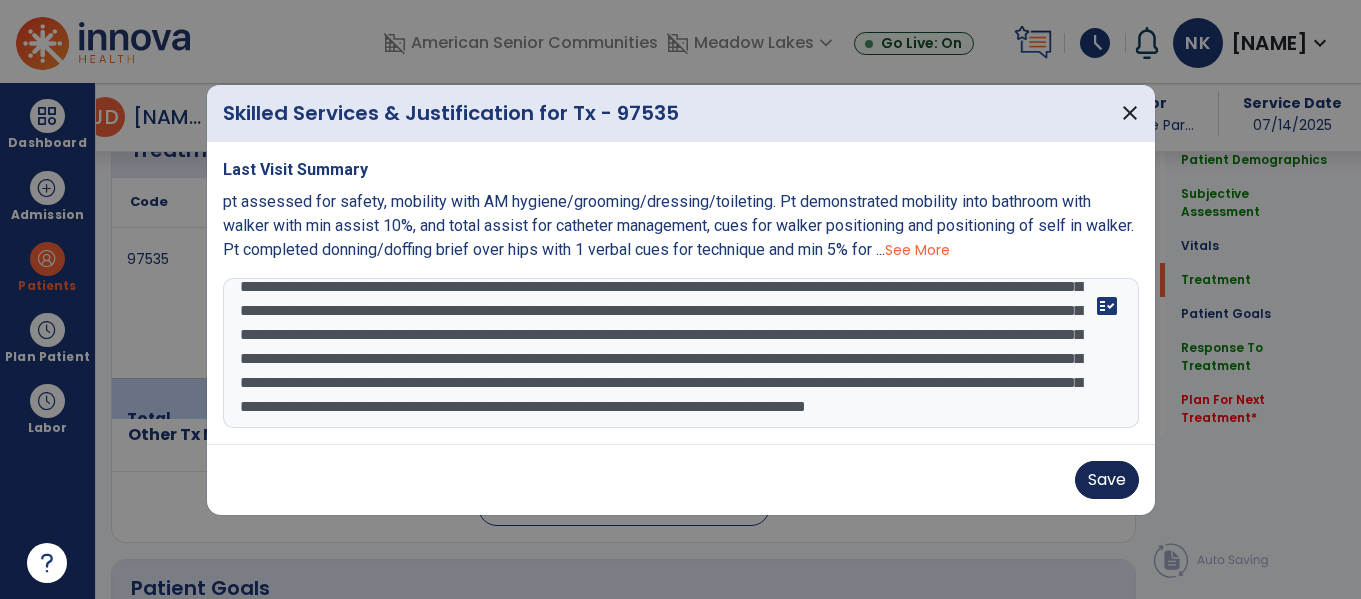 type on "**********" 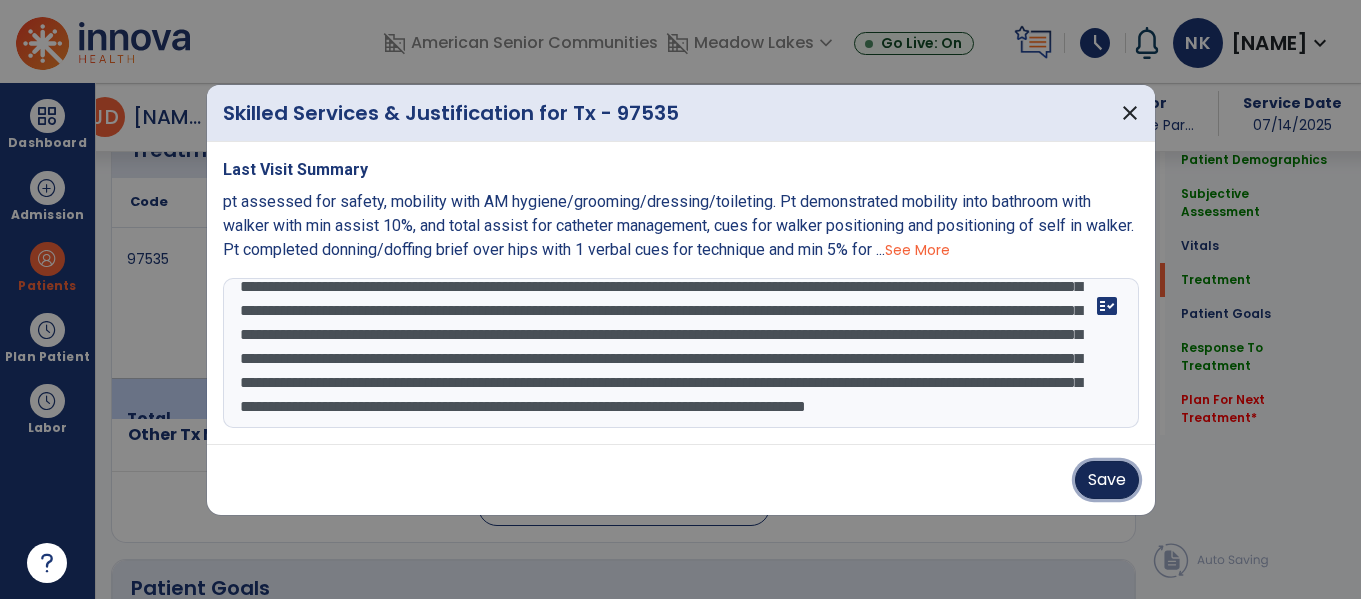 click on "Save" at bounding box center [1107, 480] 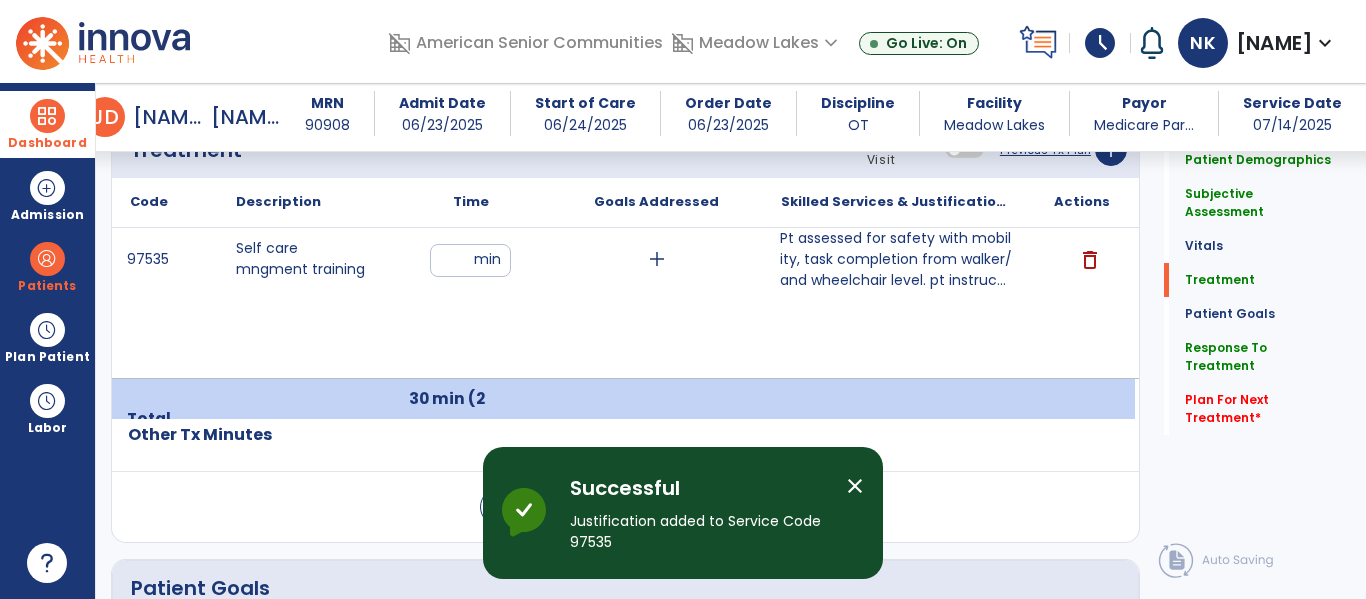 click at bounding box center (47, 116) 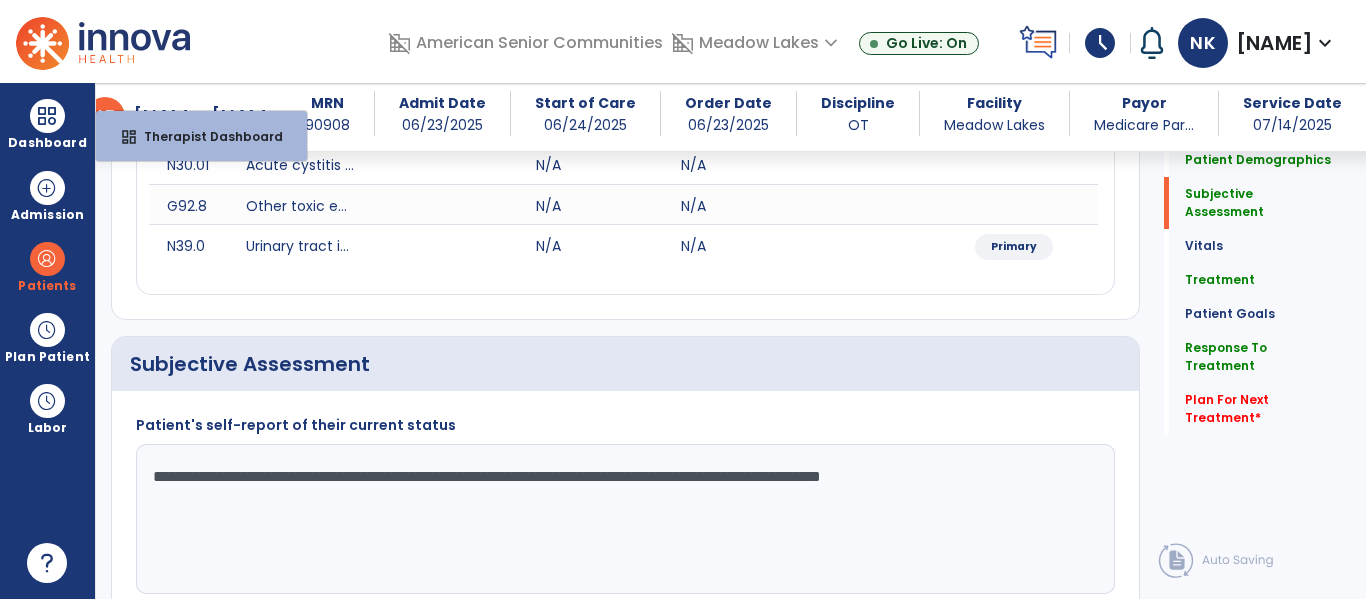 scroll, scrollTop: 0, scrollLeft: 0, axis: both 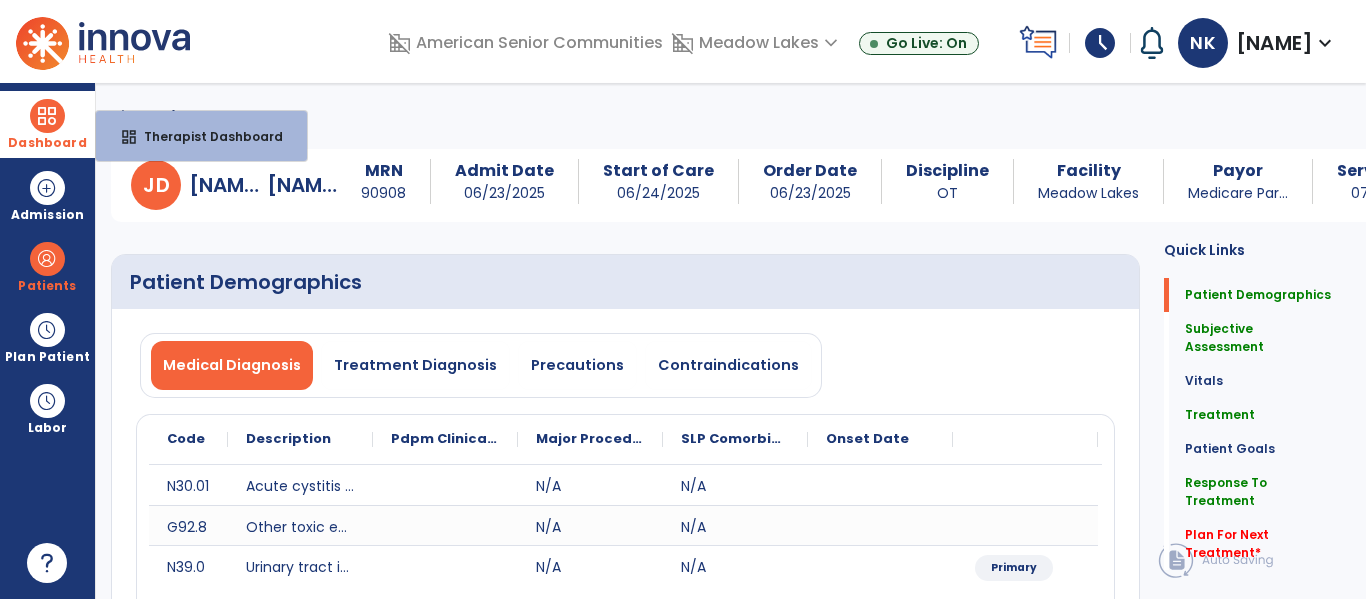 click at bounding box center [47, 116] 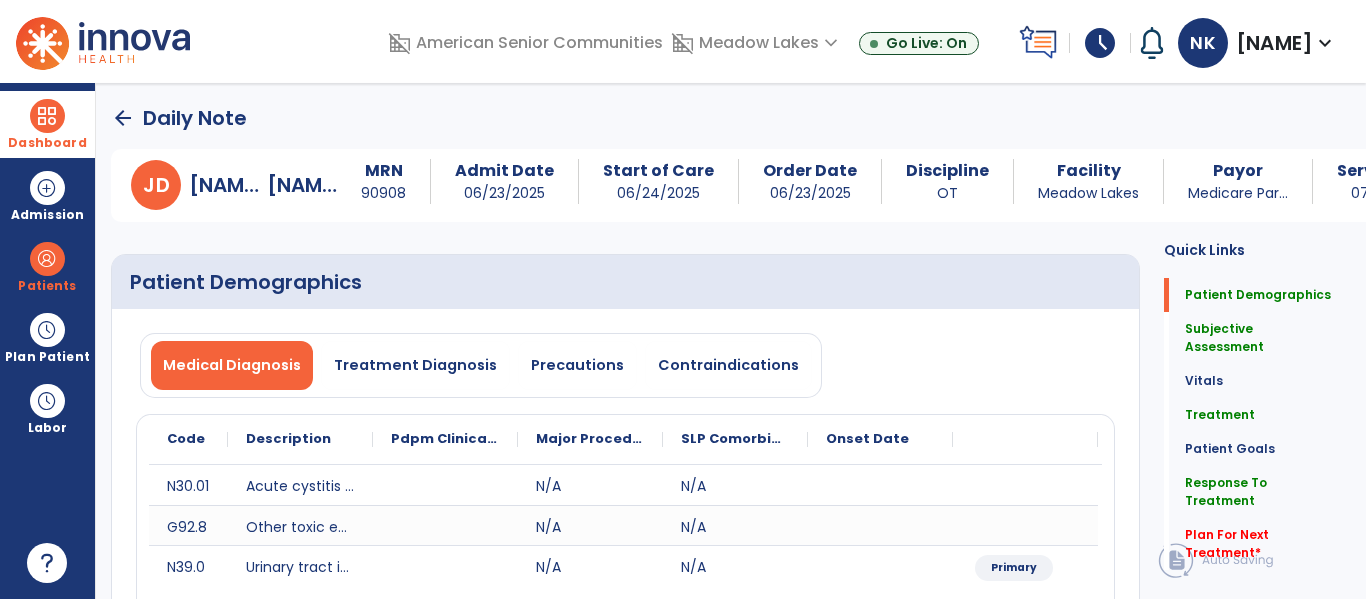 click on "Dashboard" at bounding box center (47, 124) 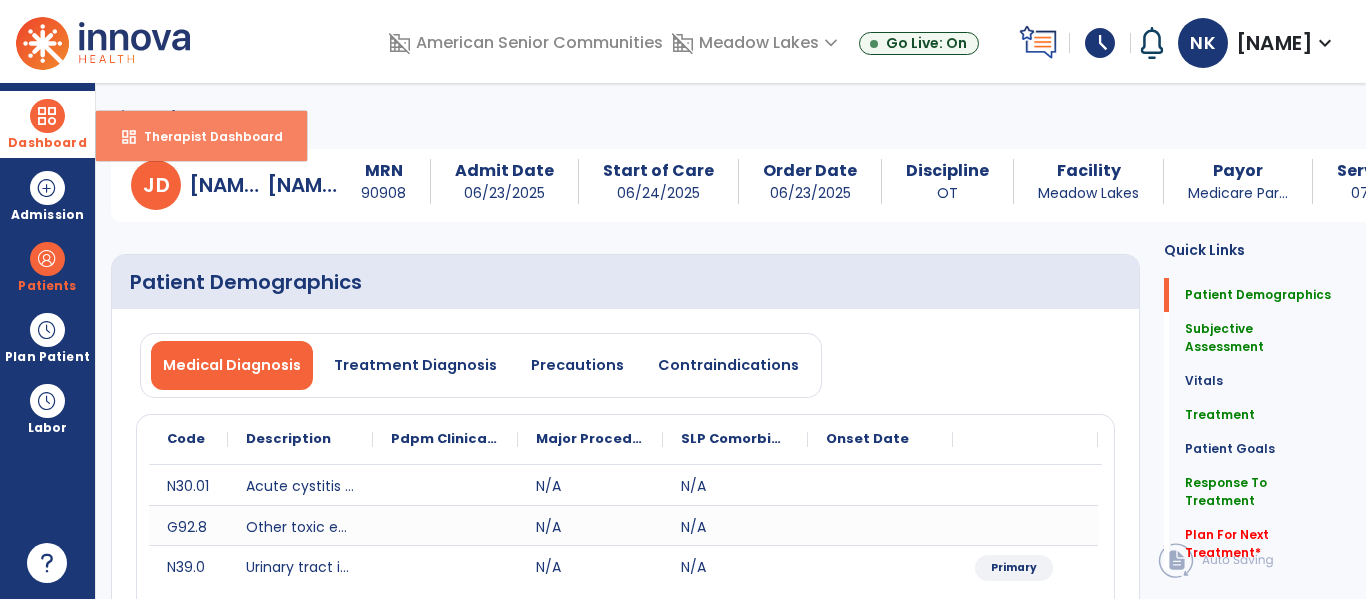 click on "Therapist Dashboard" at bounding box center [205, 136] 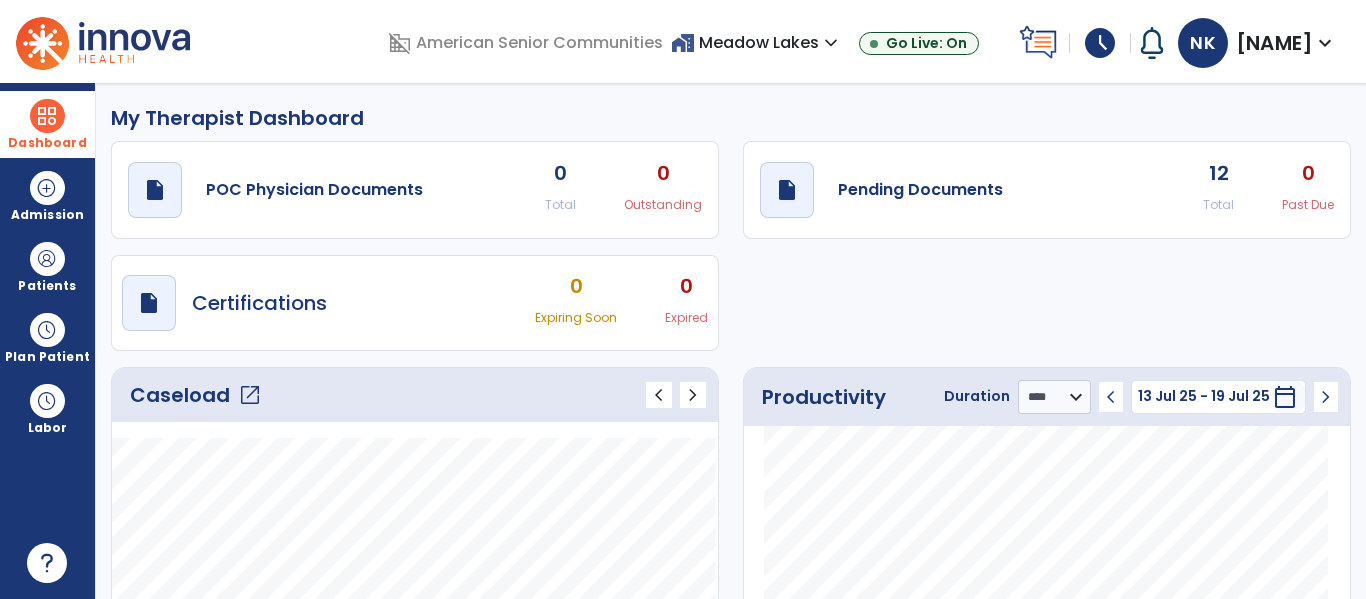 click on "open_in_new" 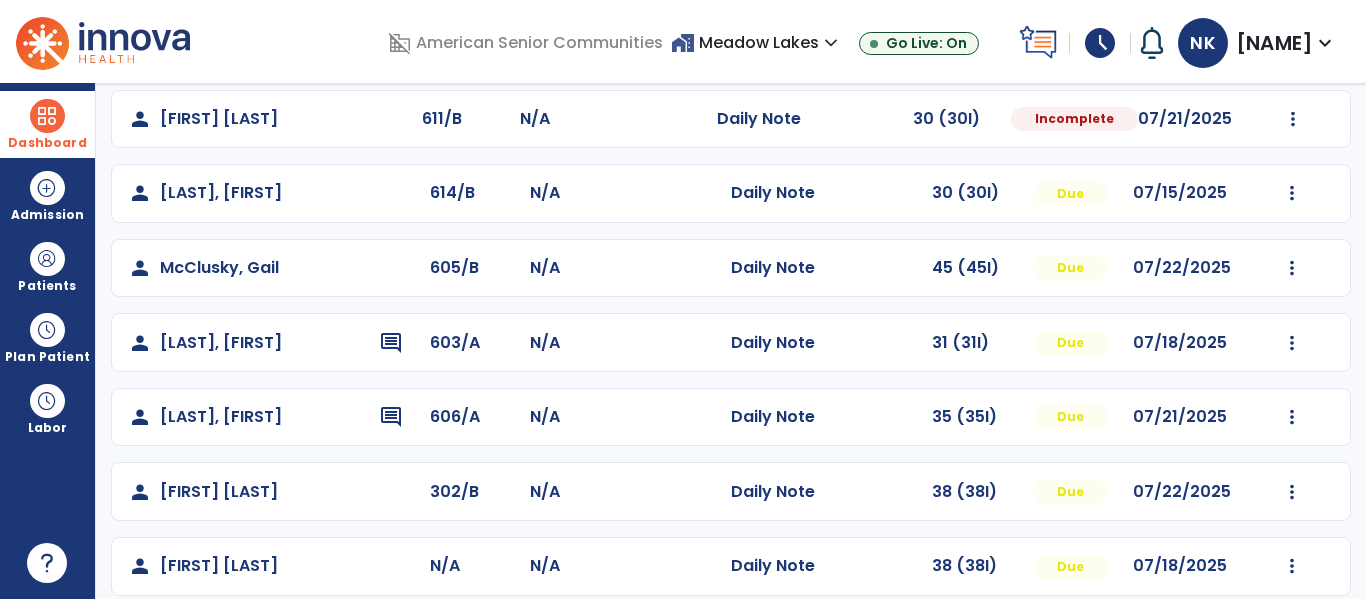 scroll, scrollTop: 634, scrollLeft: 0, axis: vertical 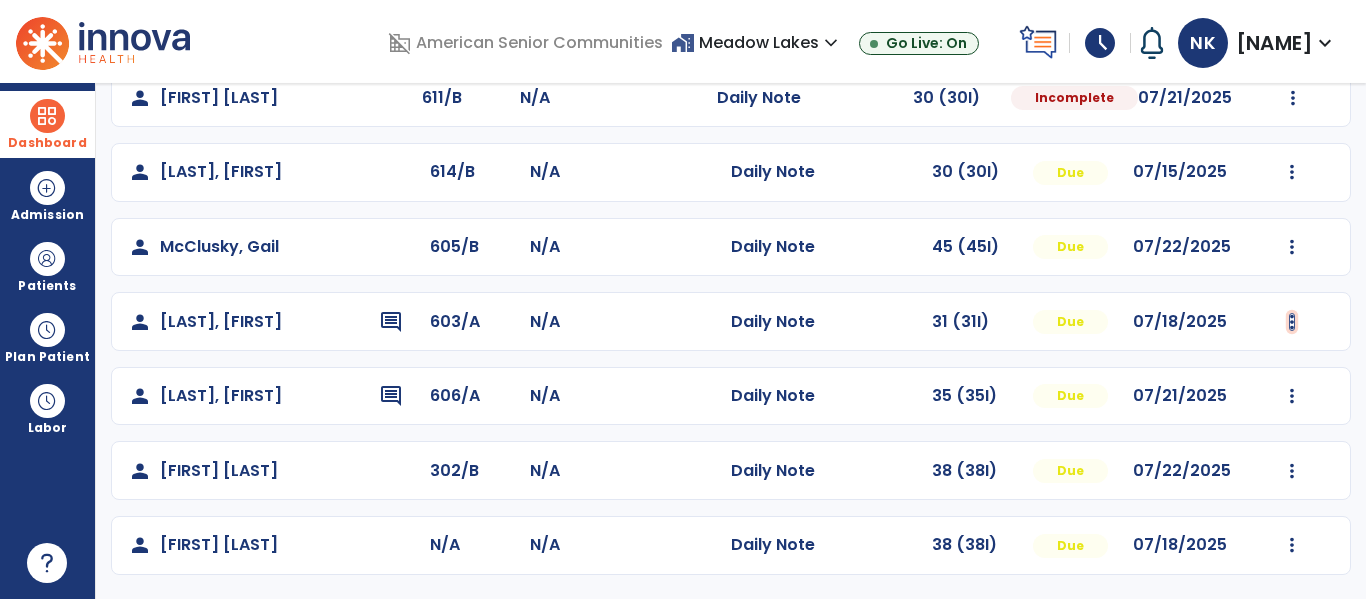 click at bounding box center (1292, -275) 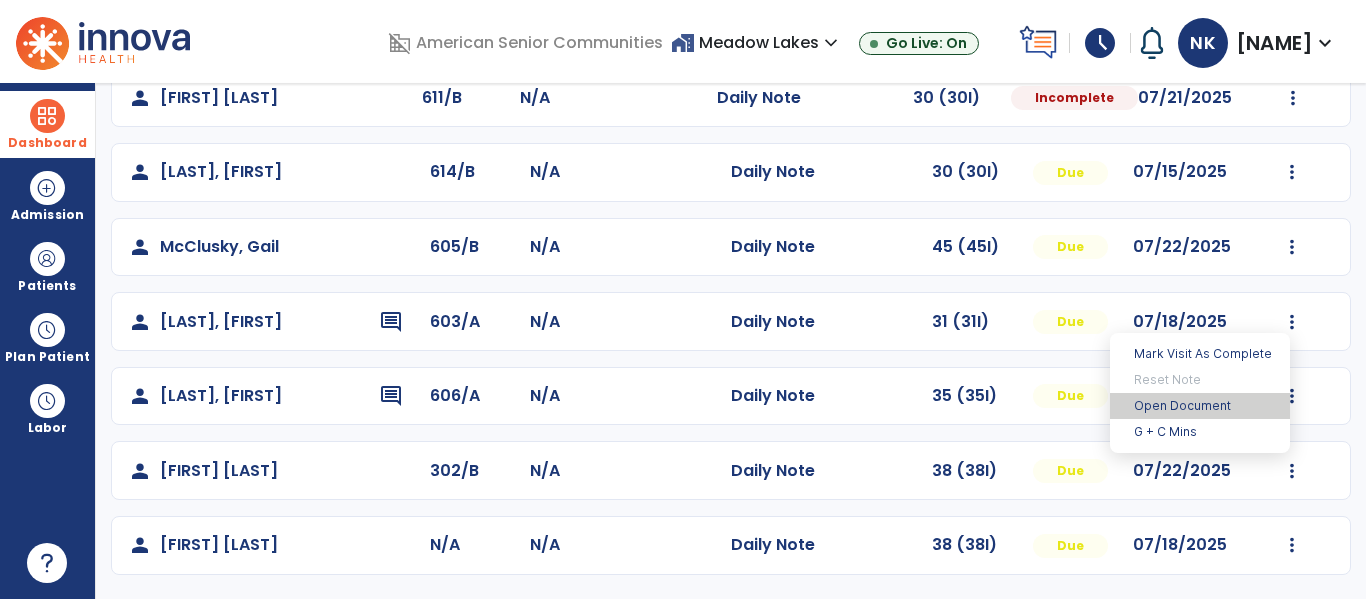 click on "Open Document" at bounding box center (1200, 406) 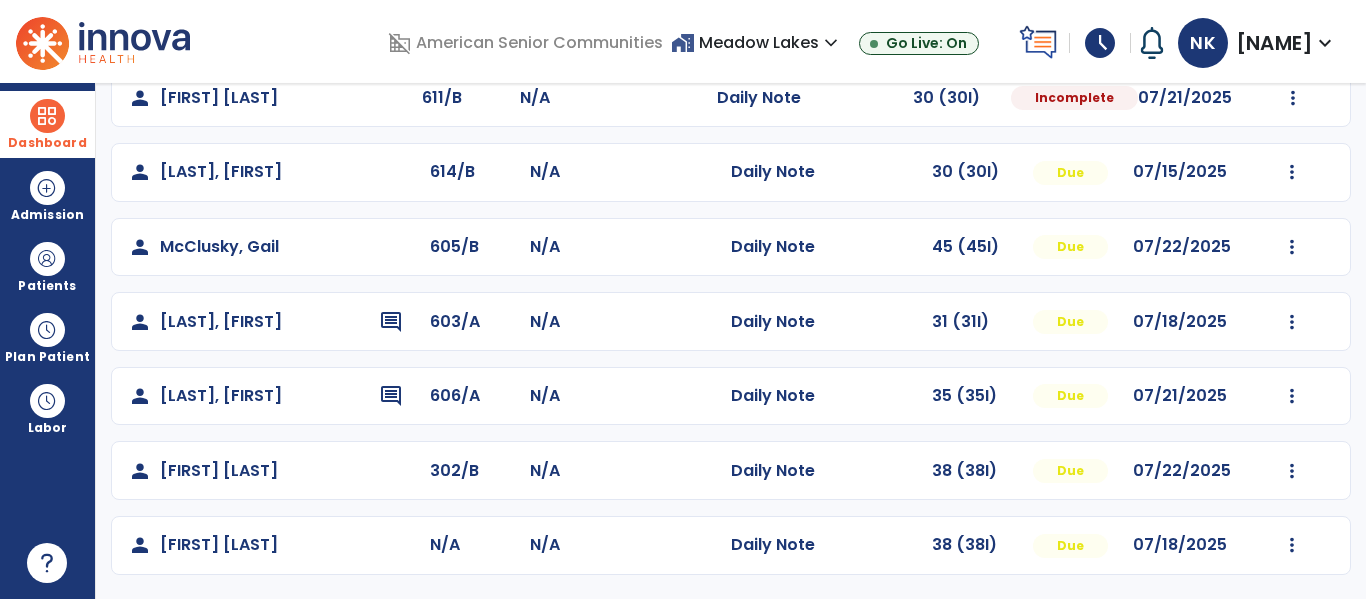 click on "07/21/2025" 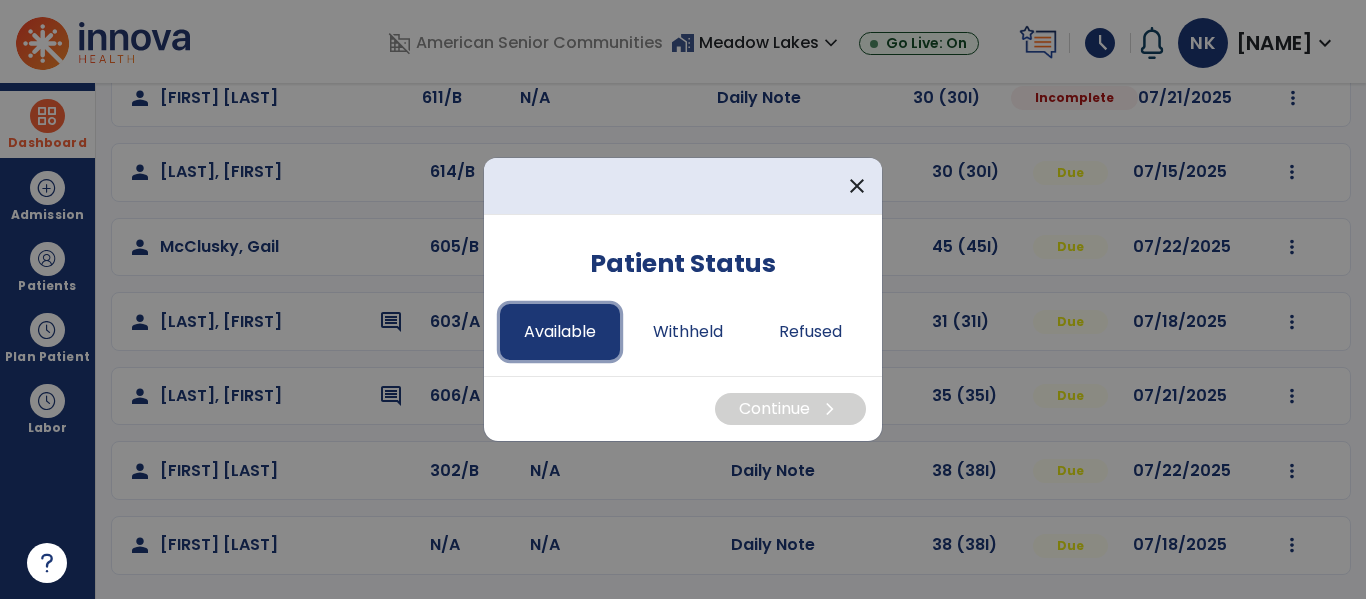 click on "Available" at bounding box center [560, 332] 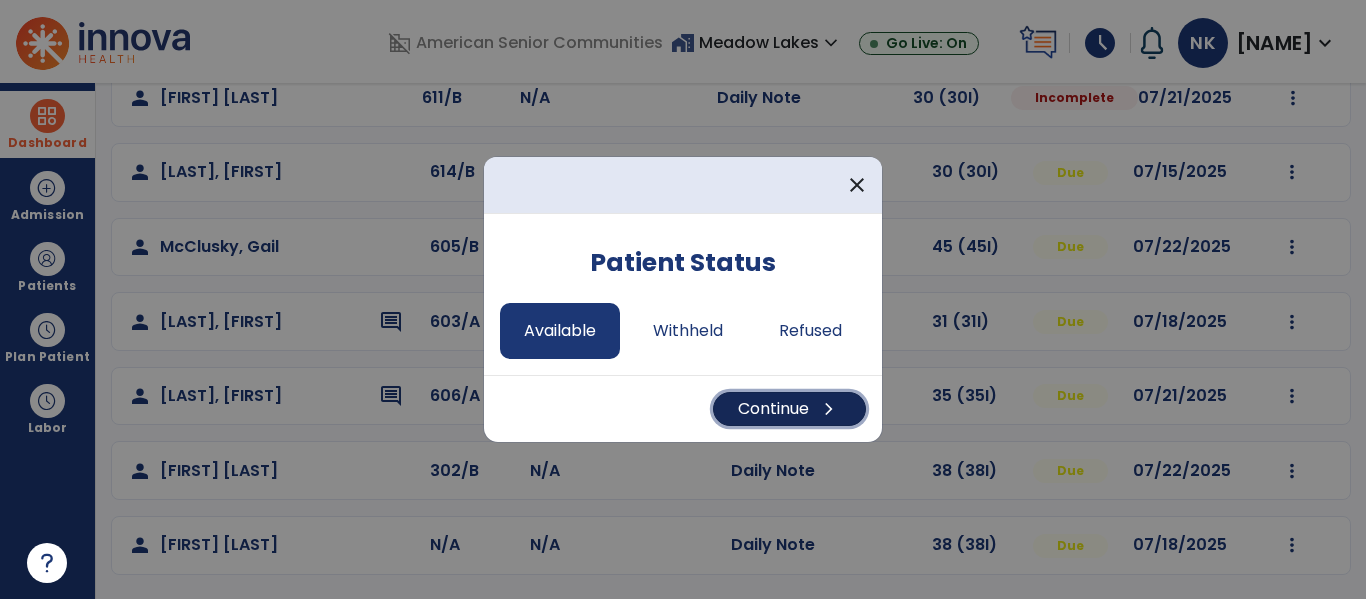 click on "Continue   chevron_right" at bounding box center [789, 409] 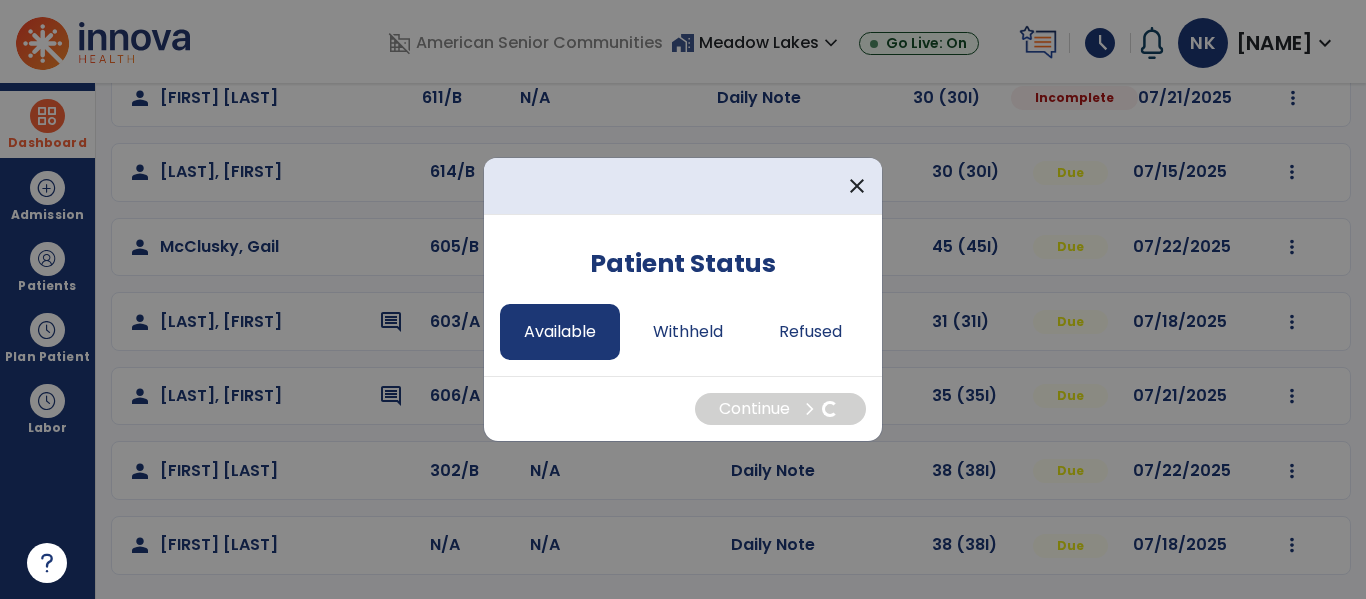 select on "*" 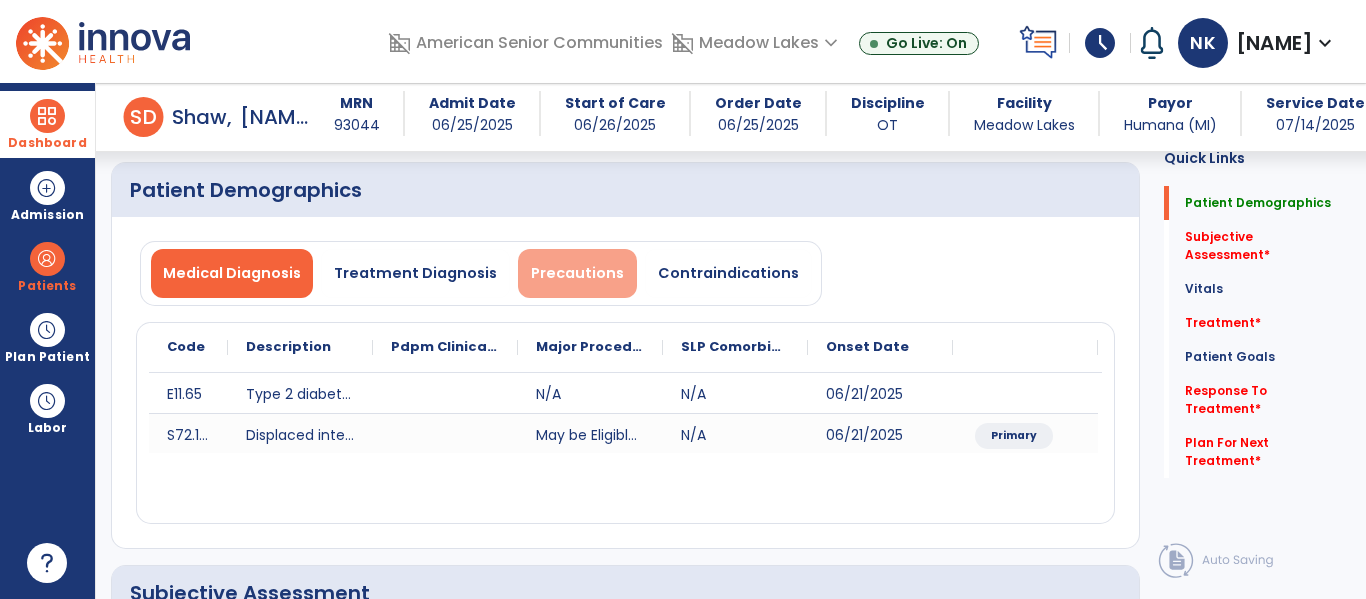 scroll, scrollTop: 64, scrollLeft: 0, axis: vertical 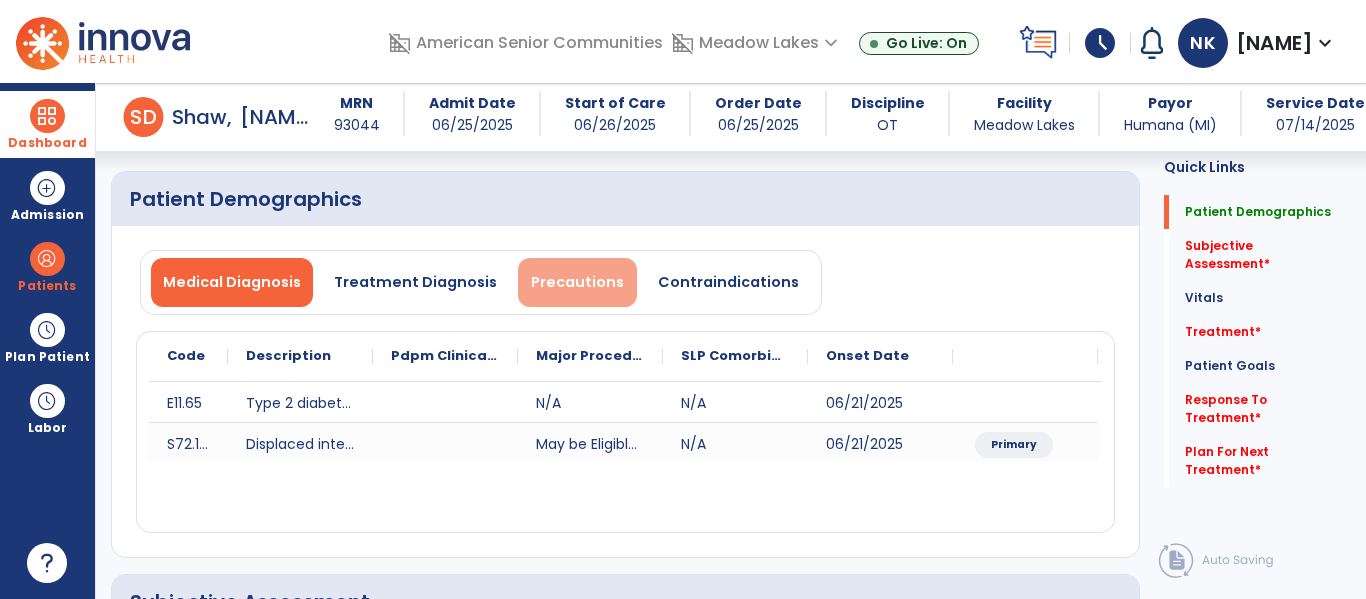 click on "Precautions" at bounding box center [577, 282] 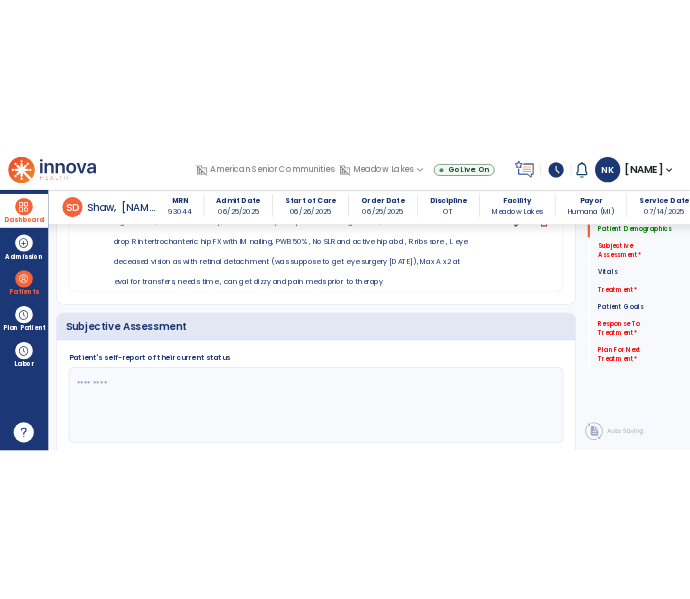 scroll, scrollTop: 395, scrollLeft: 0, axis: vertical 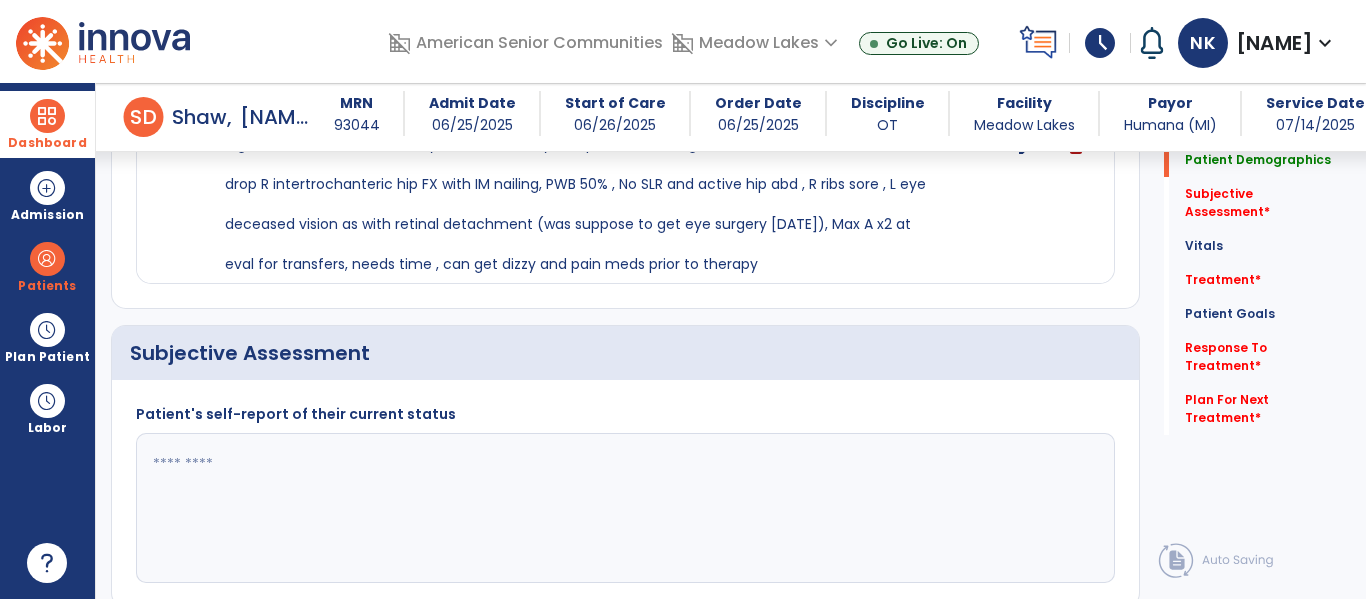 click 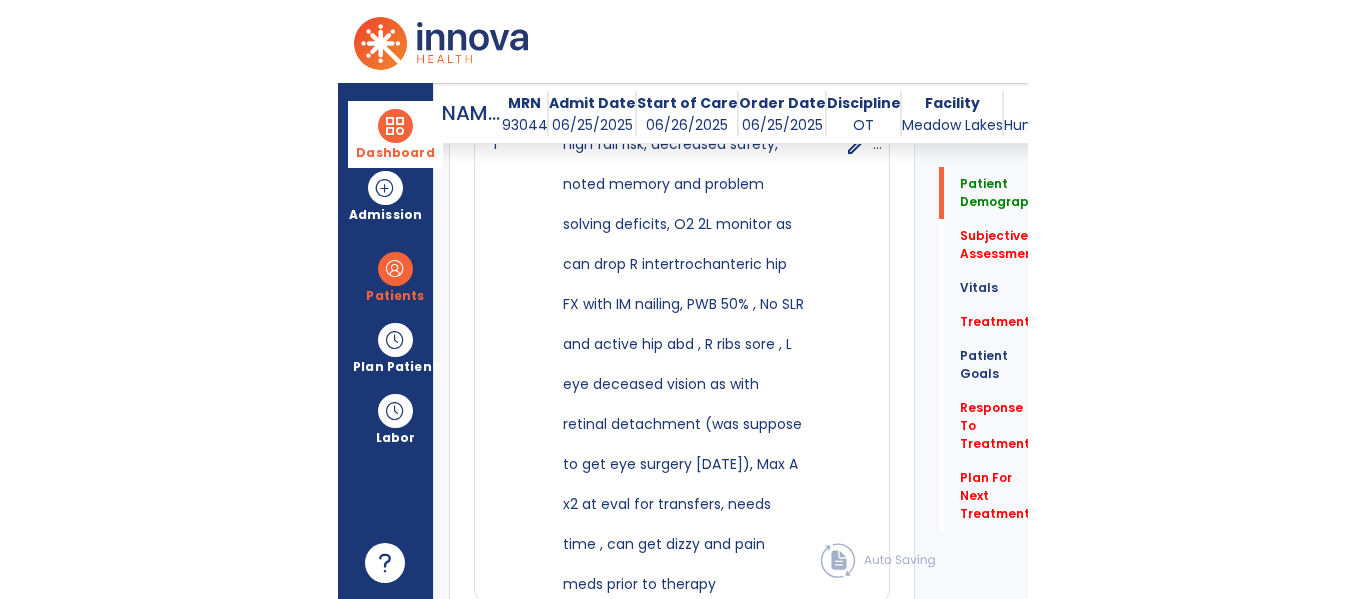 scroll, scrollTop: 395, scrollLeft: 0, axis: vertical 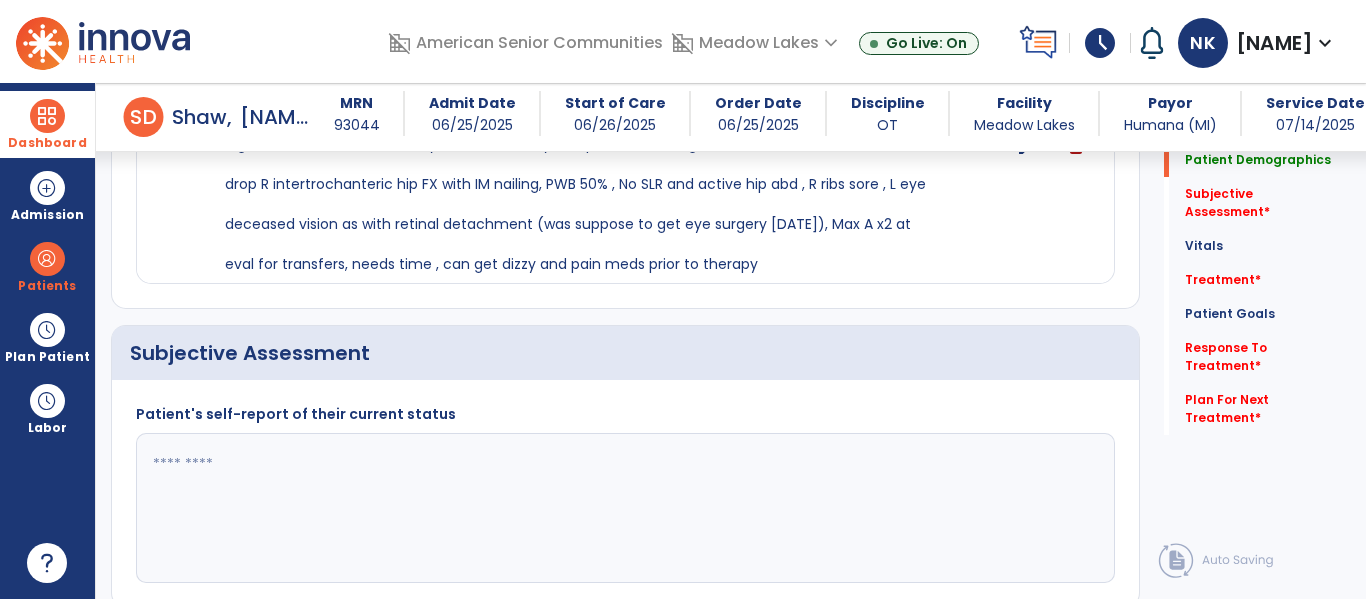 click 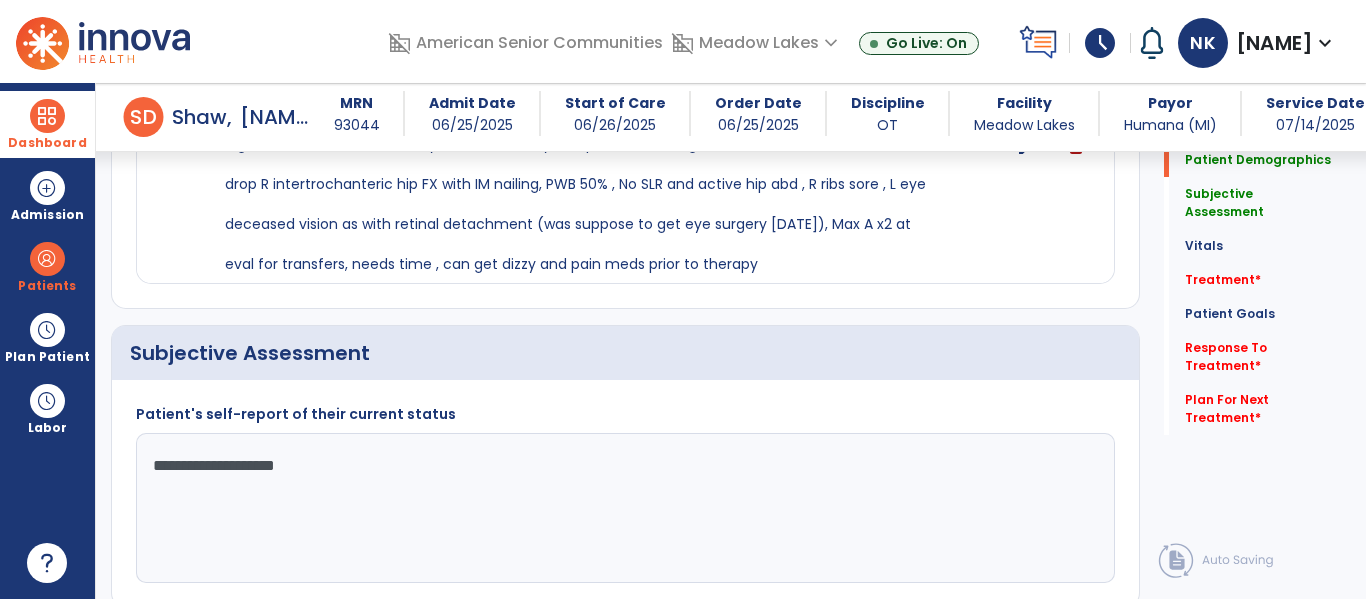 click on "**********" 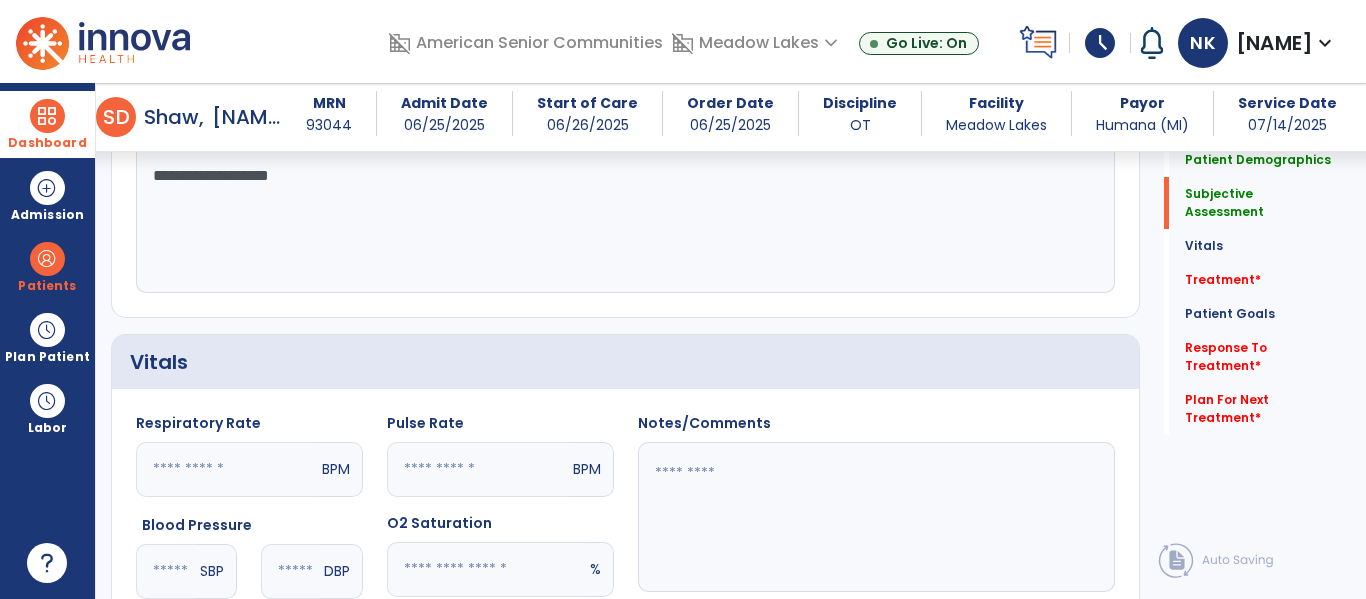 scroll, scrollTop: 686, scrollLeft: 0, axis: vertical 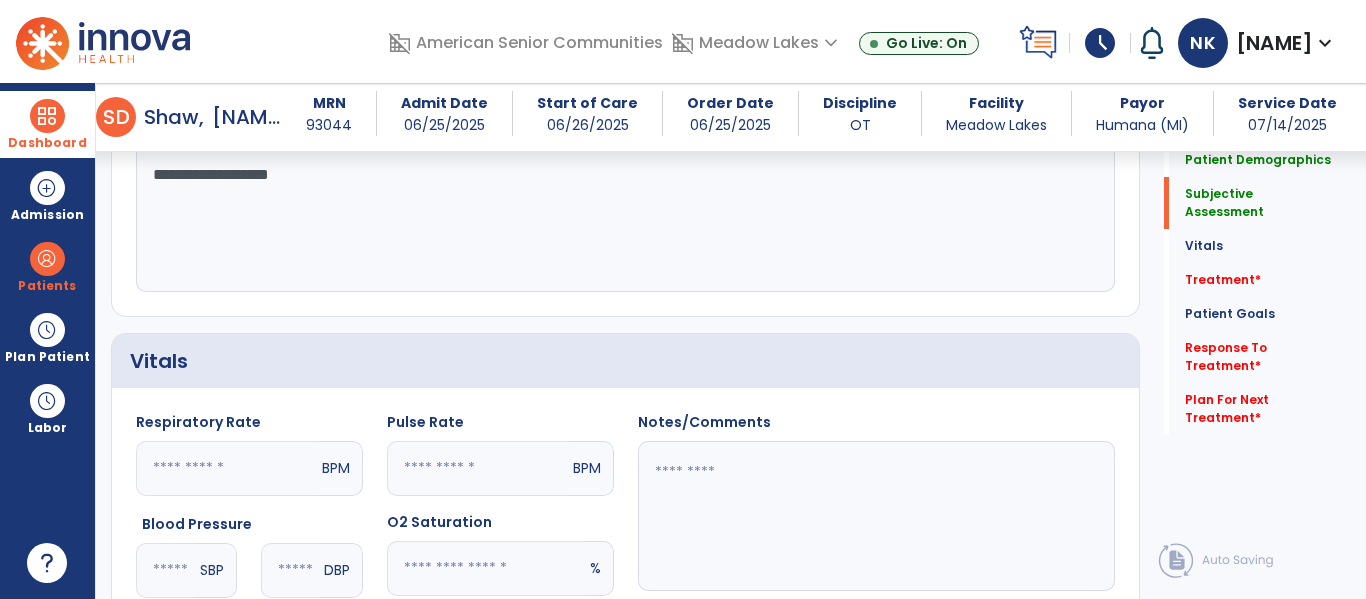 click on "**********" 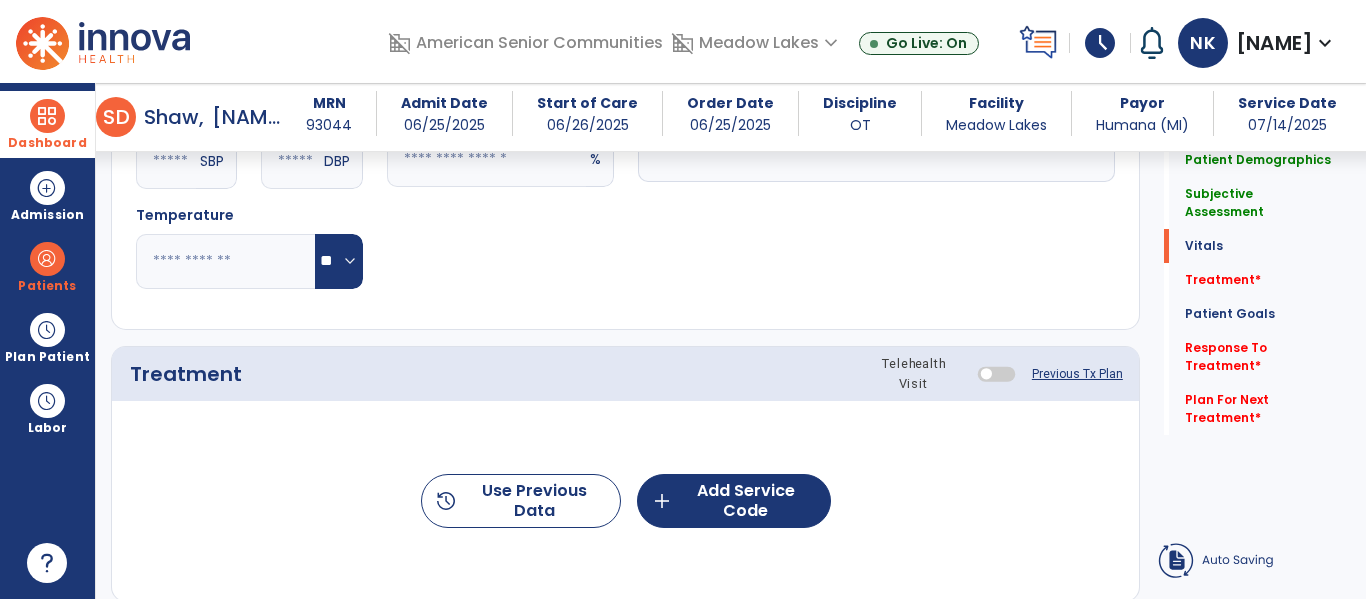scroll, scrollTop: 1153, scrollLeft: 0, axis: vertical 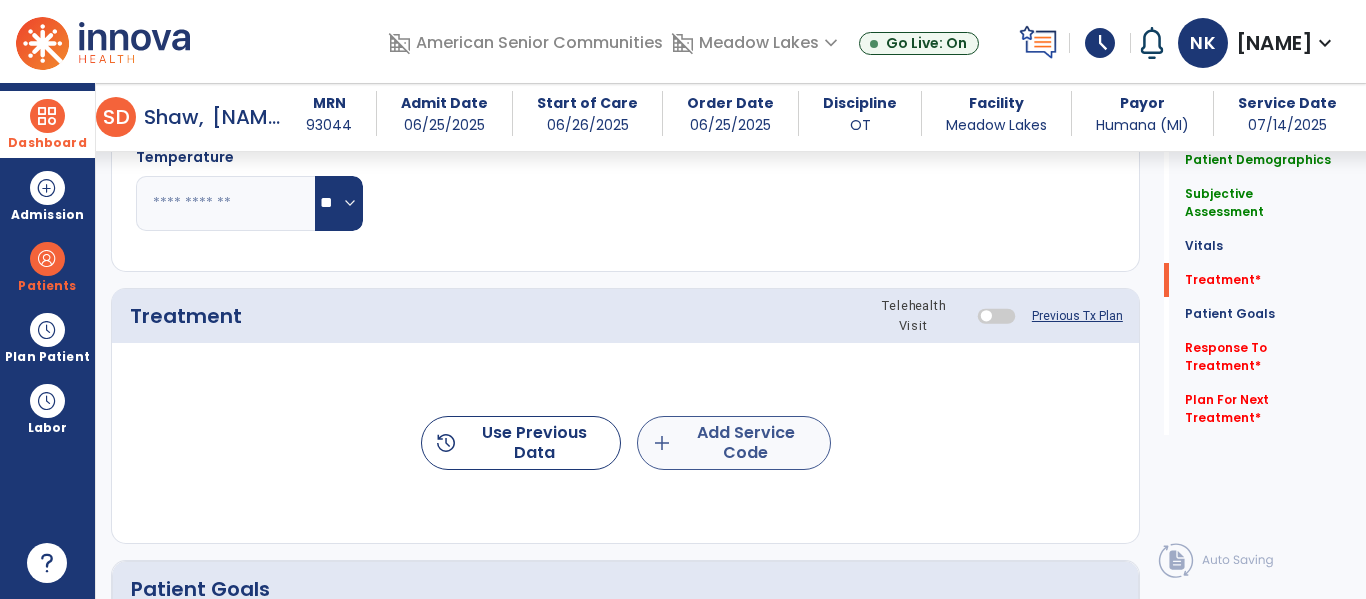 type on "**********" 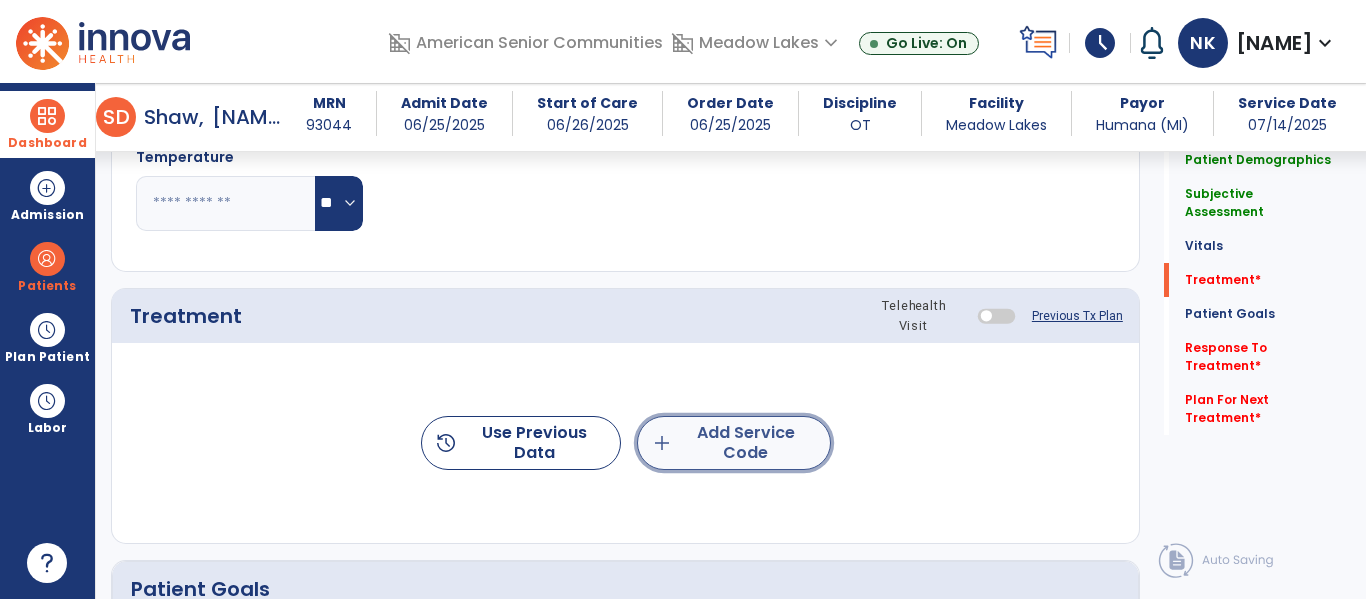 click on "add  Add Service Code" 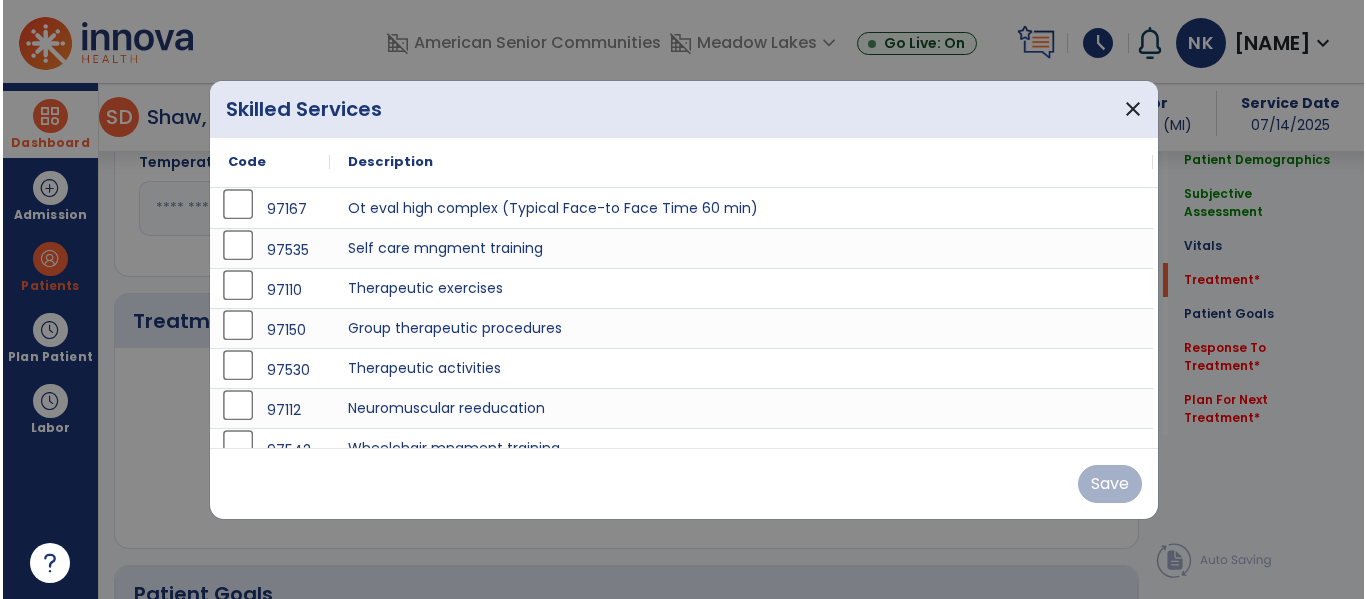 scroll, scrollTop: 1153, scrollLeft: 0, axis: vertical 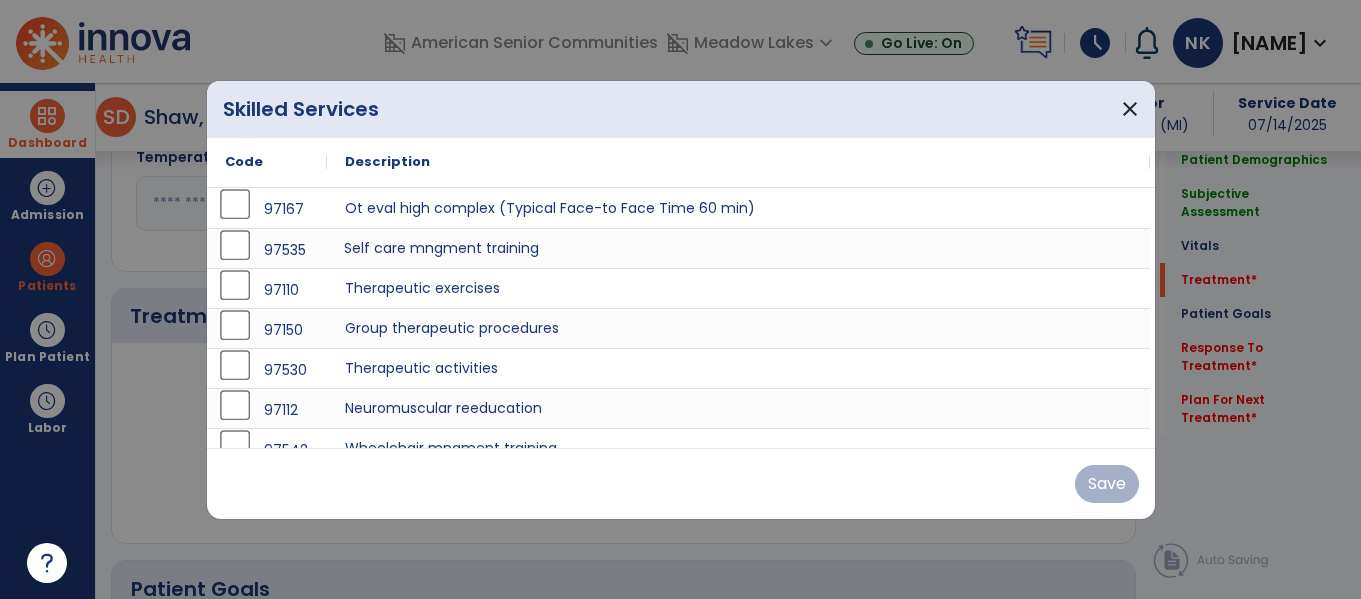 click on "Self care mngment training" at bounding box center (738, 248) 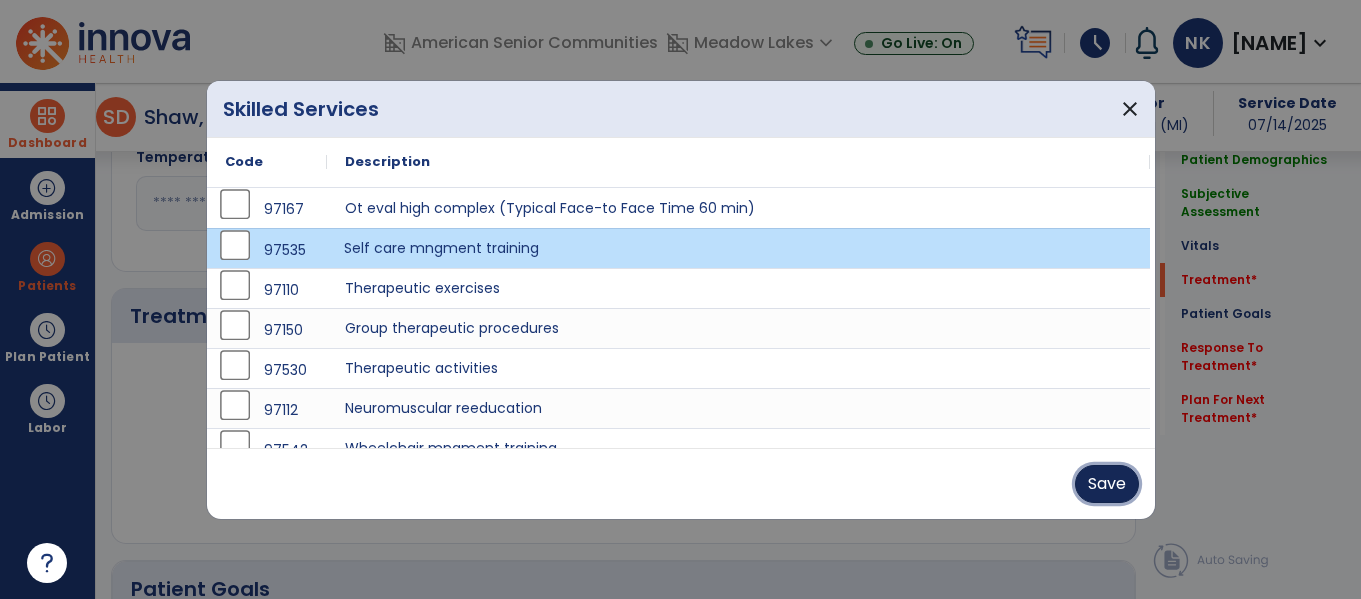 click on "Save" at bounding box center (1107, 484) 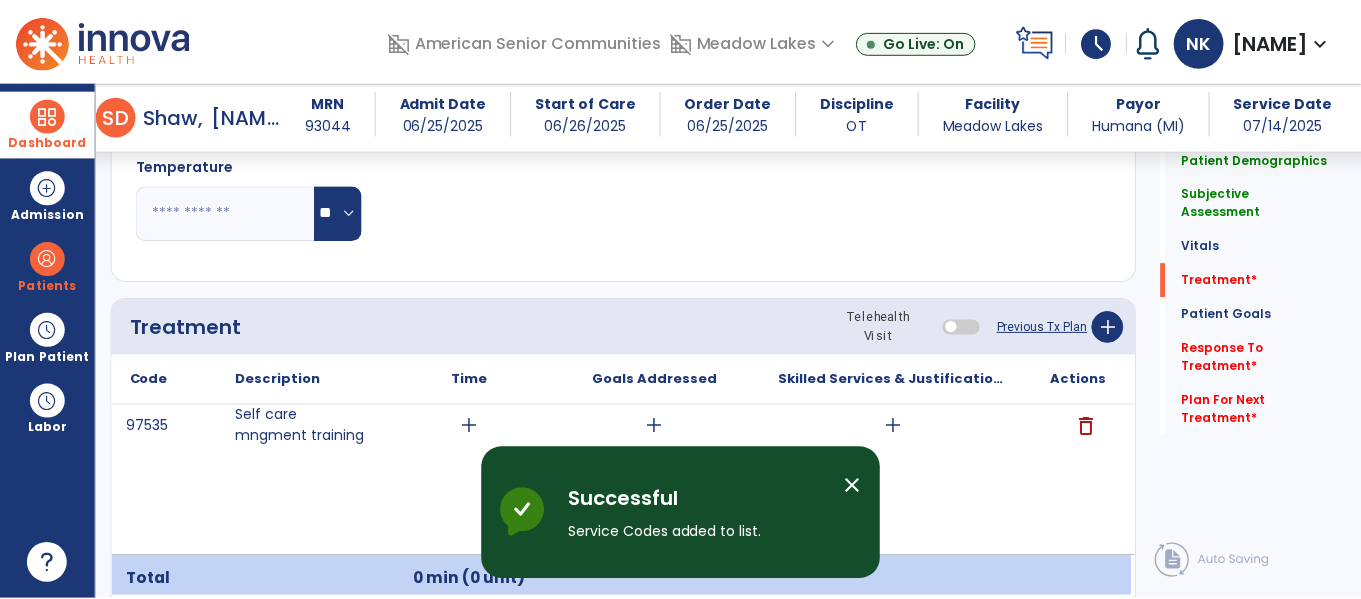 scroll, scrollTop: 1153, scrollLeft: 0, axis: vertical 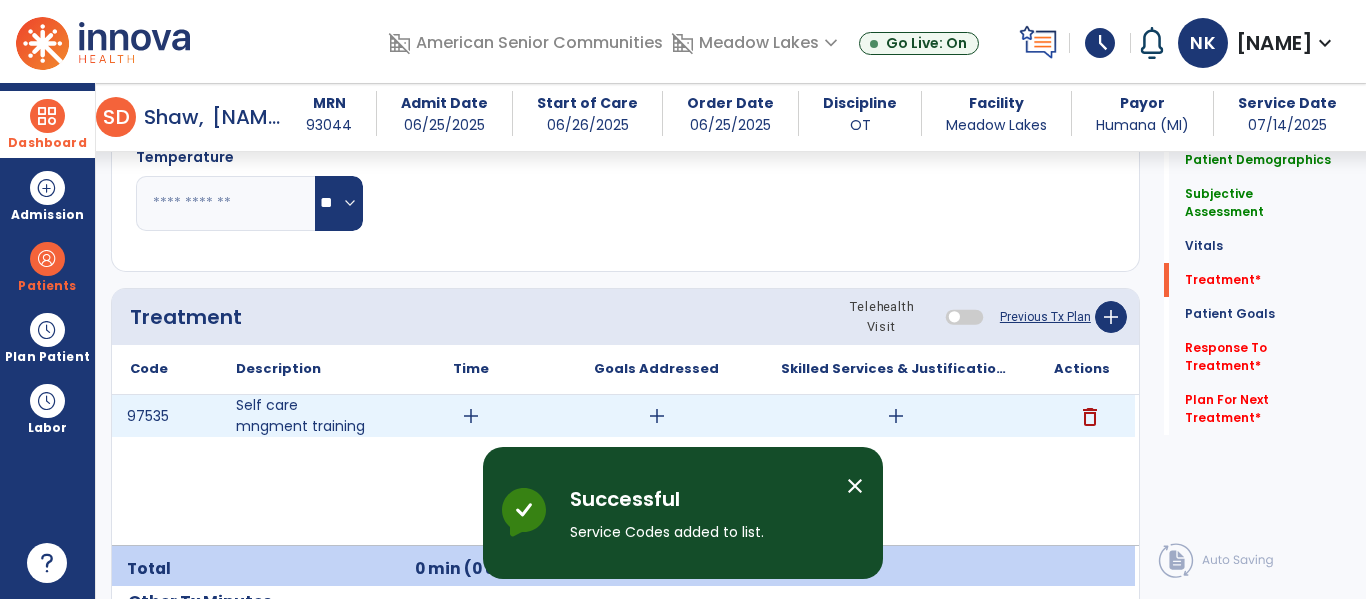 click on "add" at bounding box center (896, 416) 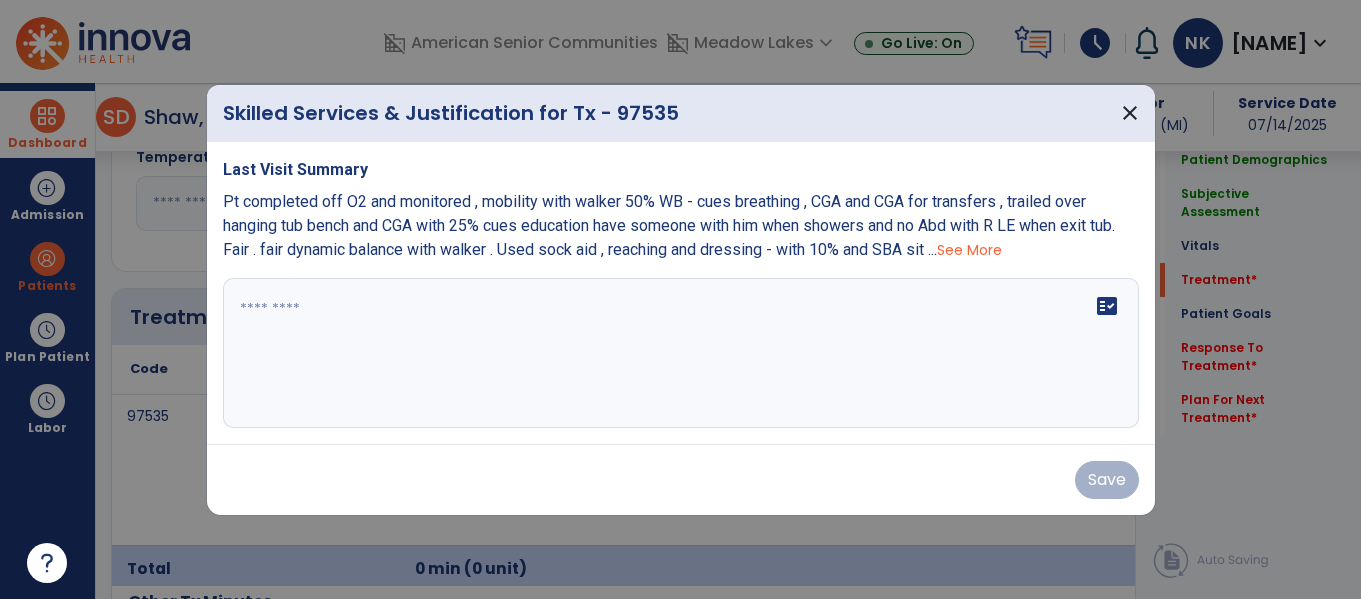 scroll, scrollTop: 1153, scrollLeft: 0, axis: vertical 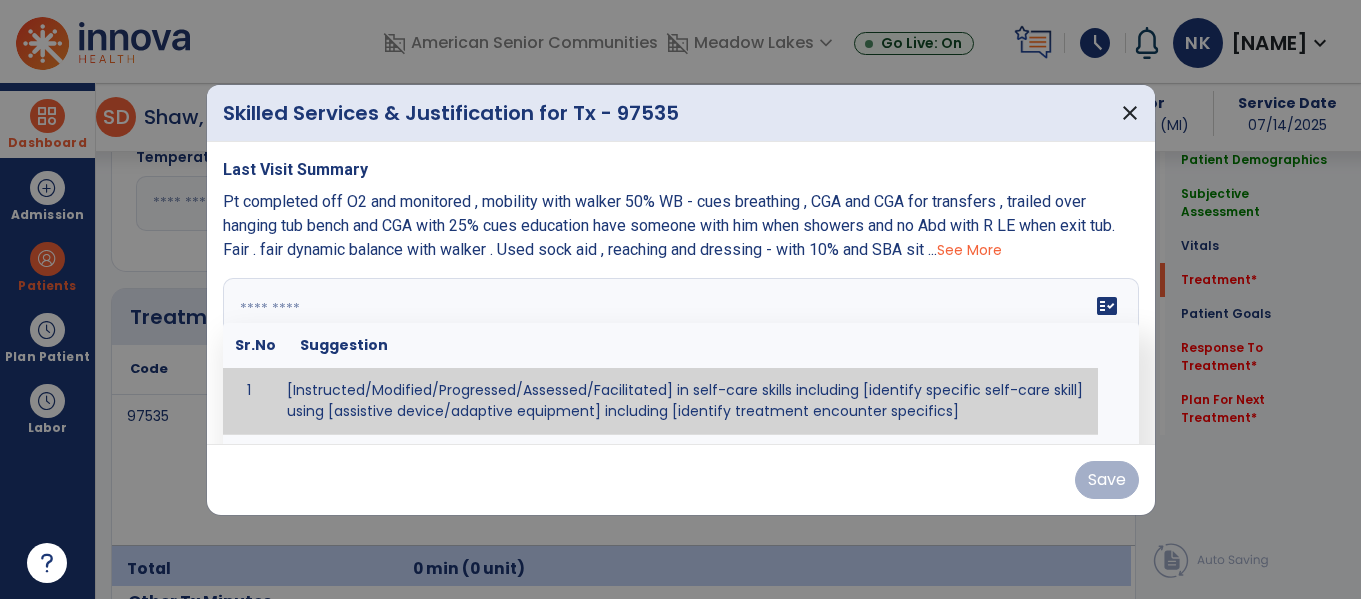 click on "fact_check  Sr.No Suggestion 1 [Instructed/Modified/Progressed/Assessed/Facilitated] in self-care skills including [identify specific self-care skill] using [assistive device/adaptive equipment] including [identify treatment encounter specifics]" at bounding box center [681, 353] 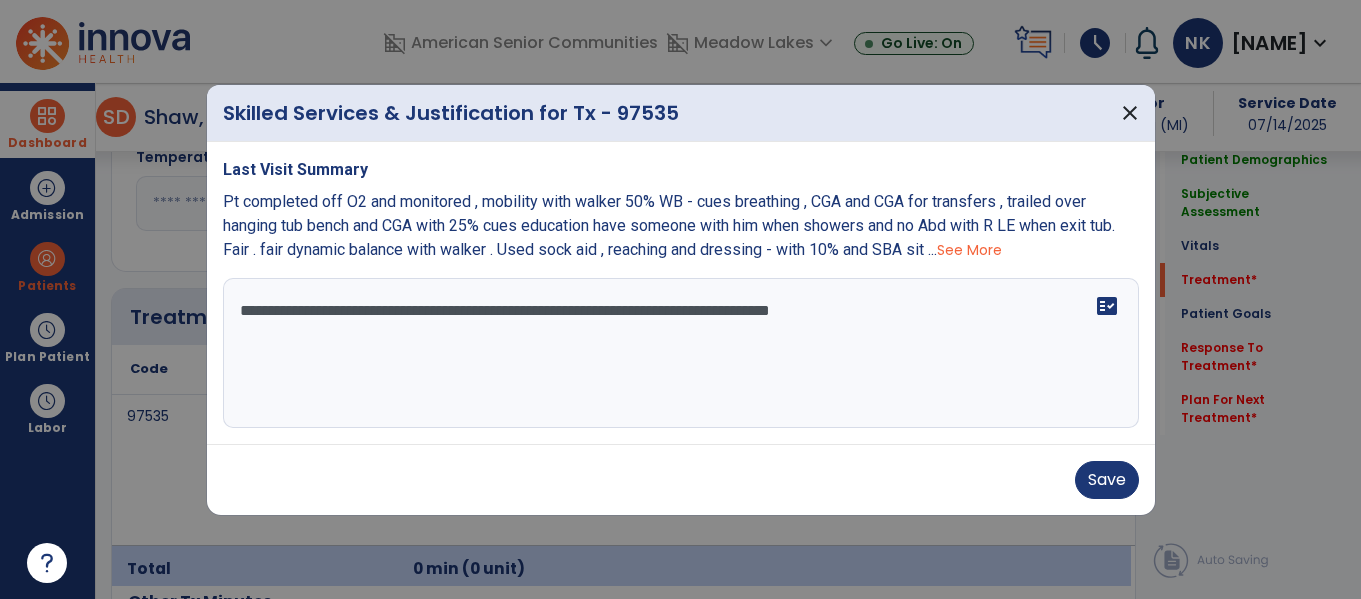 click on "See More" at bounding box center [969, 250] 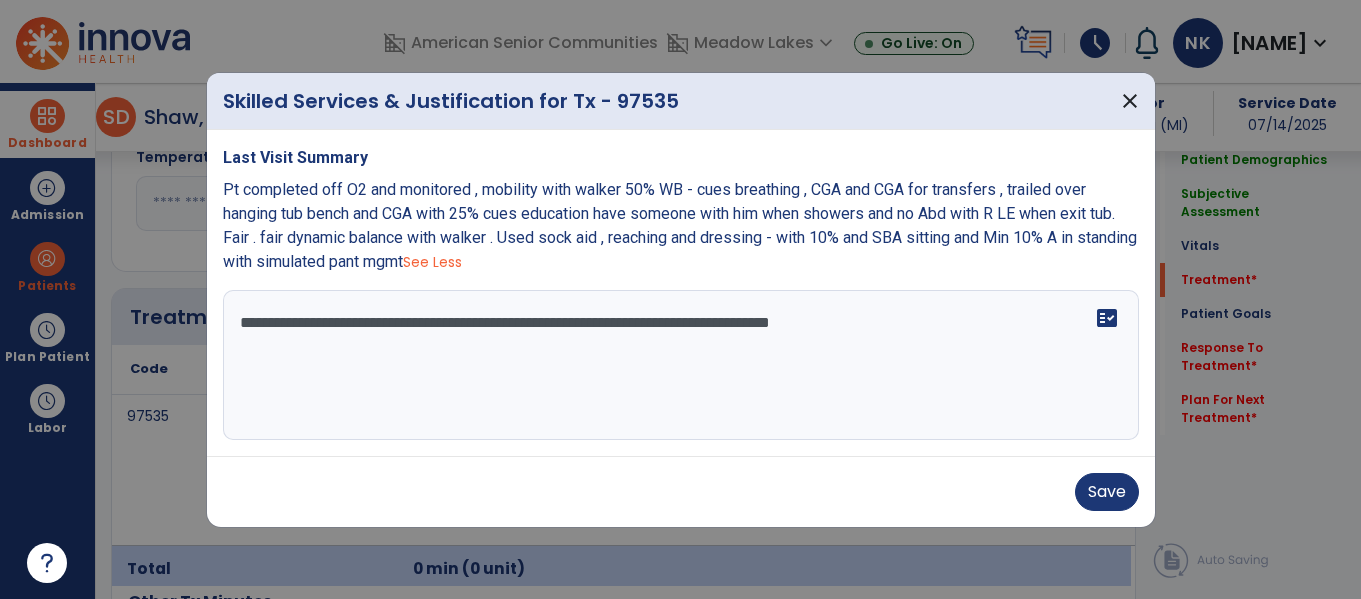 click on "**********" at bounding box center (681, 365) 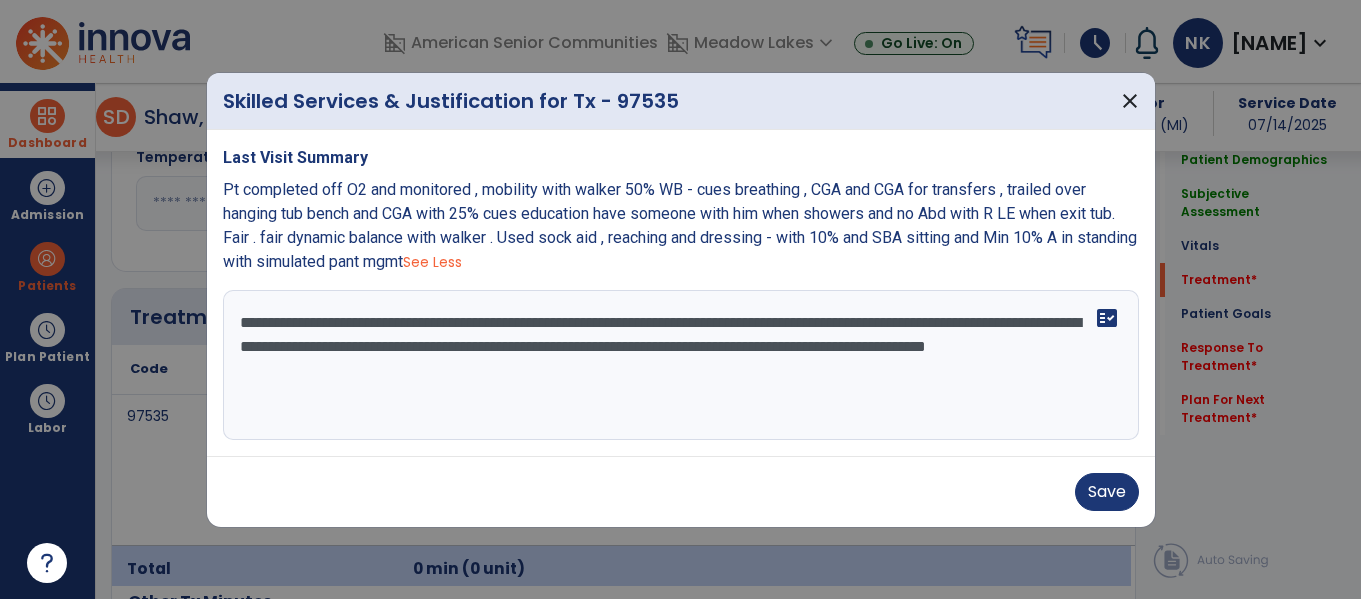 click on "**********" at bounding box center (681, 365) 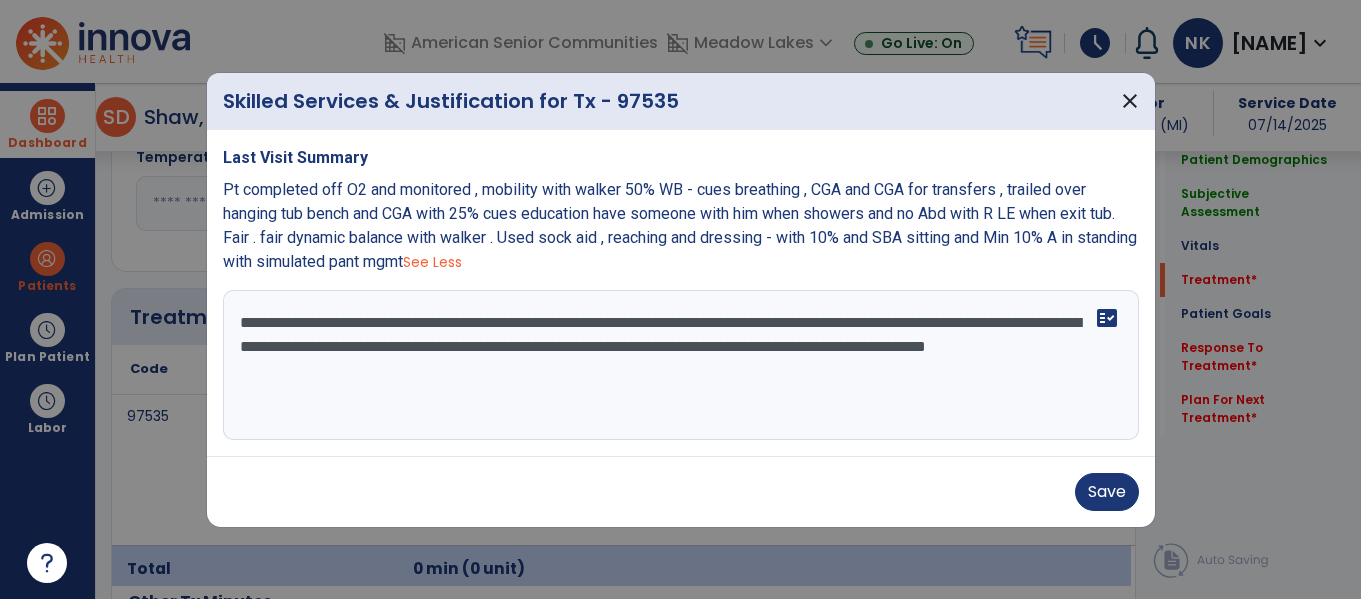 click on "**********" at bounding box center [681, 365] 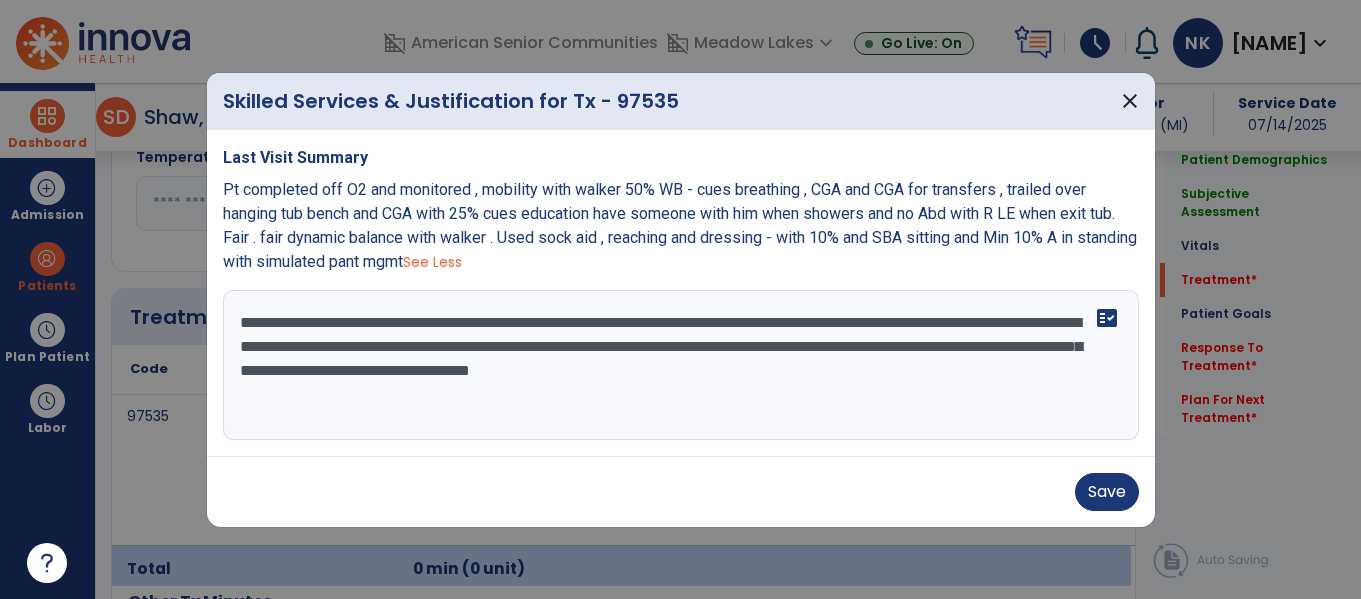 click on "**********" at bounding box center (681, 365) 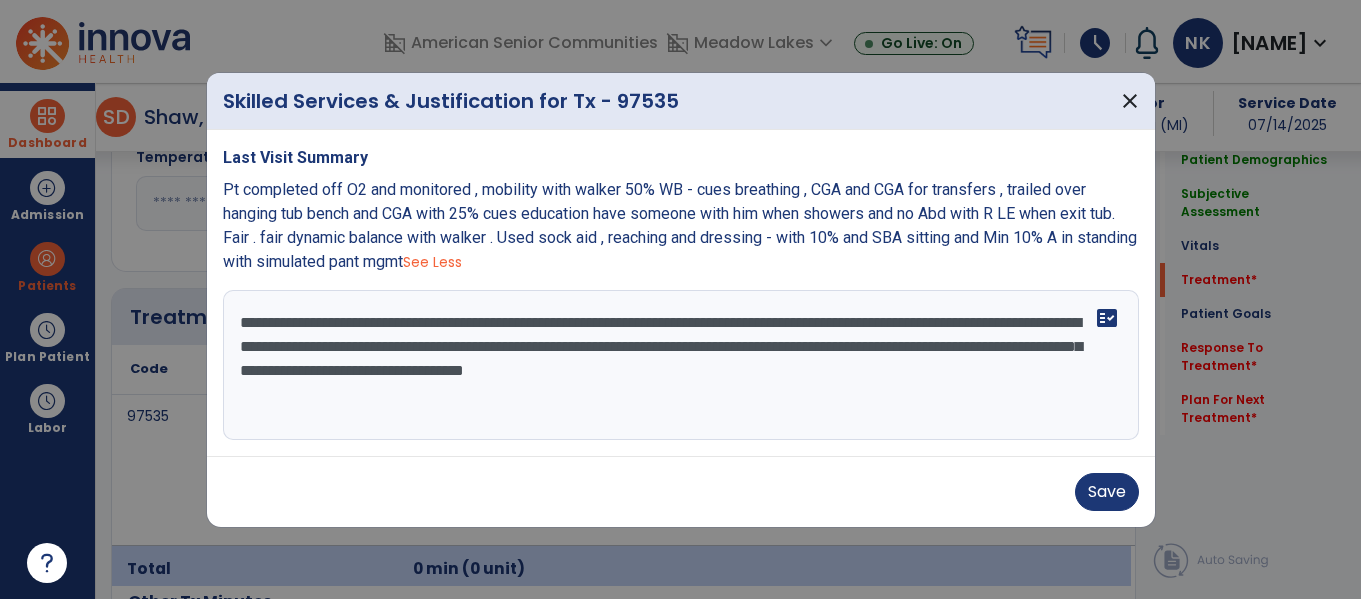 click on "**********" at bounding box center [681, 365] 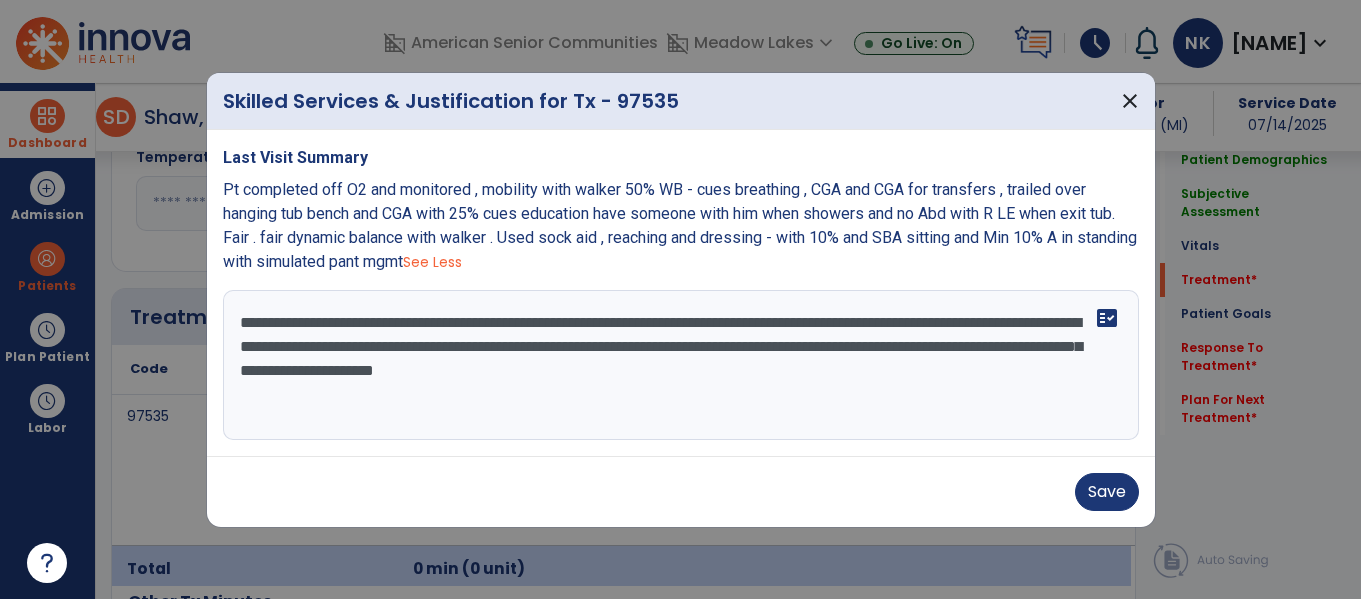 click on "**********" at bounding box center [681, 365] 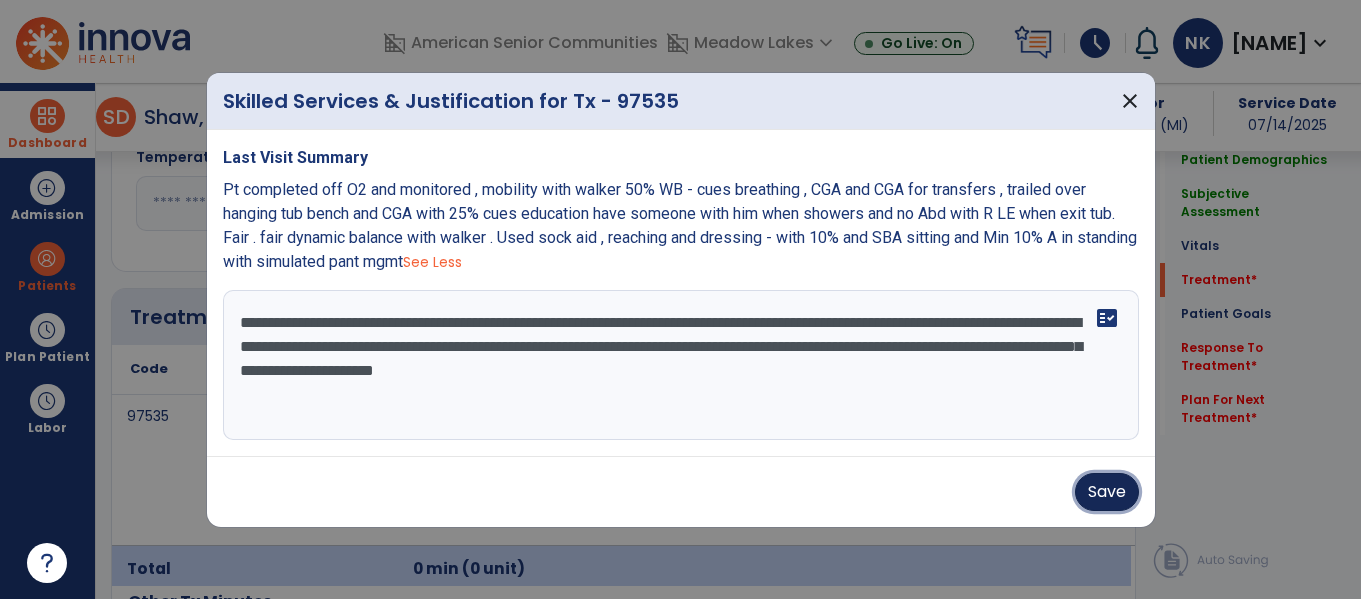 click on "Save" at bounding box center [1107, 492] 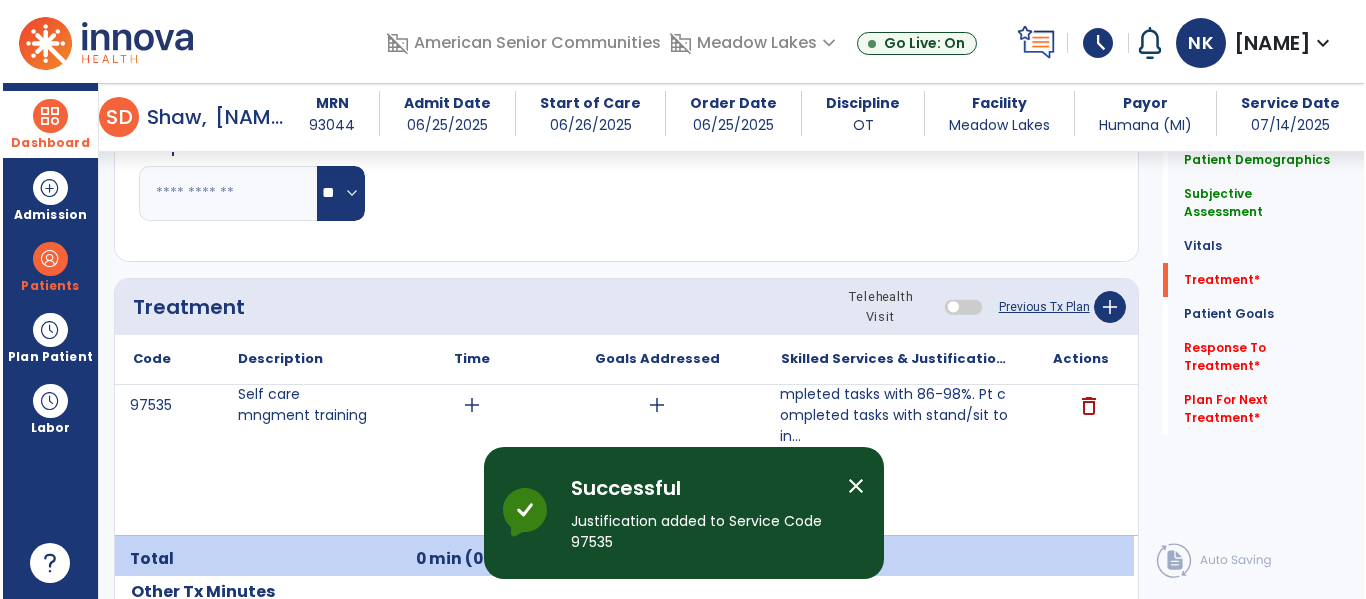 scroll, scrollTop: 1153, scrollLeft: 0, axis: vertical 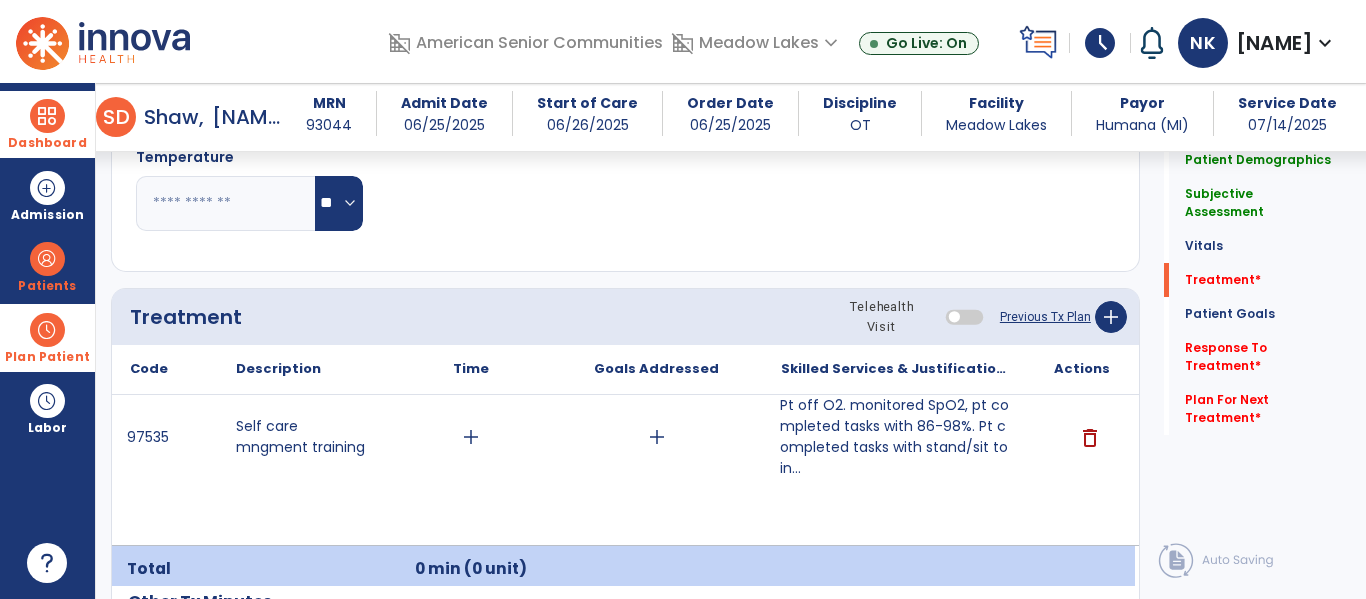 click on "Plan Patient" at bounding box center (47, 286) 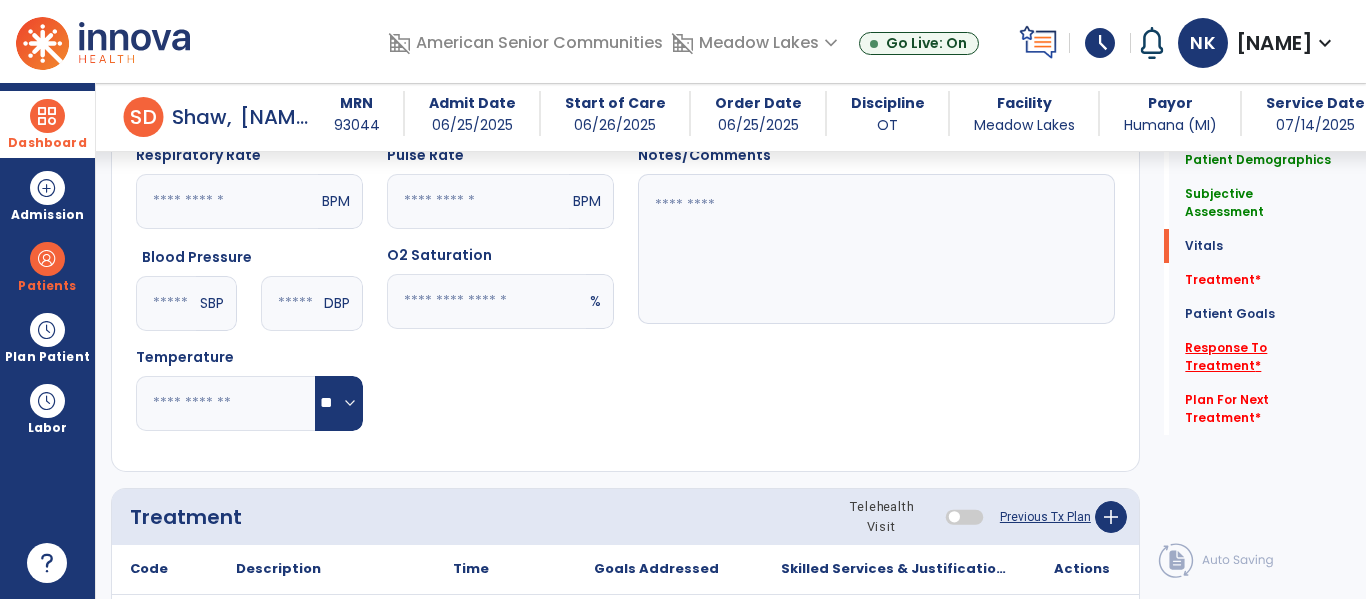 scroll, scrollTop: 974, scrollLeft: 0, axis: vertical 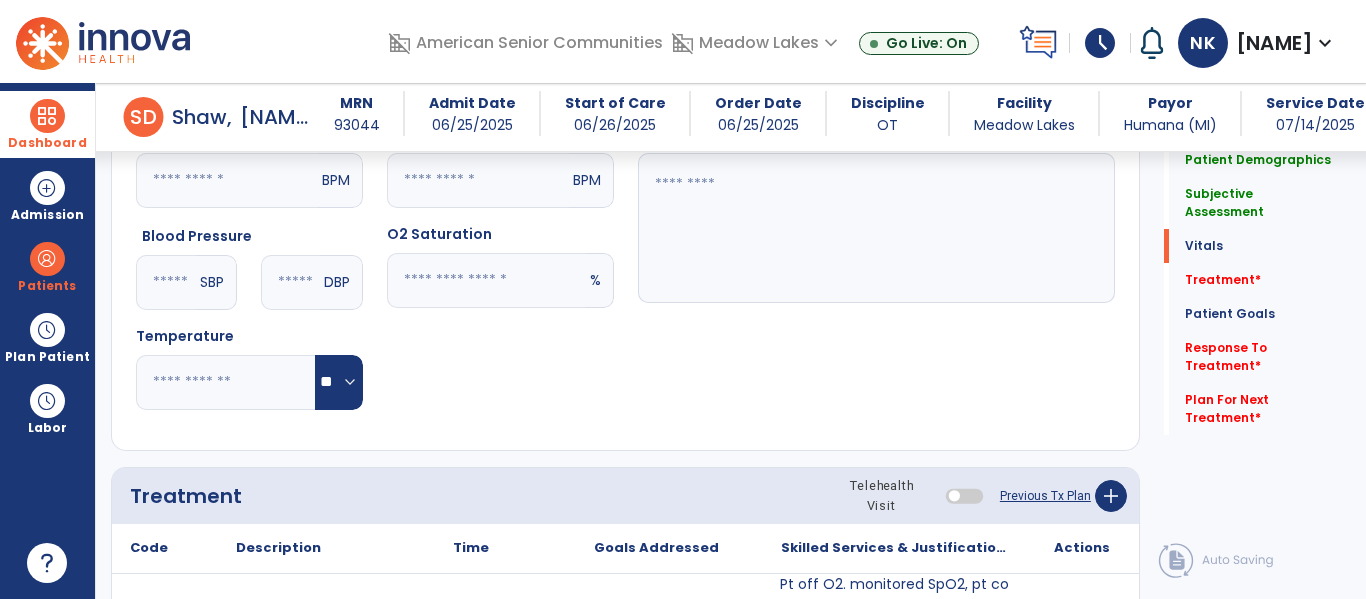 click at bounding box center [47, 116] 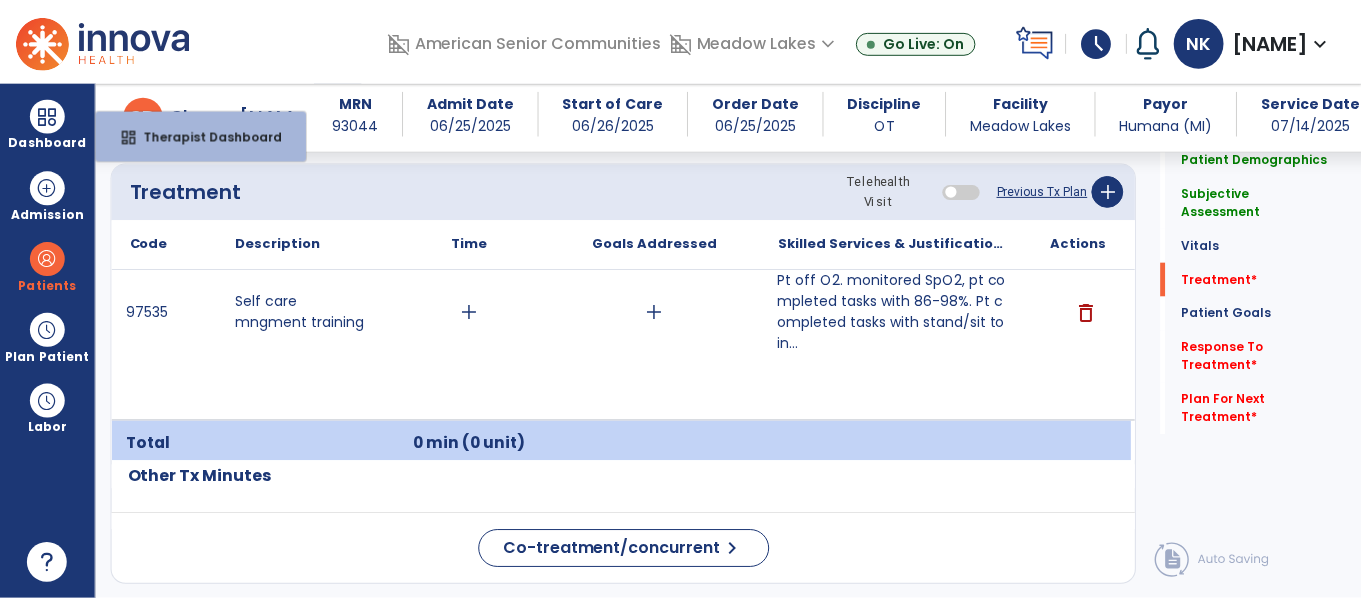 scroll, scrollTop: 1276, scrollLeft: 0, axis: vertical 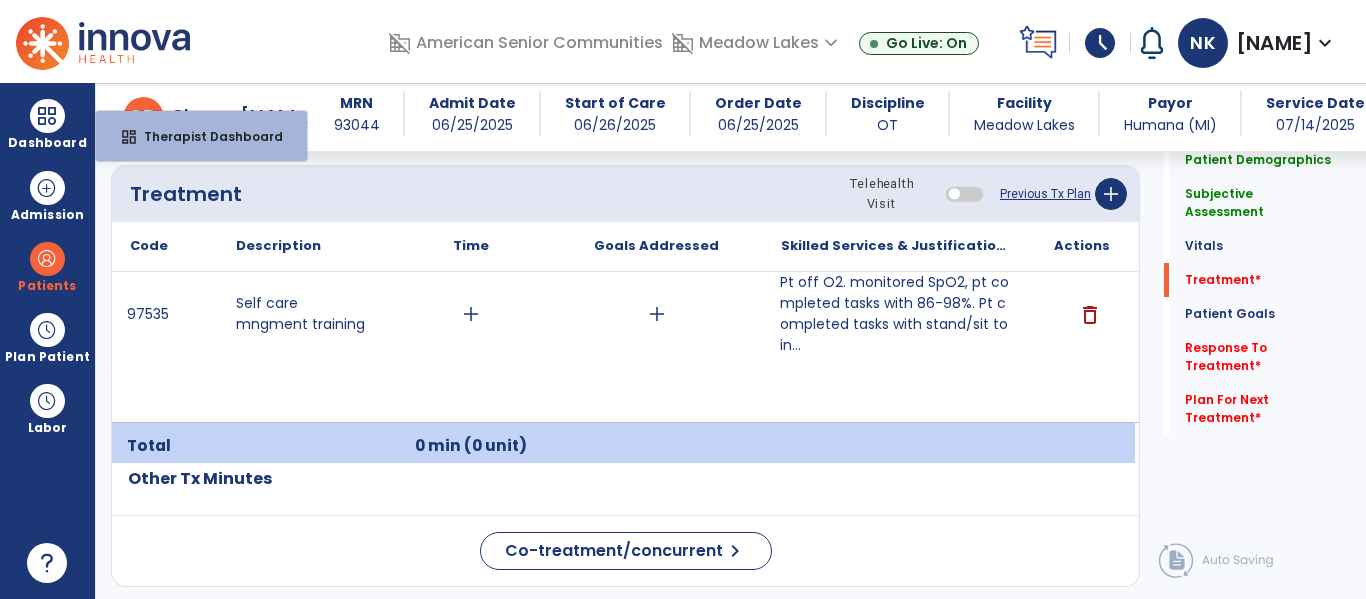 click on "Pt off O2. monitored SpO2, pt completed tasks with 86-98%.  Pt completed  tasks with stand/sit to in..." at bounding box center (896, 314) 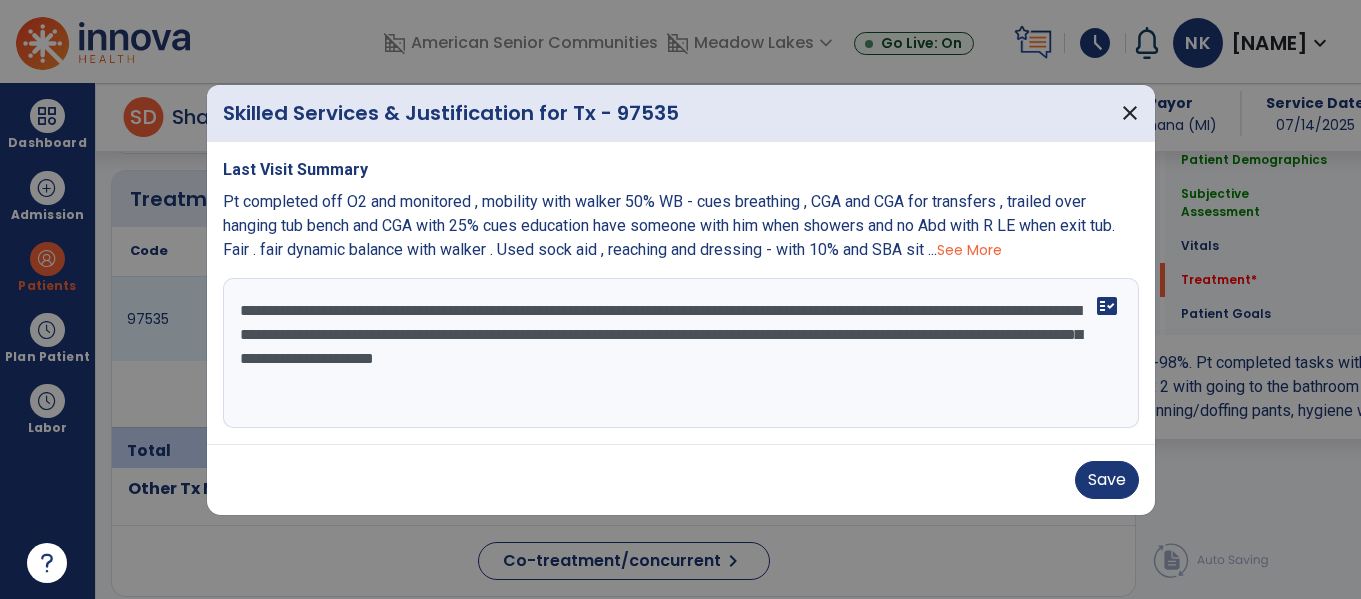 scroll, scrollTop: 1276, scrollLeft: 0, axis: vertical 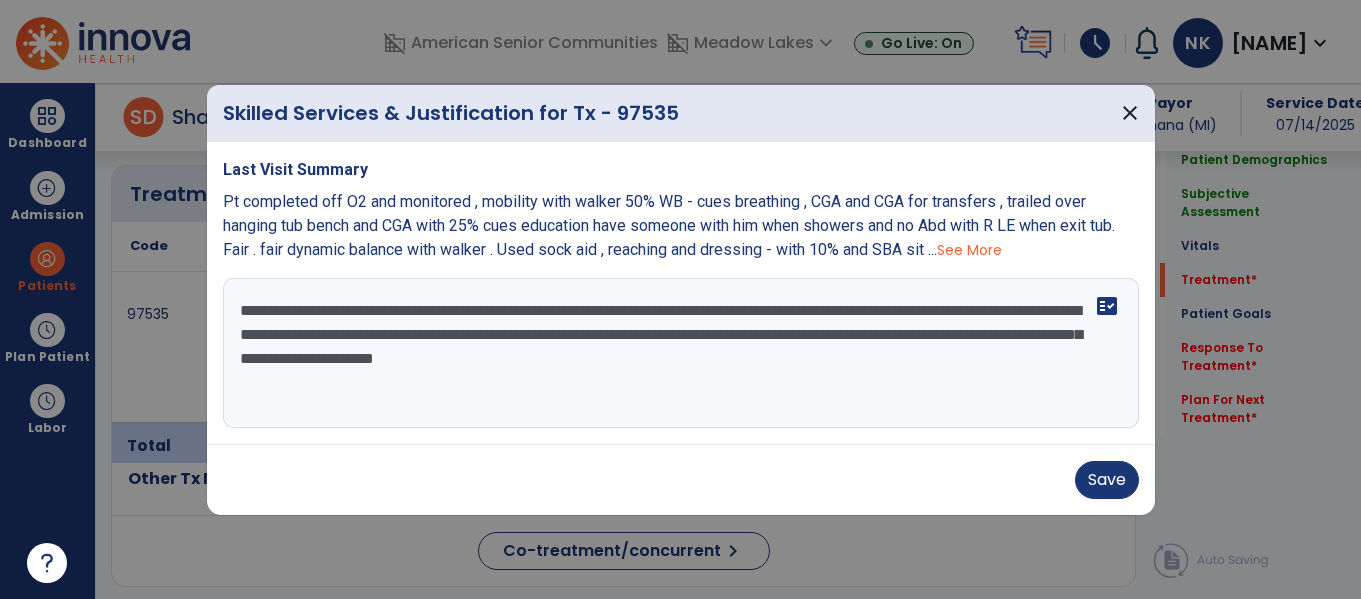click on "**********" at bounding box center (681, 353) 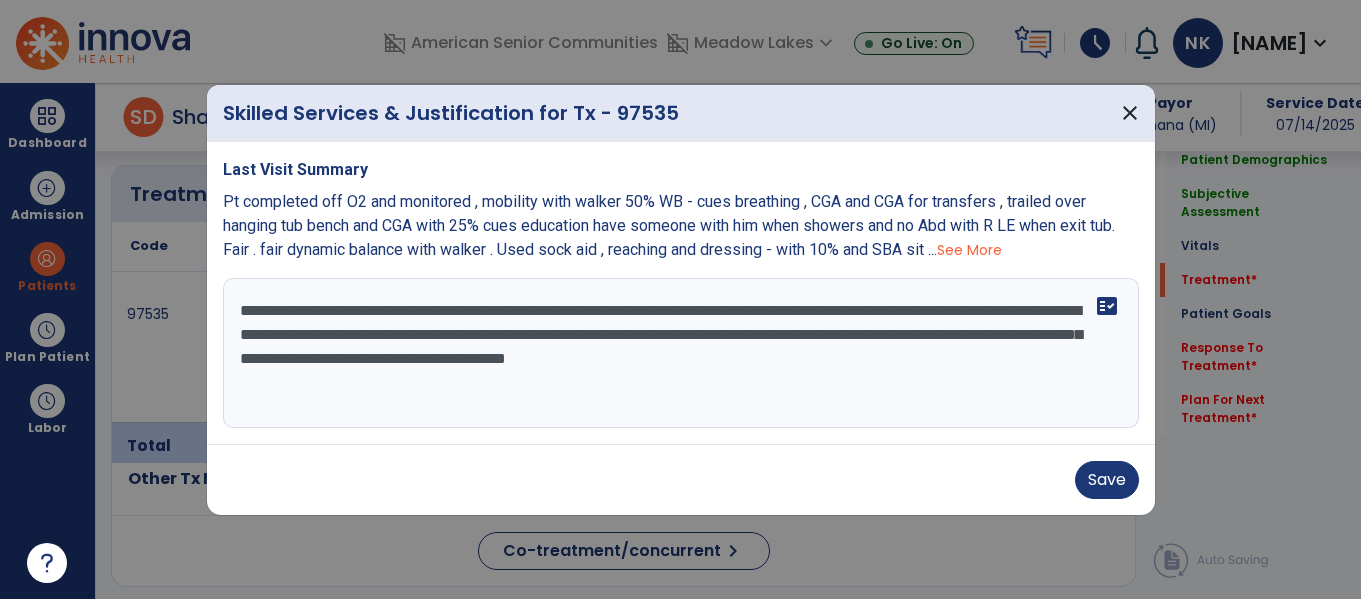 click on "**********" at bounding box center (681, 353) 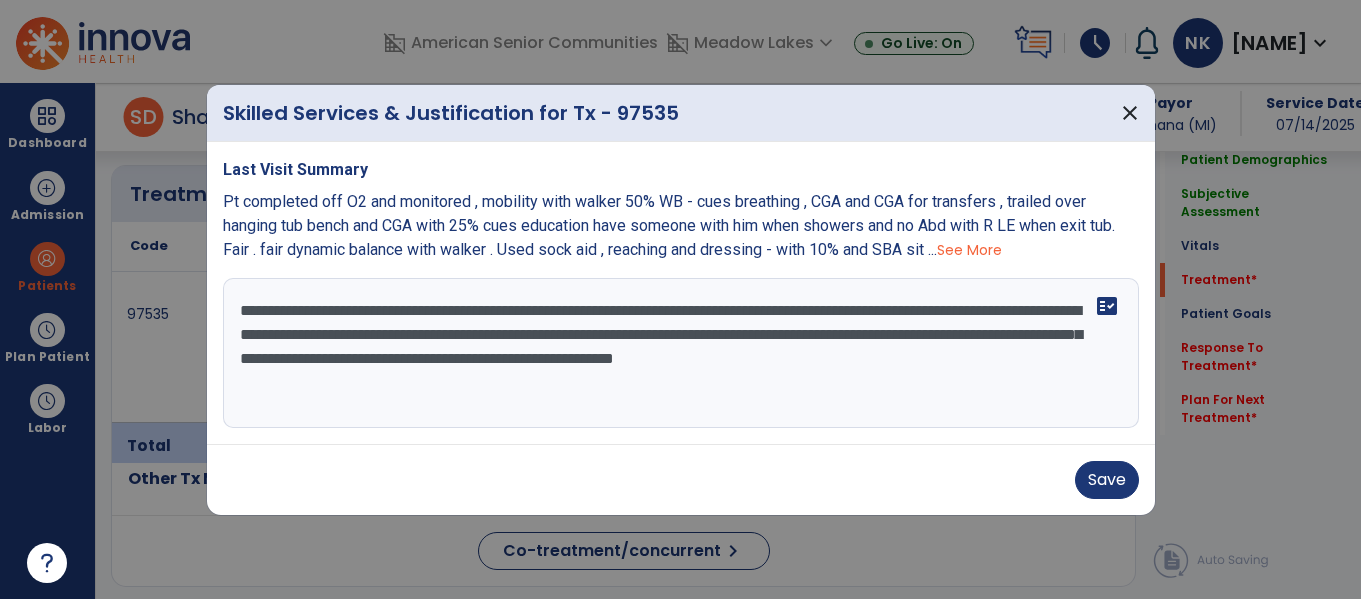 click on "**********" at bounding box center (681, 353) 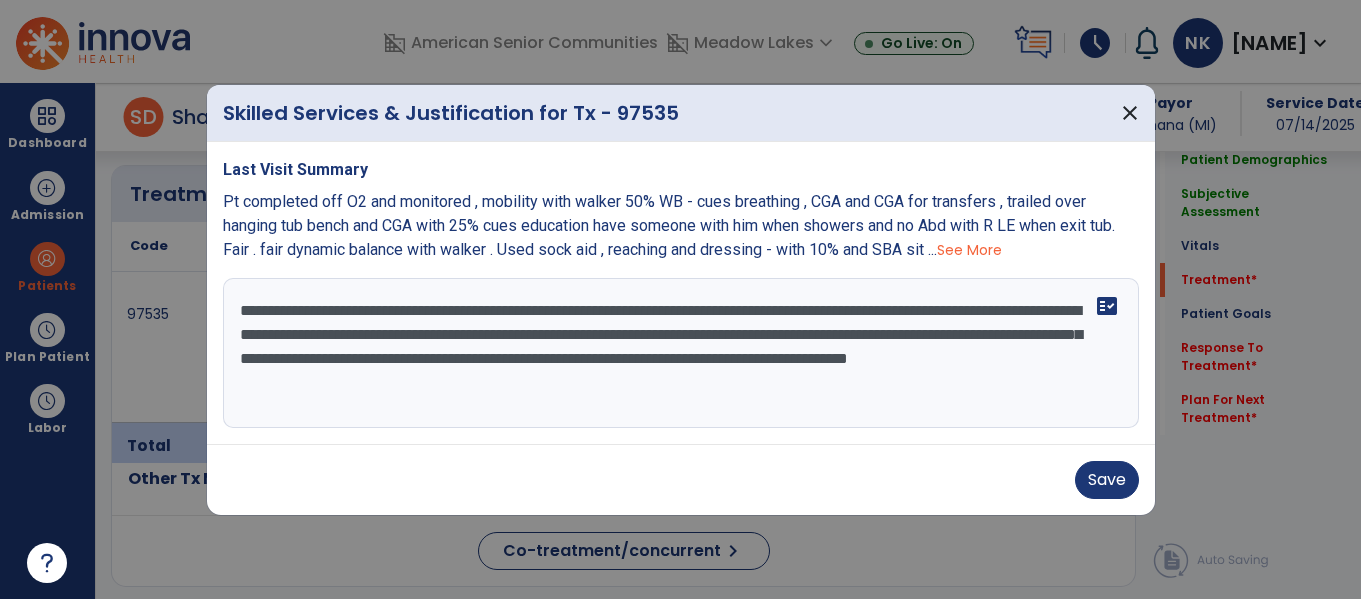 click on "**********" at bounding box center (681, 353) 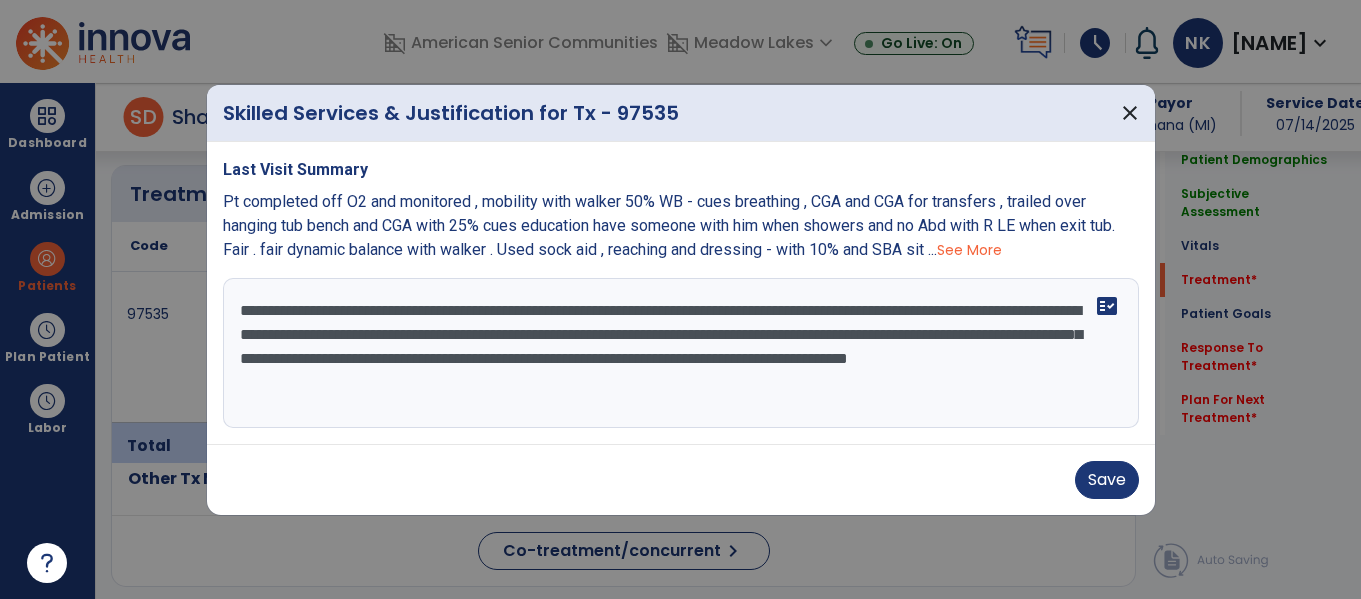 click on "**********" at bounding box center [681, 353] 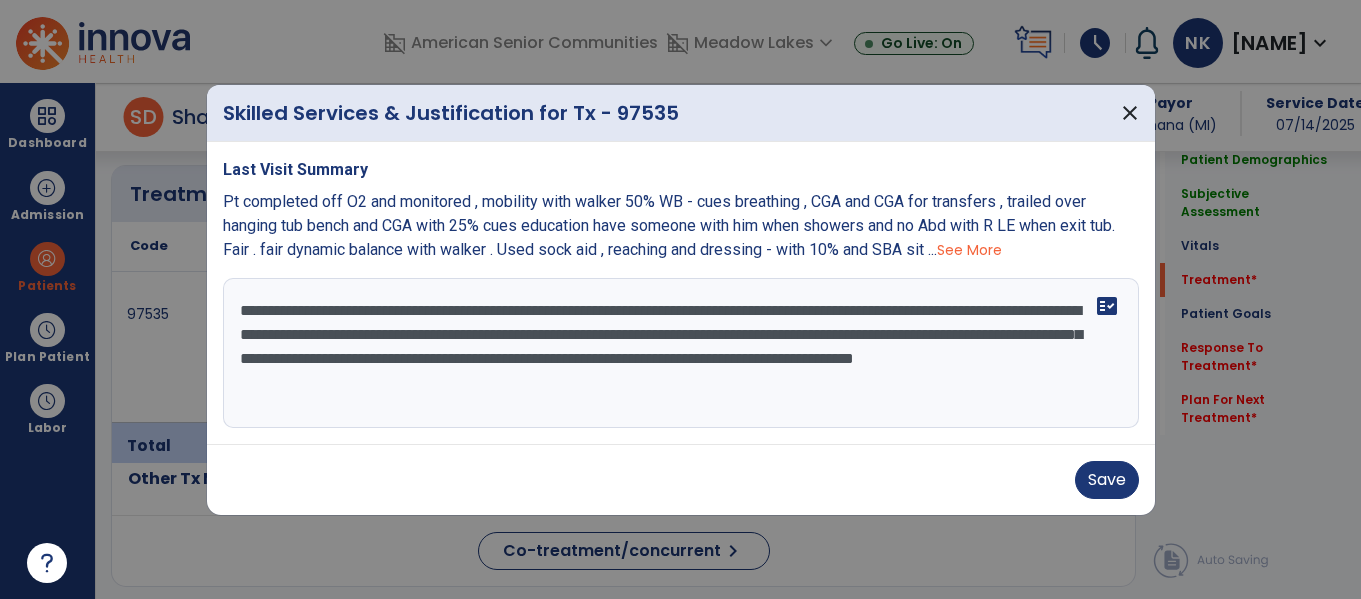 click on "**********" at bounding box center [681, 353] 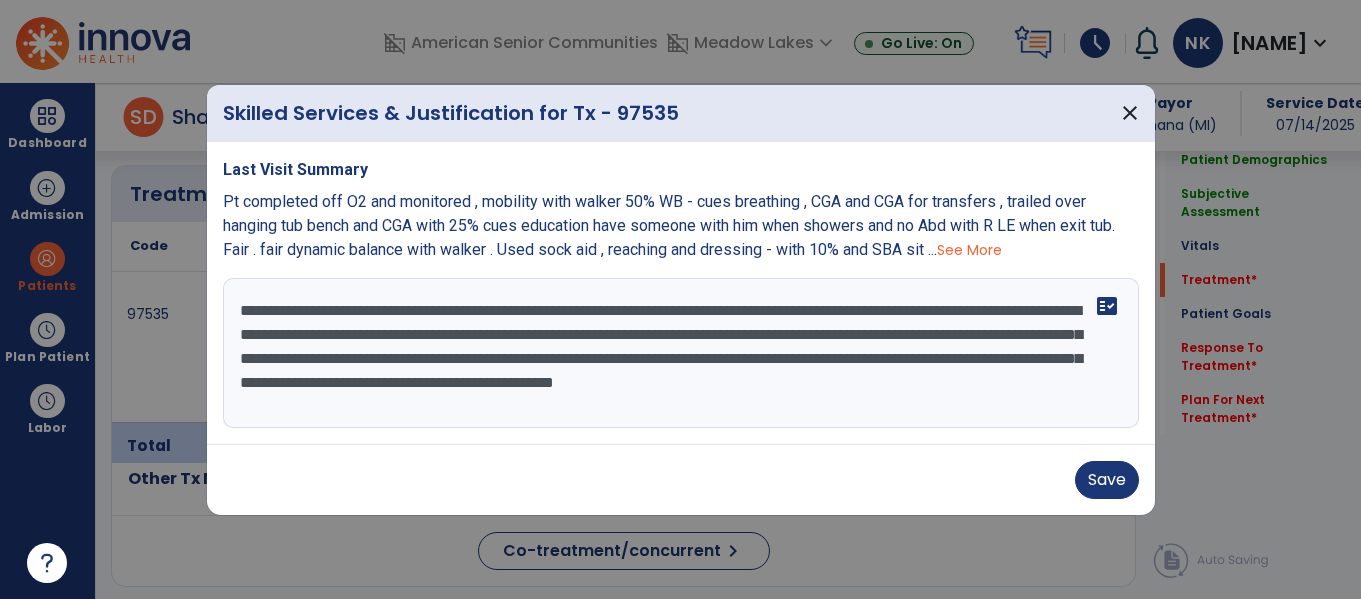 click on "**********" at bounding box center [681, 353] 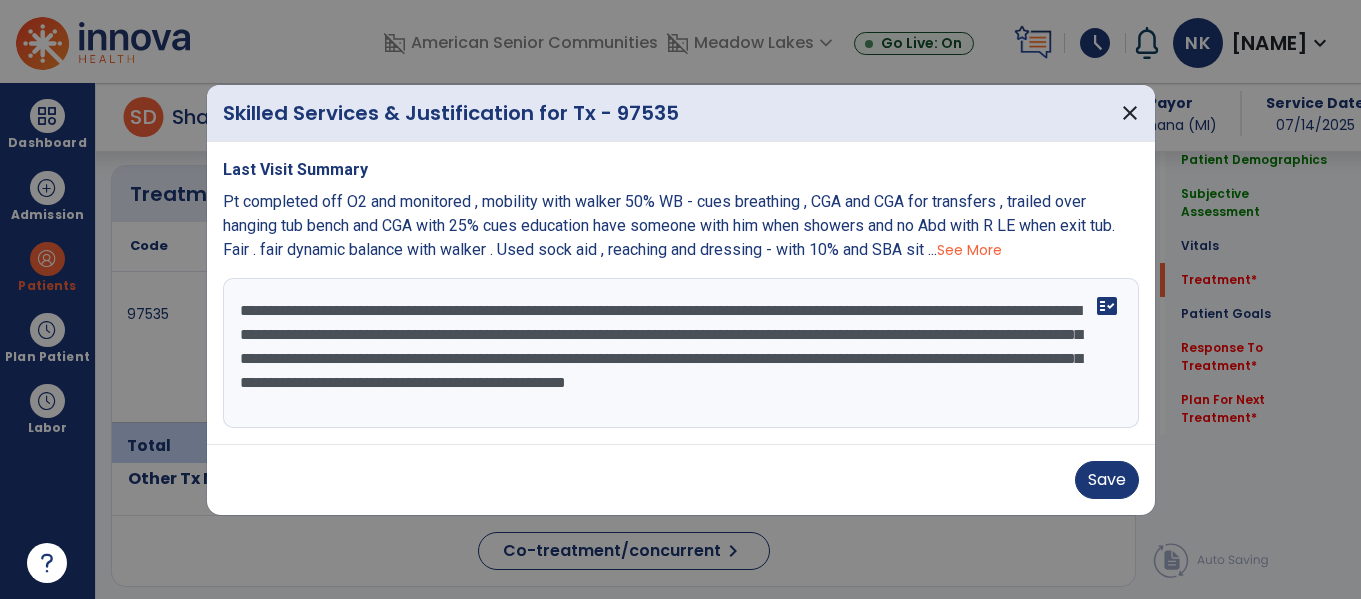 click on "**********" at bounding box center [681, 353] 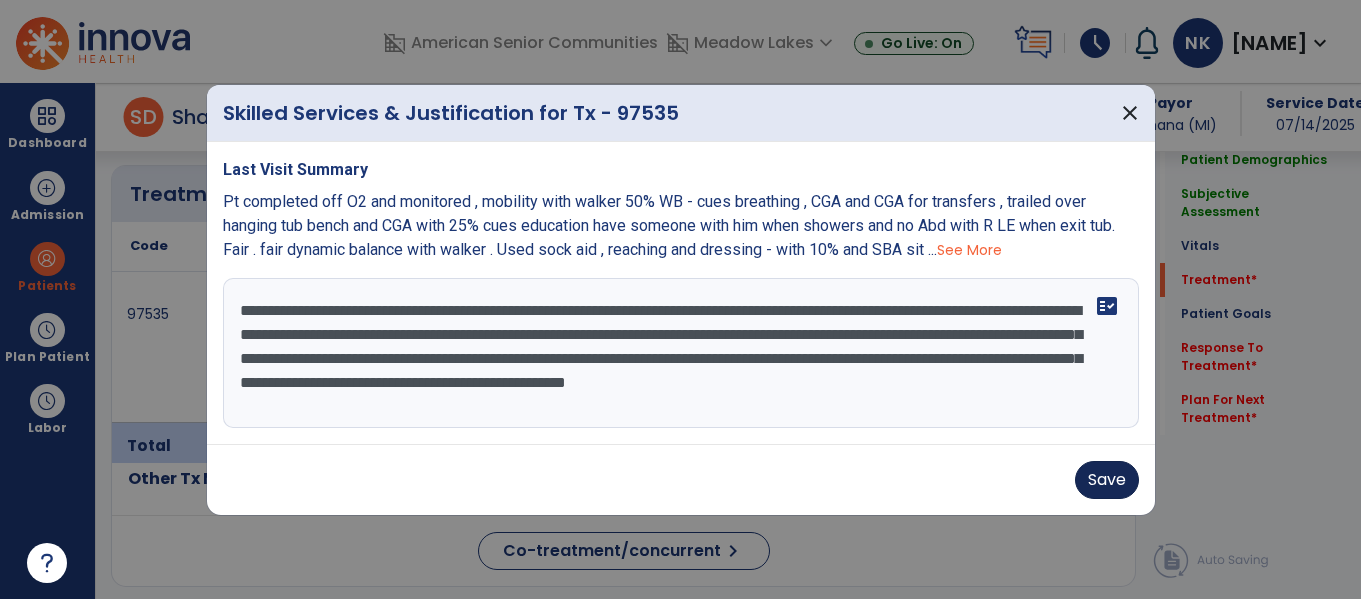 type on "**********" 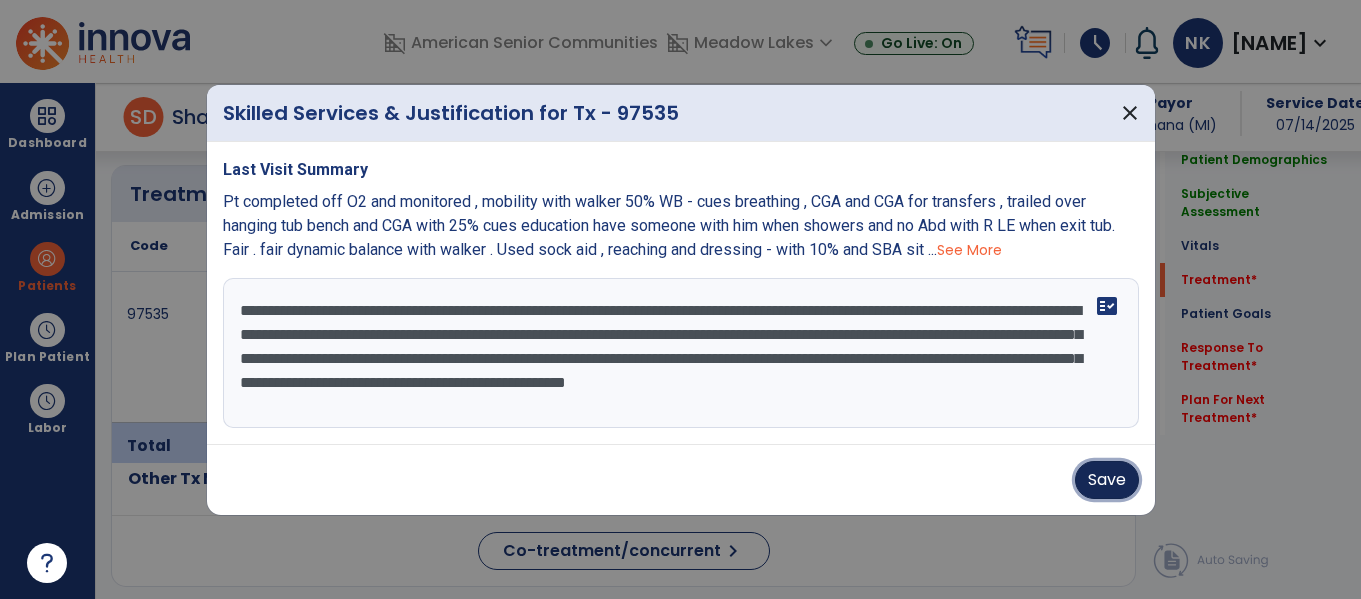 click on "Save" at bounding box center [1107, 480] 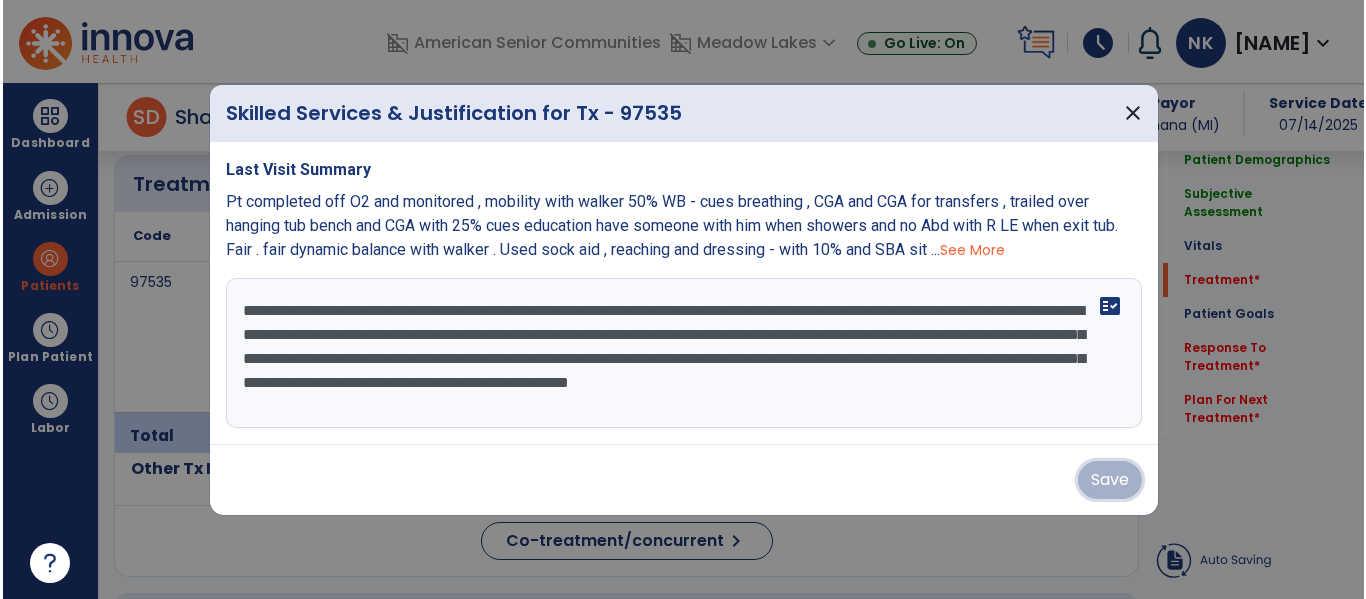 scroll, scrollTop: 1276, scrollLeft: 0, axis: vertical 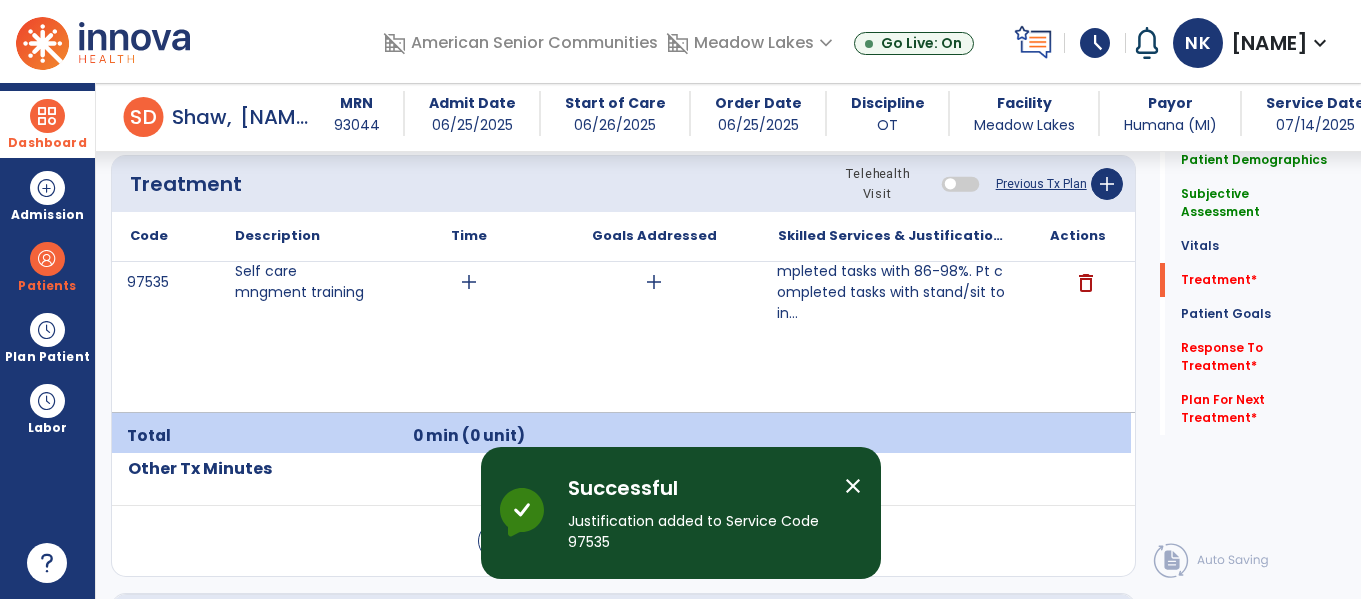 click at bounding box center [47, 116] 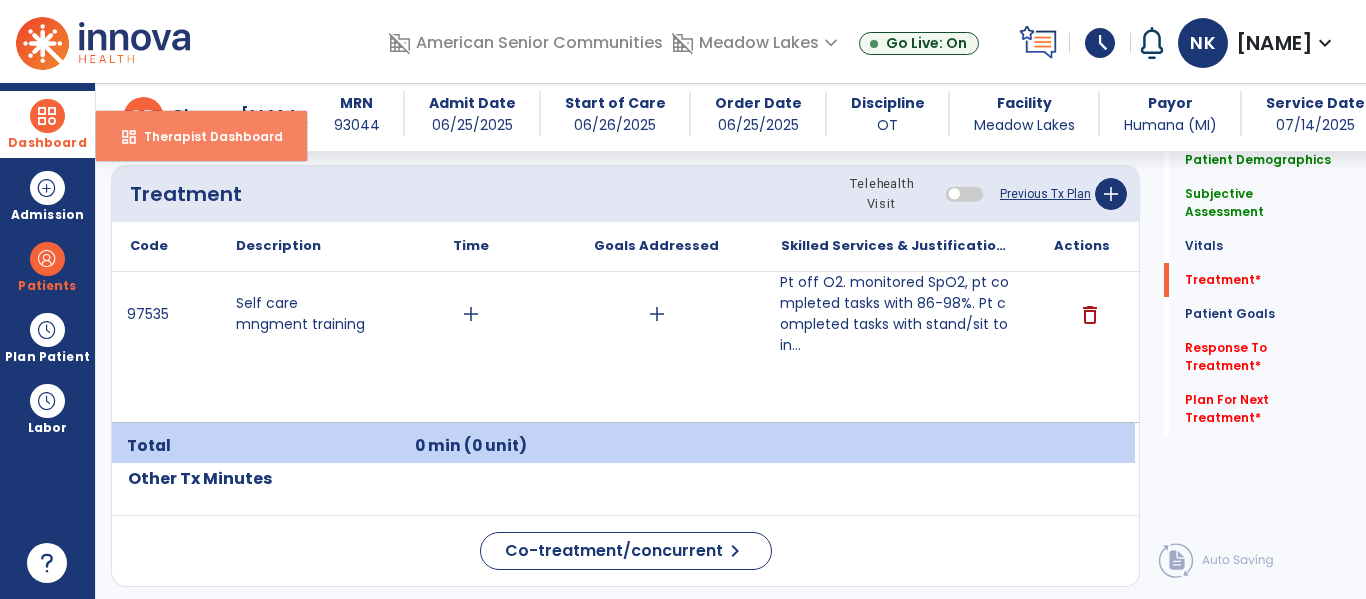 click on "Therapist Dashboard" at bounding box center (205, 136) 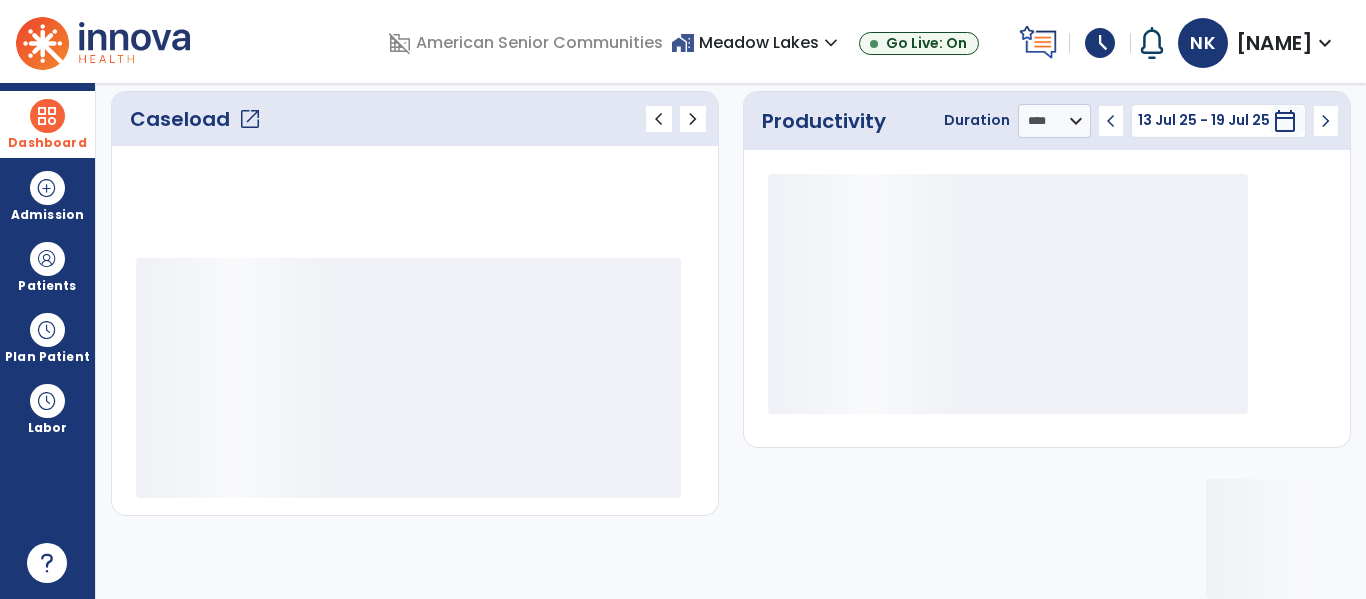 scroll, scrollTop: 276, scrollLeft: 0, axis: vertical 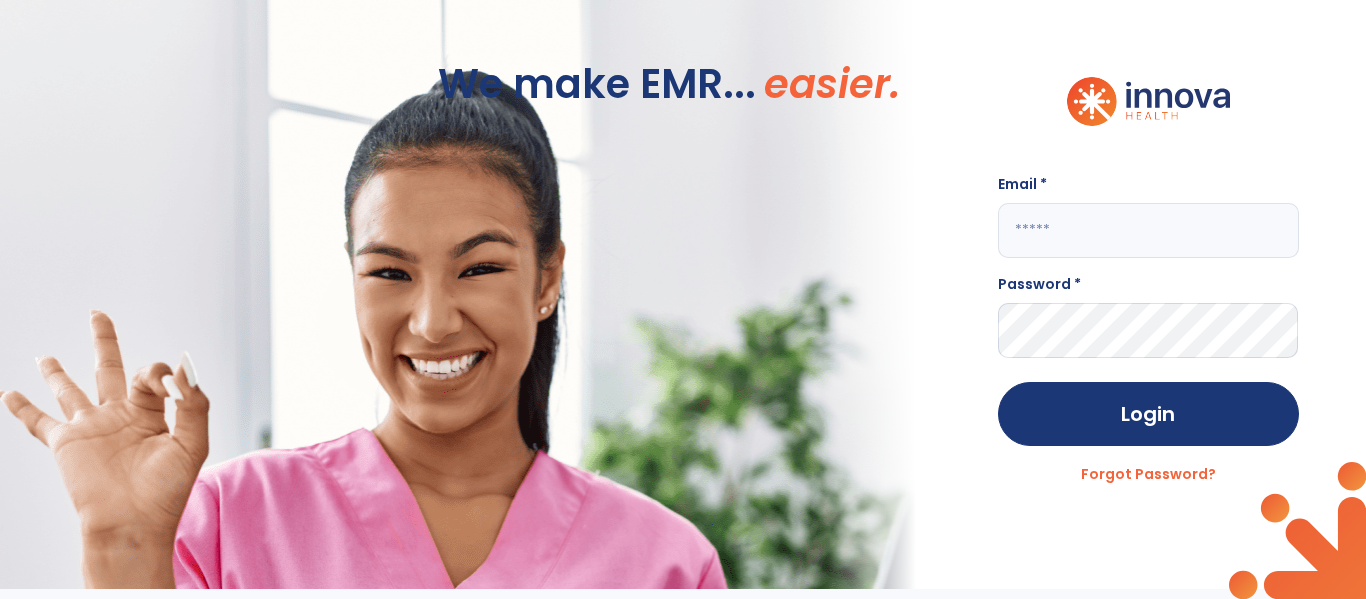 click 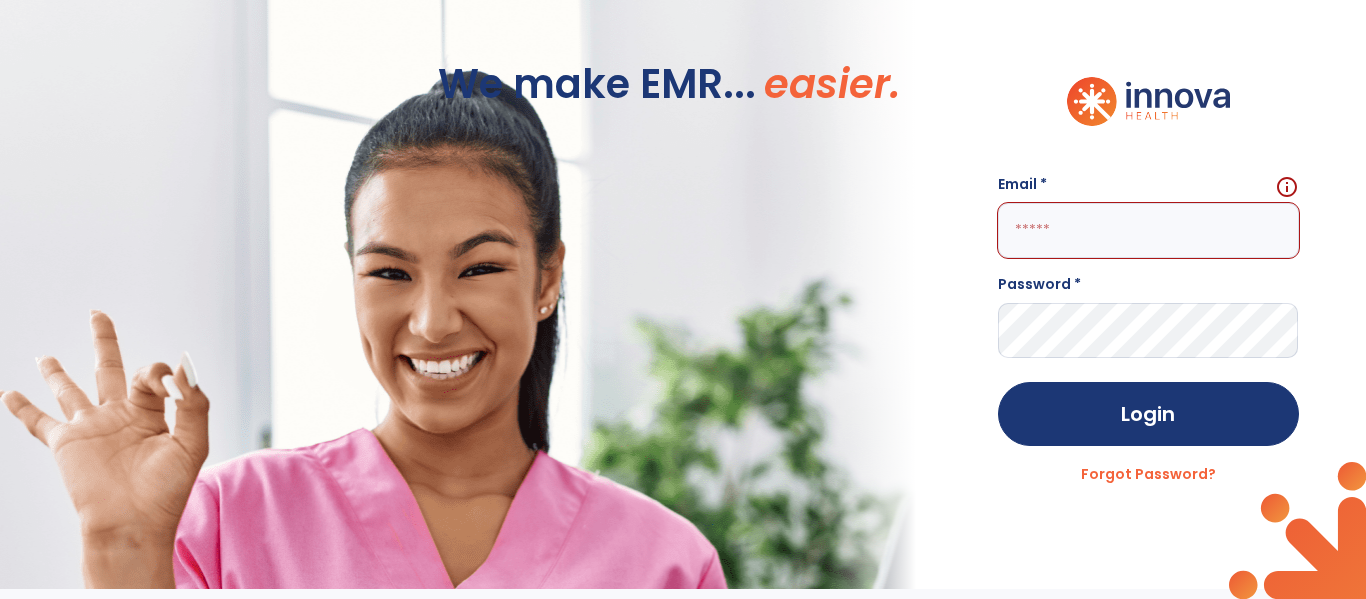 click 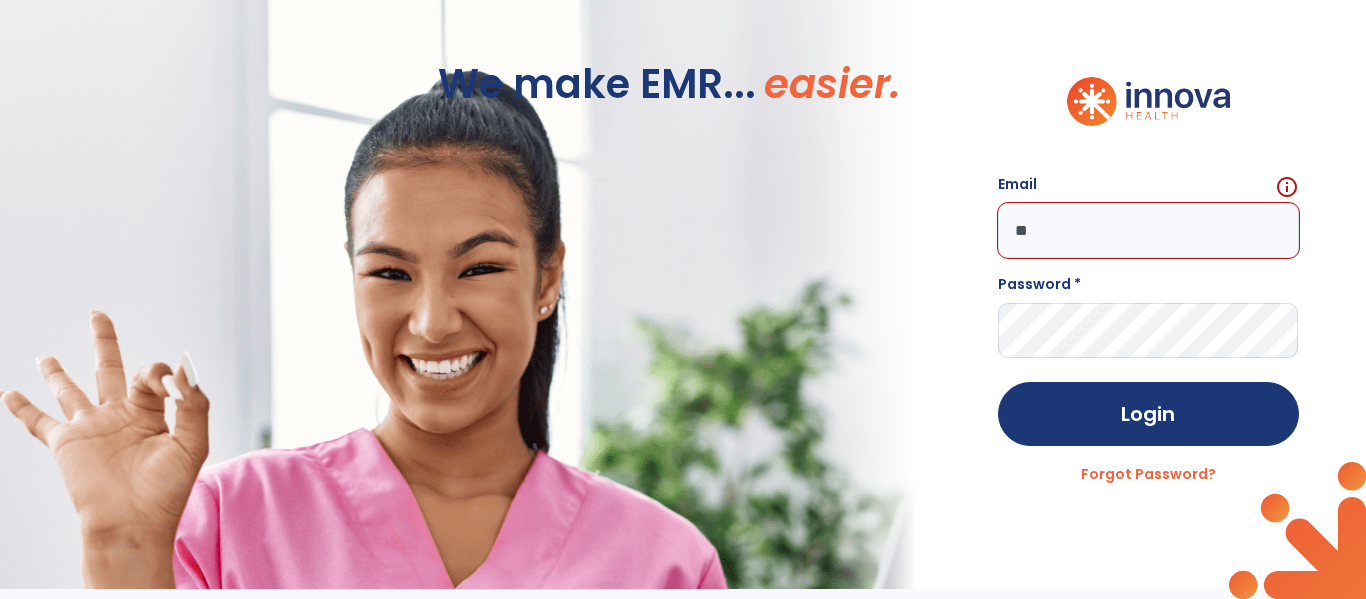 type on "*" 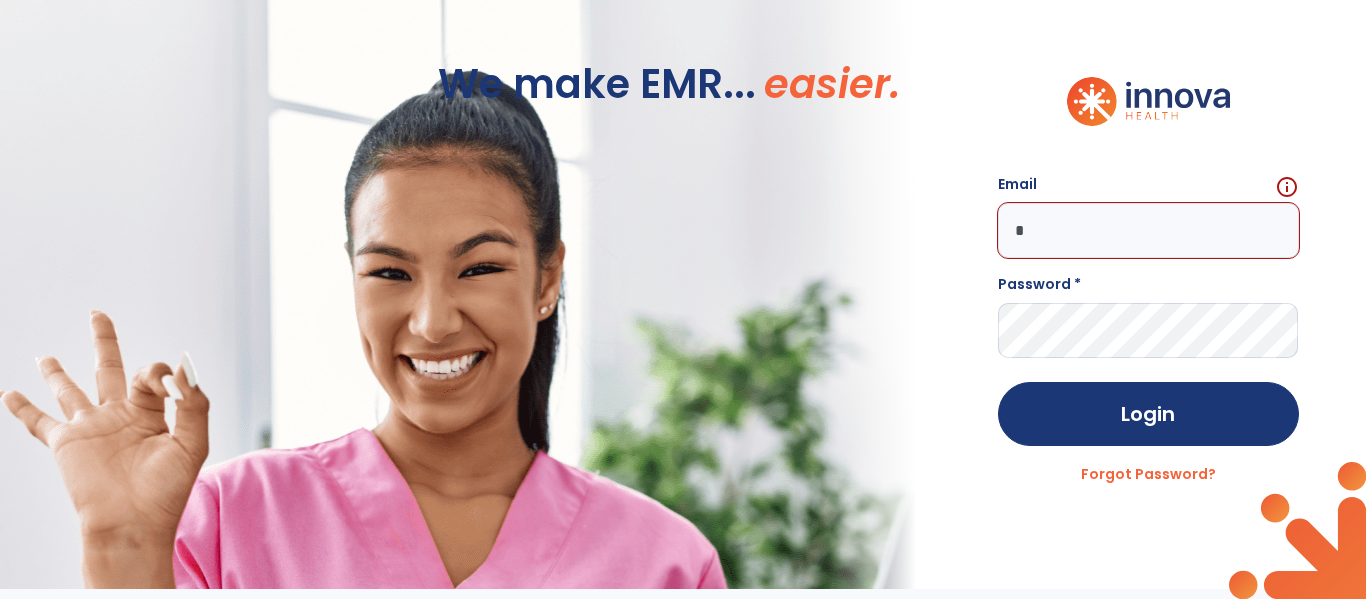 click on "*" 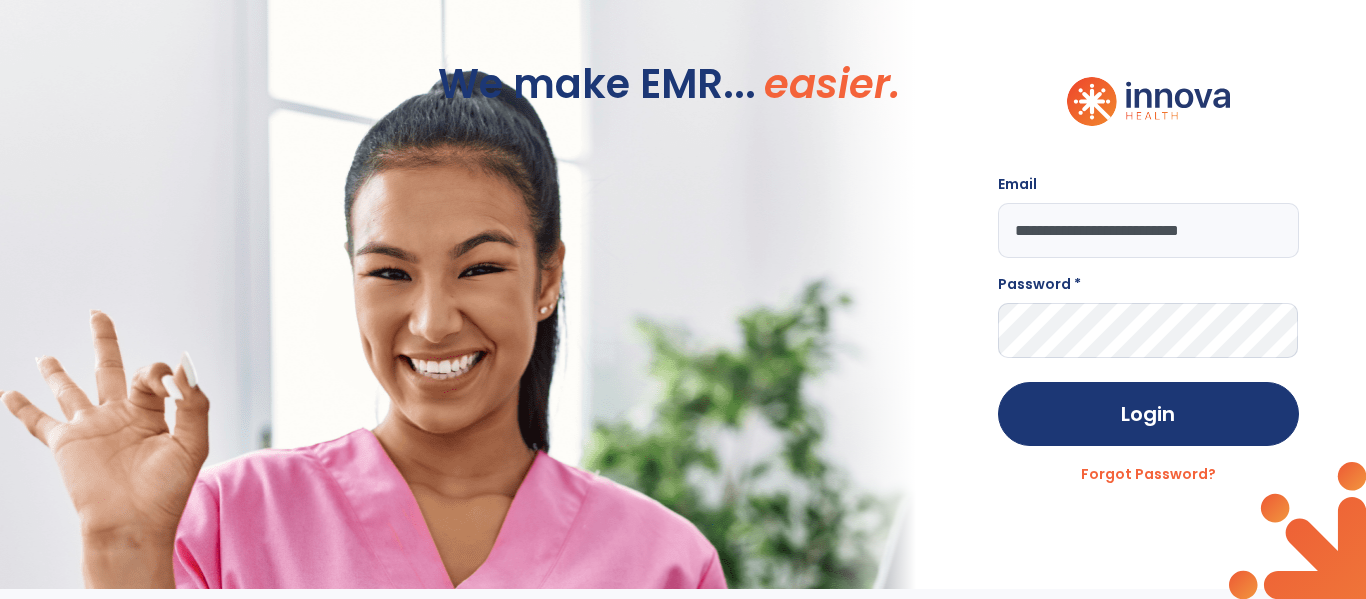 type on "**********" 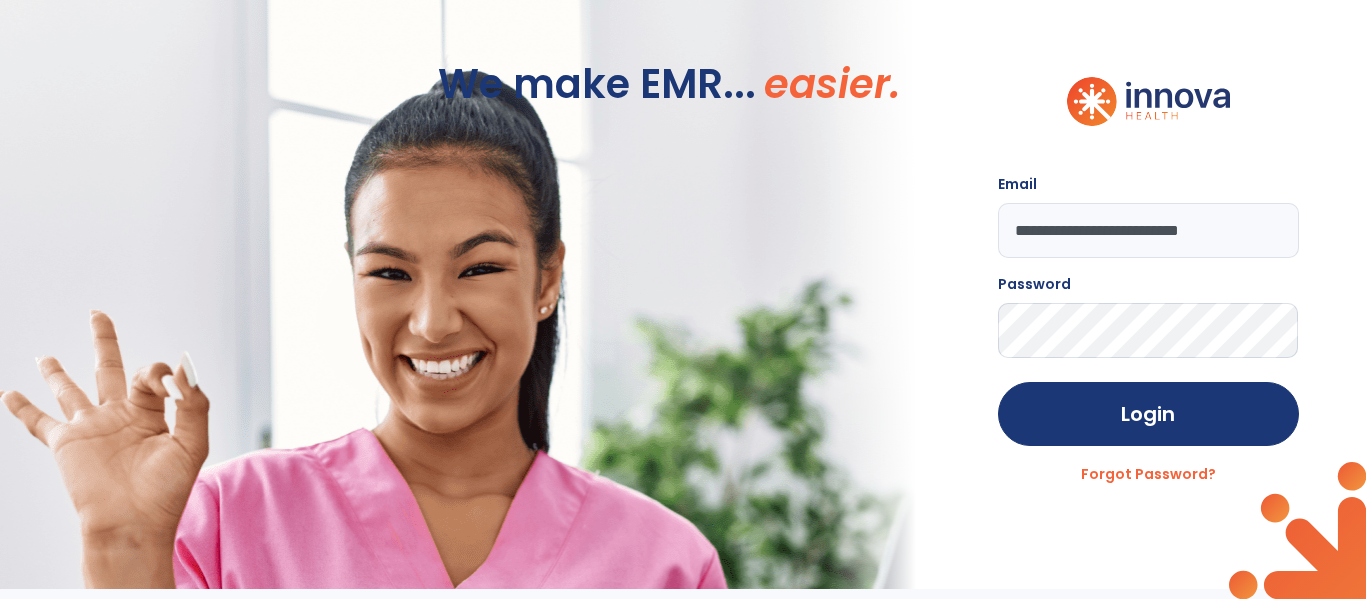 click on "Login" 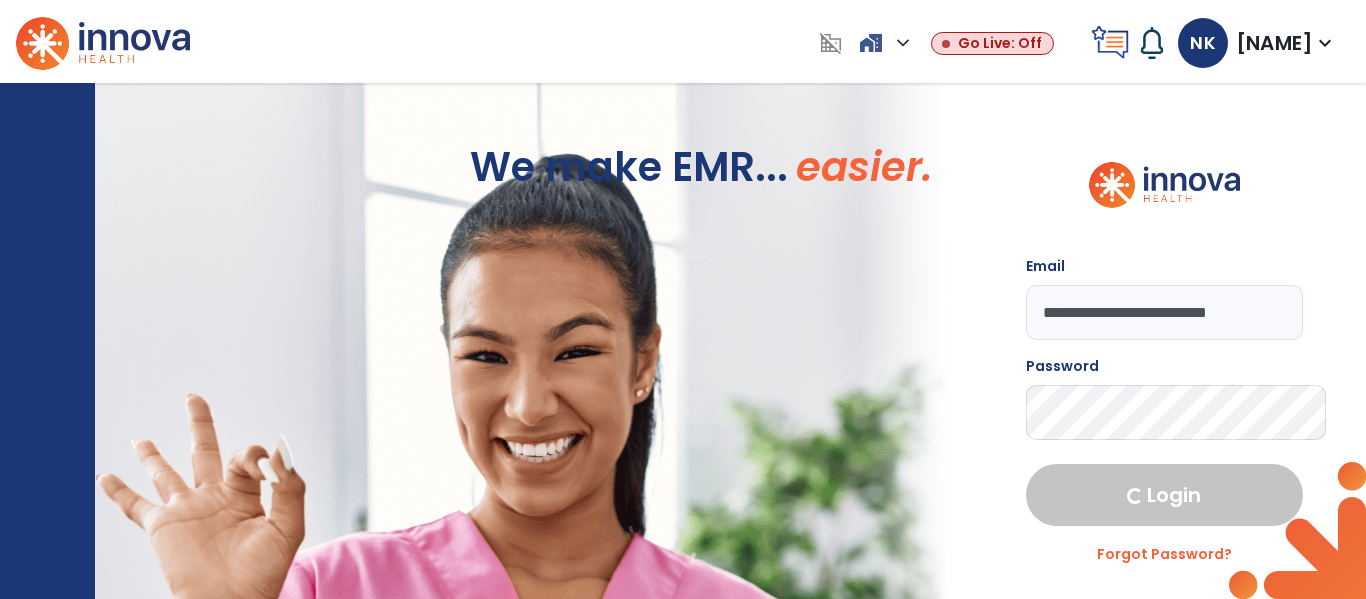 select on "****" 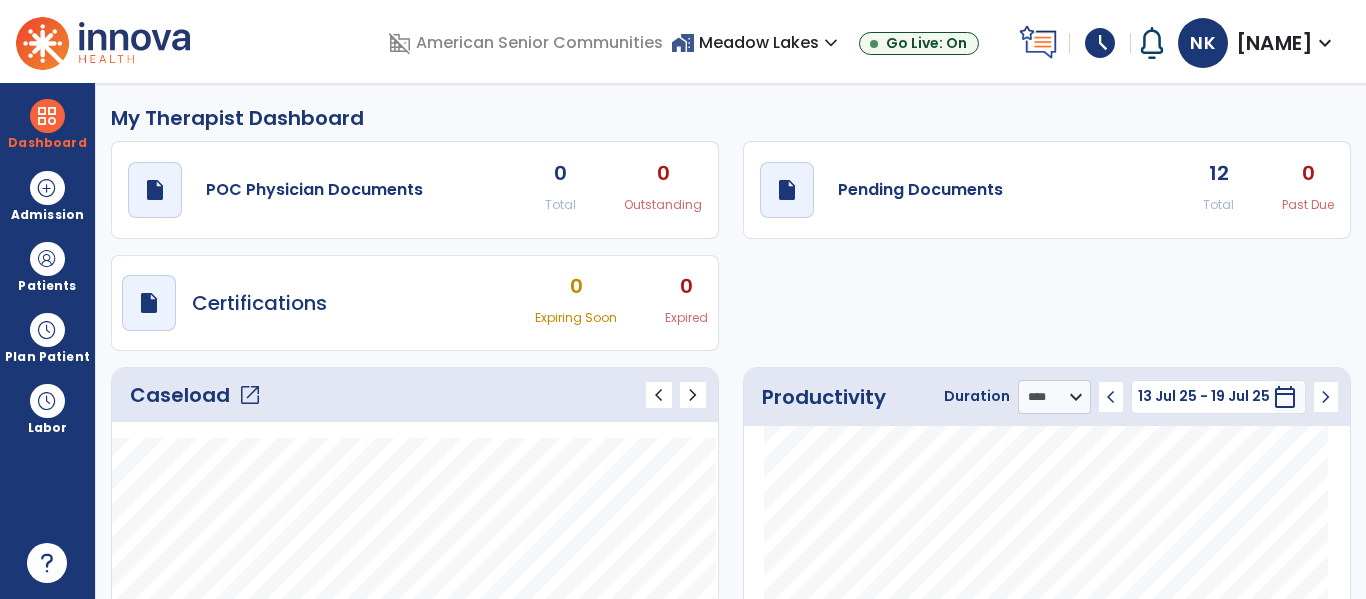 click on "open_in_new" 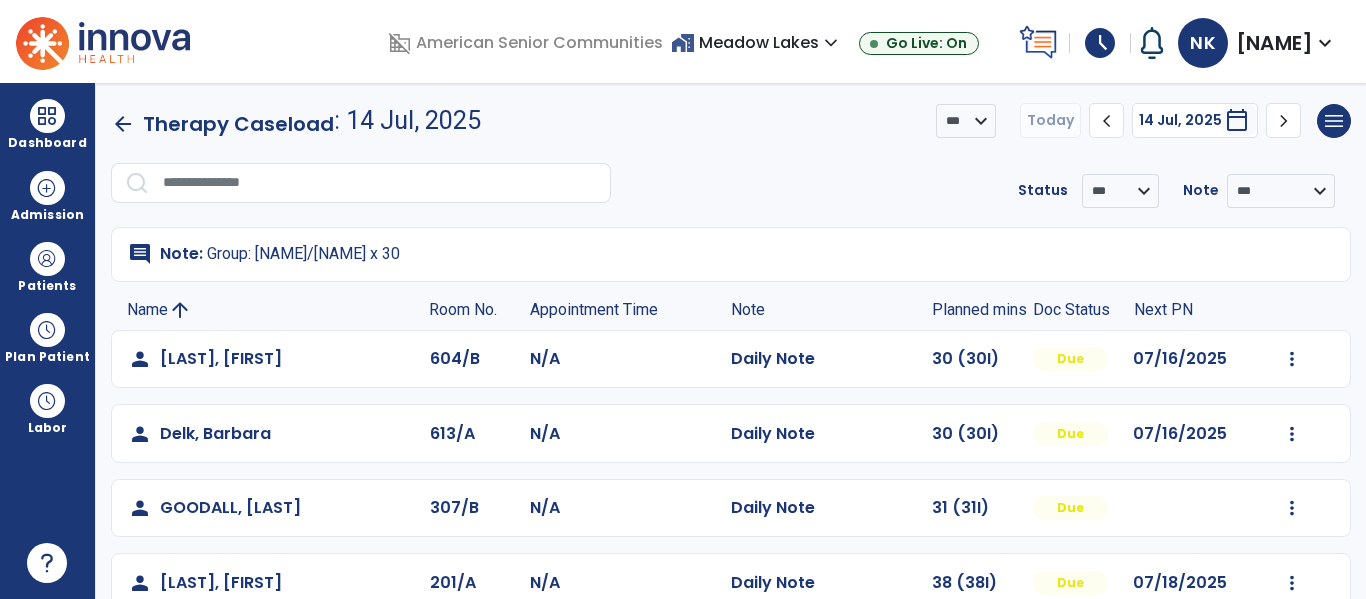 click on "person   [LAST_NAME], [FIRST_NAME]  [ROOM]/[UNIT] N/A  Daily Note   [NUMBER] ([NUMBER]I)  Due [DATE]  Mark Visit As Complete   Reset Note   Open Document   G + C Mins   person   [LAST_NAME], [FIRST_NAME]  [ROOM]/[UNIT] N/A  Daily Note   [NUMBER] ([NUMBER]I)  Due [DATE]  Mark Visit As Complete   Reset Note   Open Document   G + C Mins   person   GOODALL, SYLVIA  307/B N/A  Daily Note   31 (31I)  Due  Mark Visit As Complete   Reset Note   Open Document   G + C Mins   person   [LAST_NAME], [FIRST_NAME]  [ROOM]/[UNIT] N/A  Daily Note   [NUMBER] ([NUMBER]I)  Due [DATE]  Mark Visit As Complete   Reset Note   Open Document   G + C Mins   person   [LAST_NAME], [FIRST_NAME]  [ROOM]/[UNIT] N/A  Daily Note   [NUMBER] ([NUMBER]I)  Due  Mark Visit As Complete   Reset Note   Open Document   G + C Mins   person   [LAST_NAME], [FIRST_NAME]  [ROOM]/[UNIT] N/A  Daily Note   [NUMBER] ([NUMBER]I)  Incomplete [DATE]  Mark Visit As Complete   Reset Note   Open Document   G + C Mins   person   [LAST_NAME], [FIRST_NAME]  [ROOM]/[UNIT] N/A  Daily Note   [NUMBER] ([NUMBER]I)  Due [DATE]  Mark Visit As Complete   Reset Note   Open Document   G + C Mins   person   [LAST_NAME], [FIRST_NAME]  [ROOM]/[UNIT] N/A" 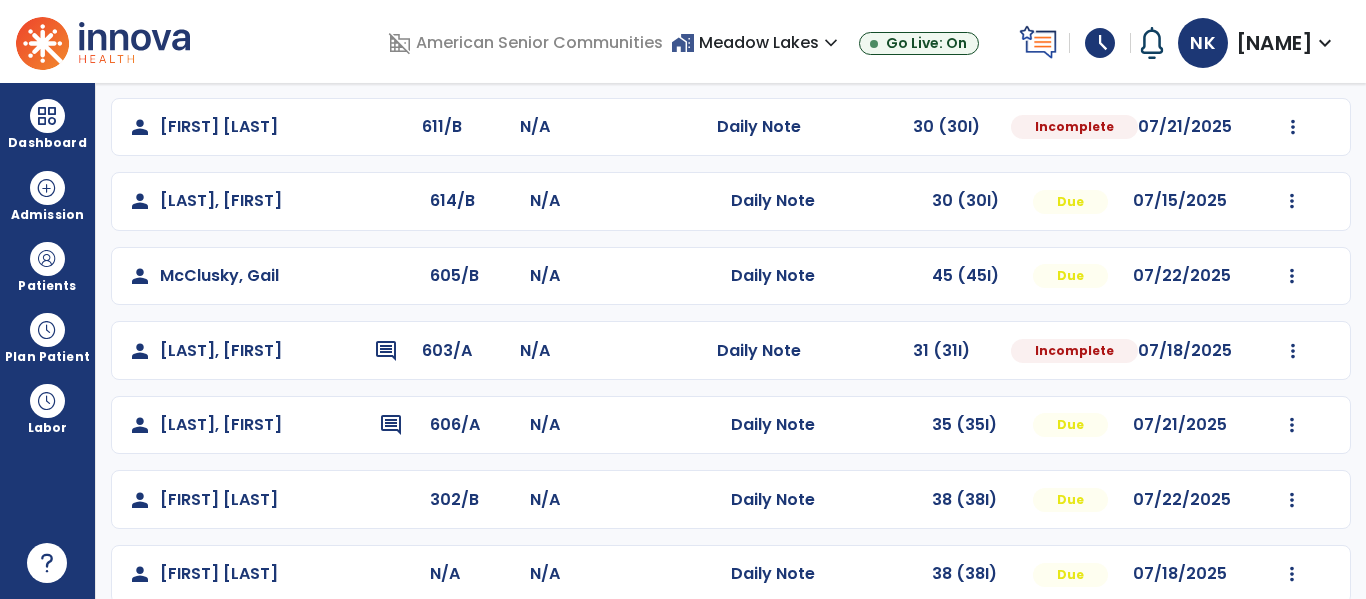 scroll, scrollTop: 634, scrollLeft: 0, axis: vertical 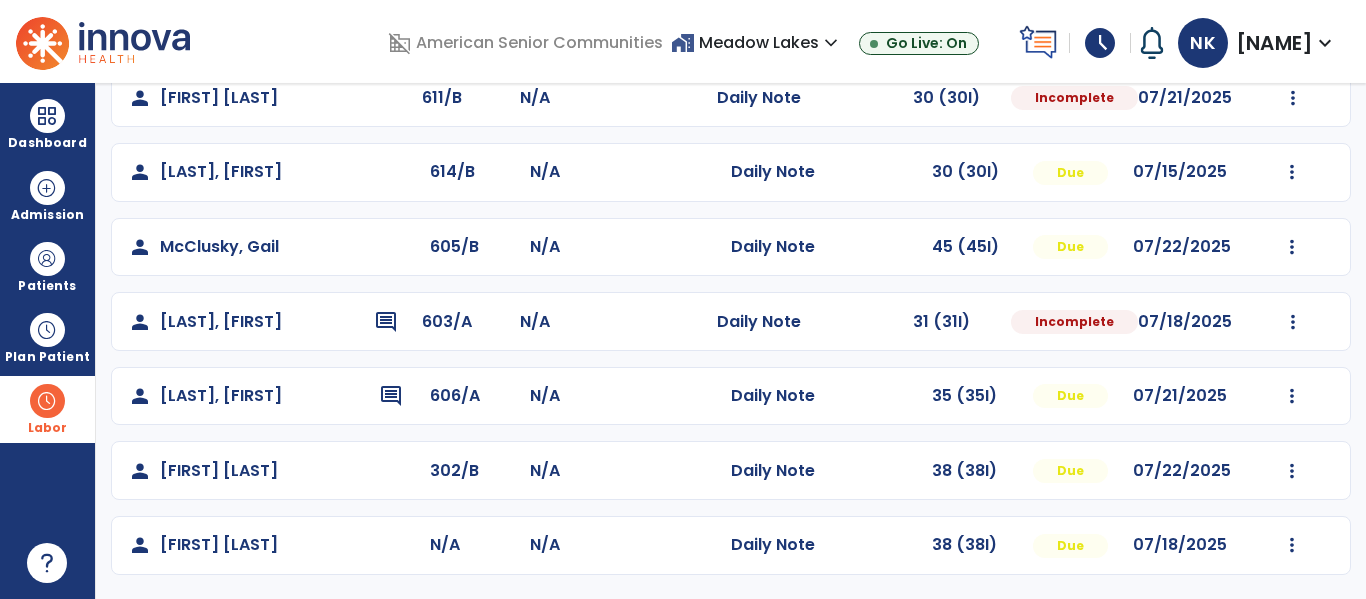 click on "Labor" at bounding box center (47, 409) 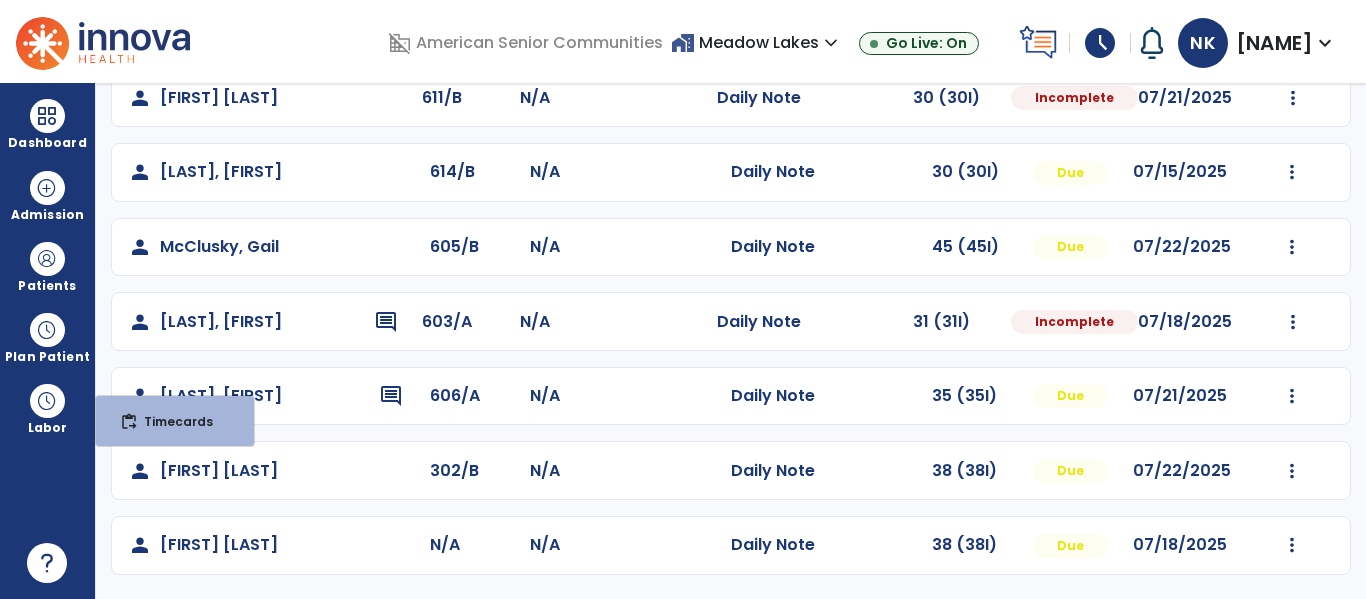 click on "person   [LAST], [FIRST]  comment 603/A N/A  Daily Note   31 (31I)  Incomplete 07/18/2025  Mark Visit As Complete   Reset Note   Open Document   G + C Mins" 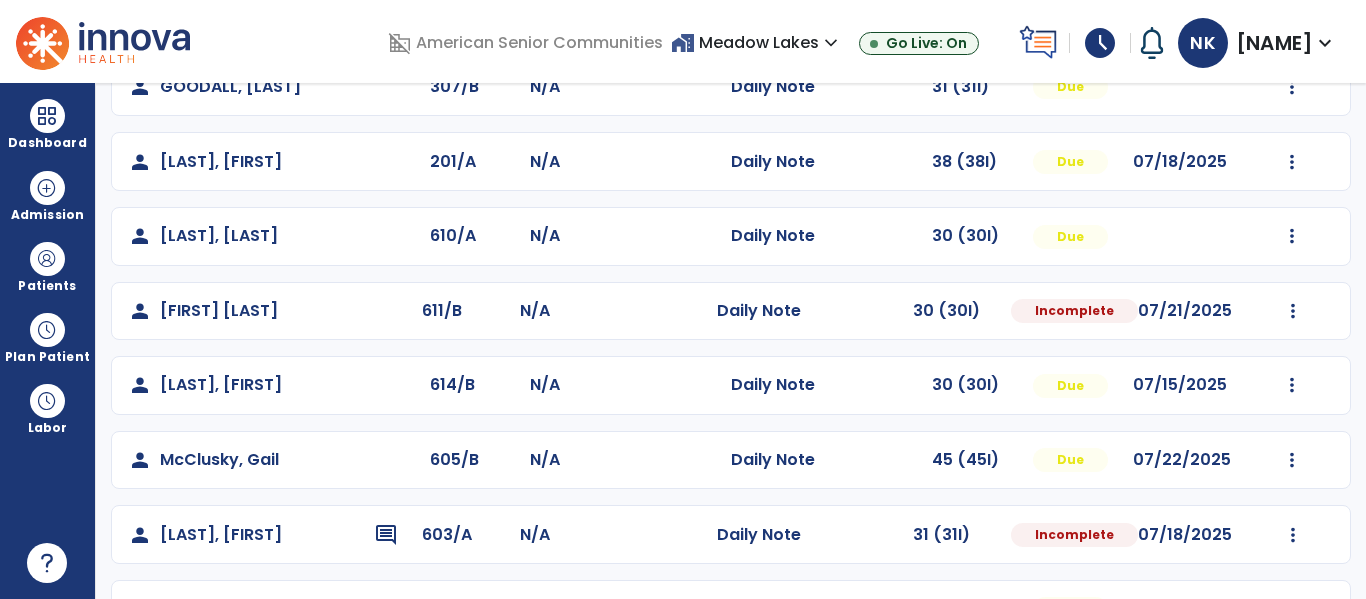 scroll, scrollTop: 422, scrollLeft: 0, axis: vertical 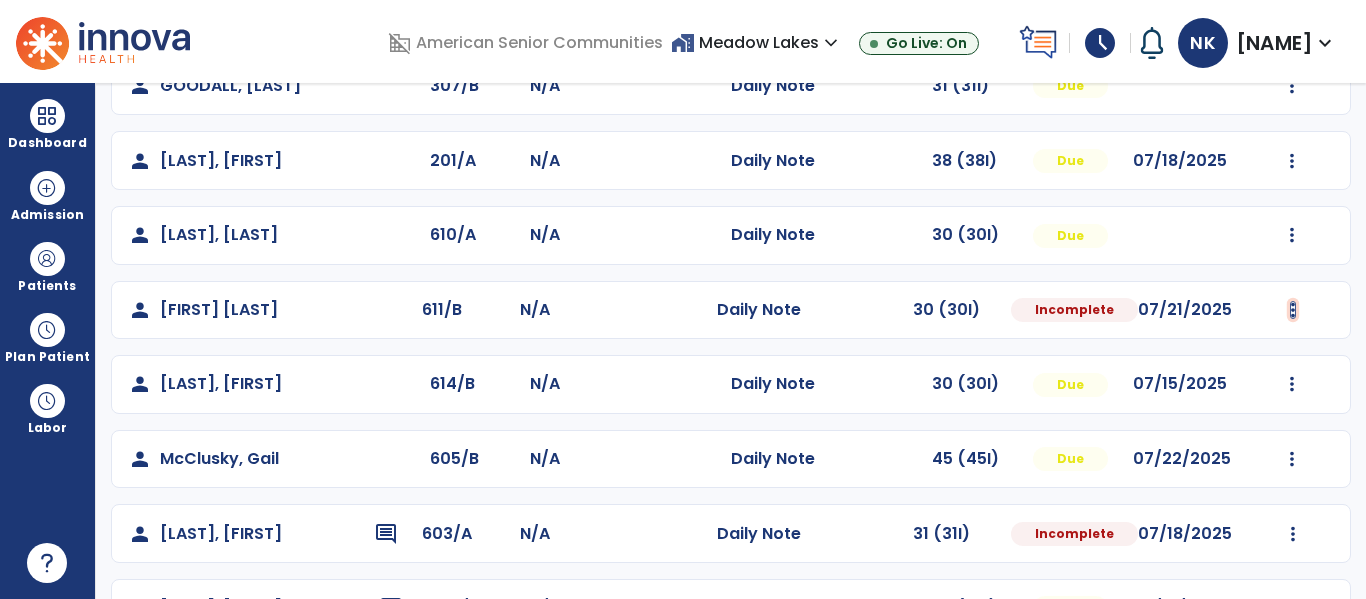 click at bounding box center (1292, -63) 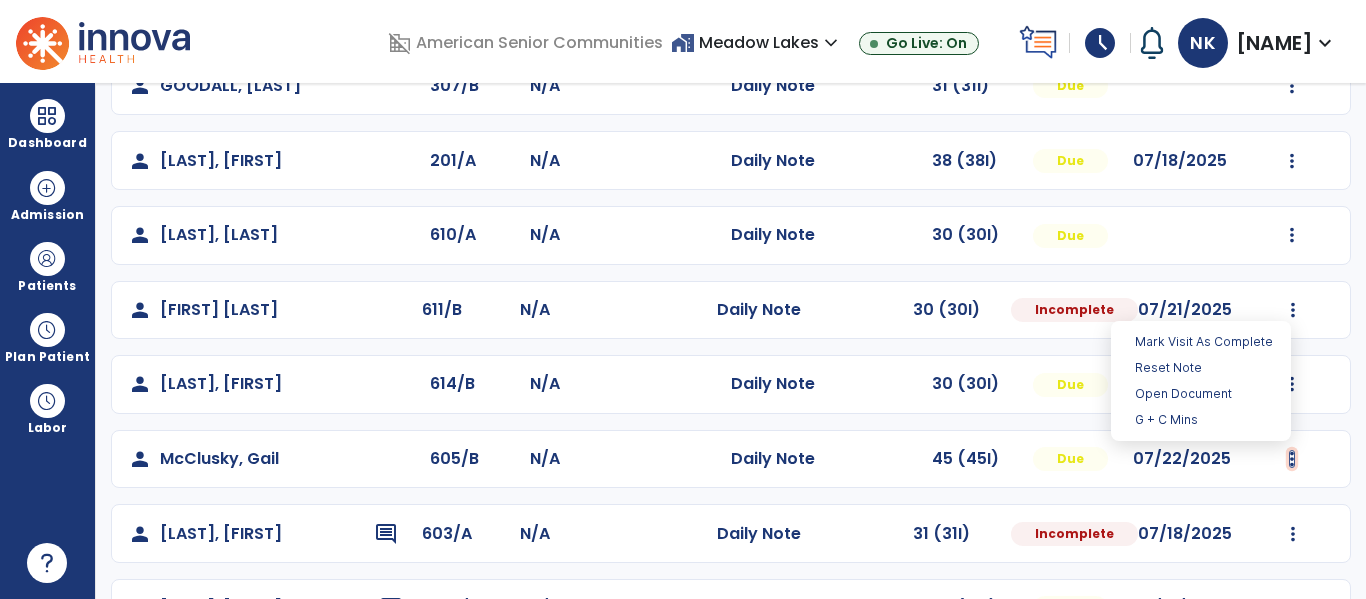 click at bounding box center (1292, -63) 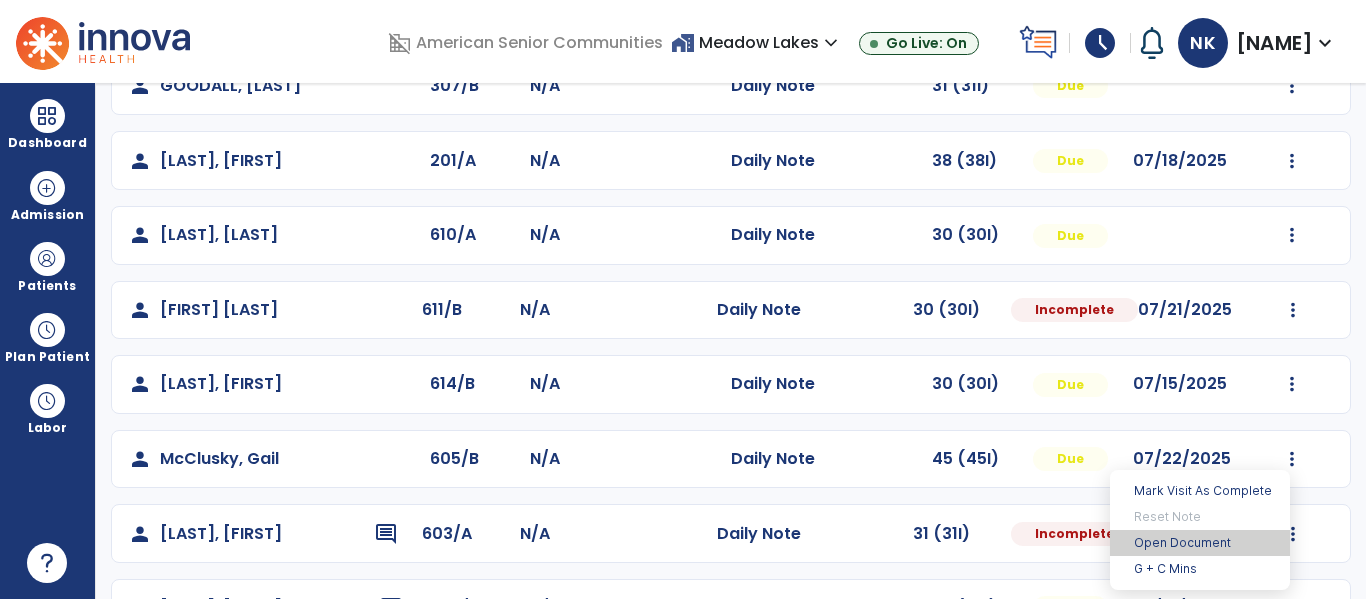 click on "Open Document" at bounding box center [1200, 543] 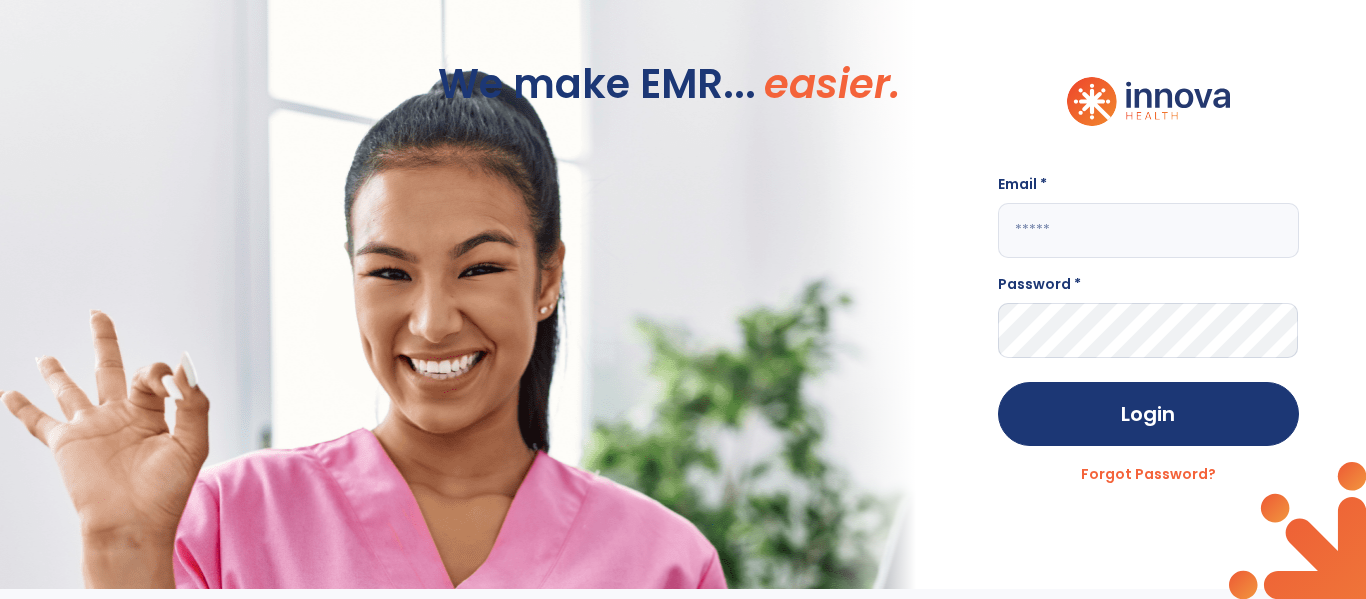 scroll, scrollTop: -10, scrollLeft: 0, axis: vertical 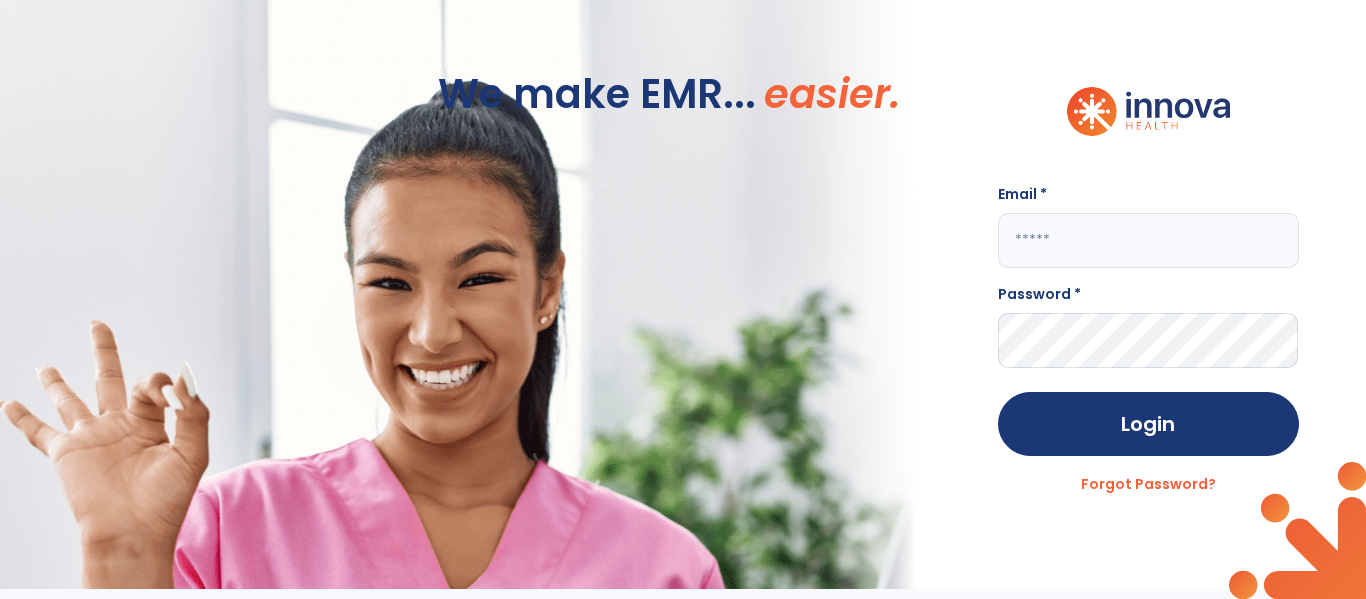 click 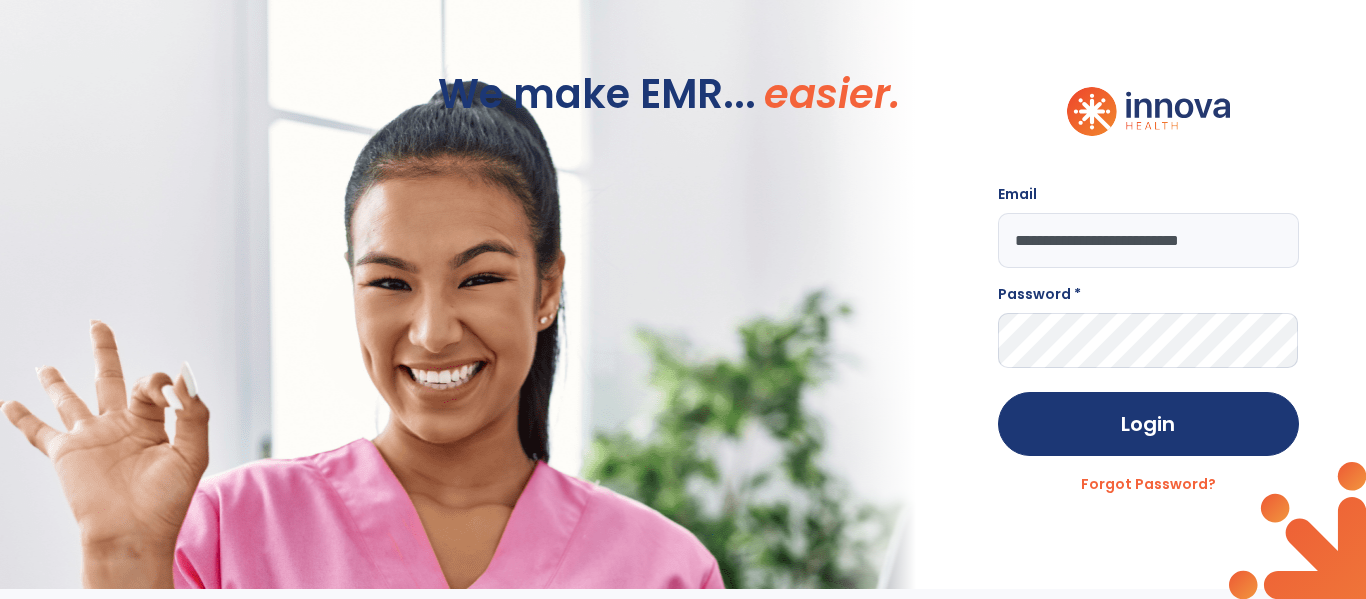 type on "**********" 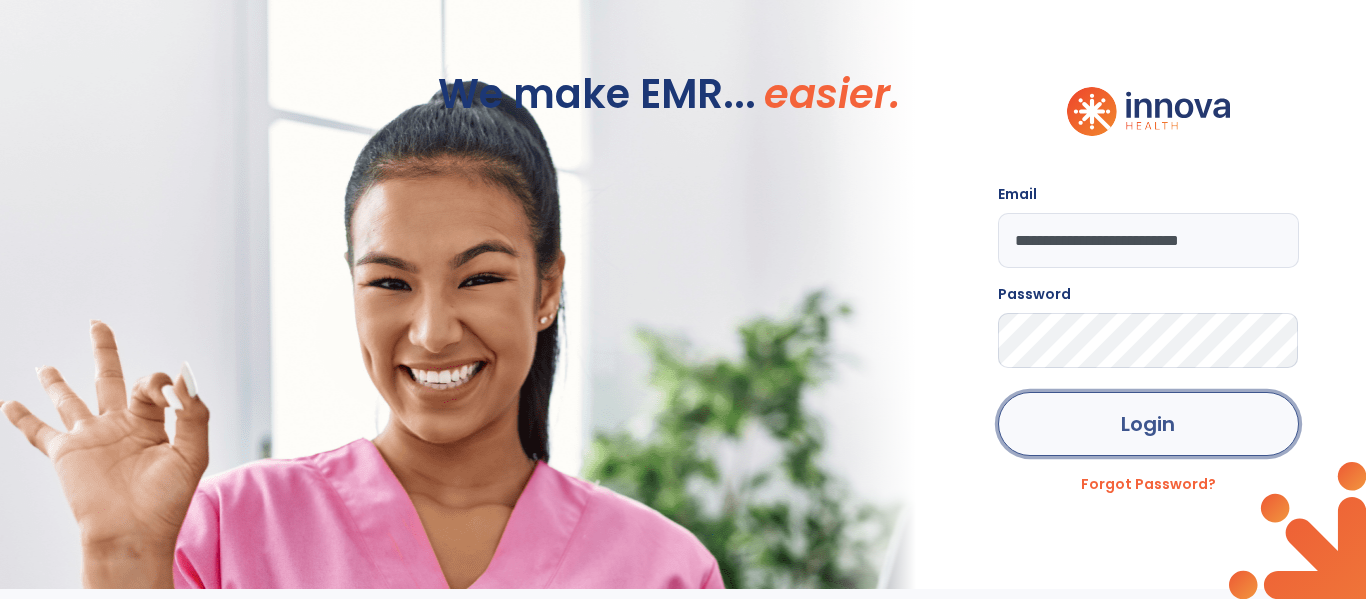 click on "Login" 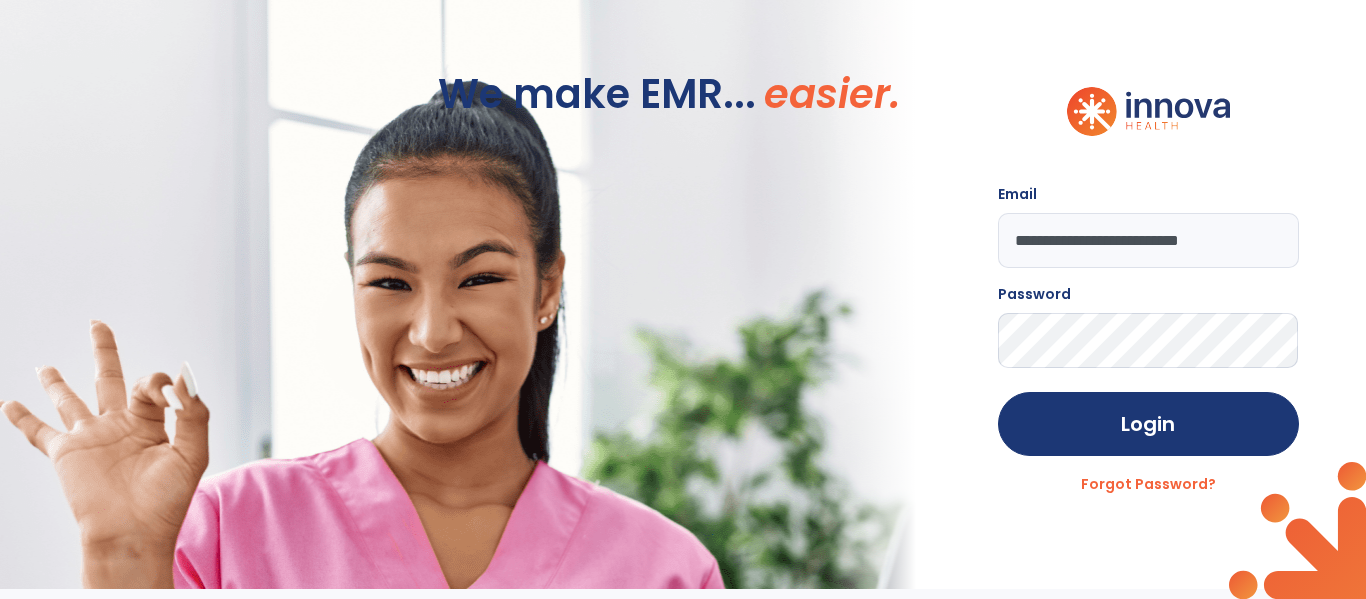 click on "Login" 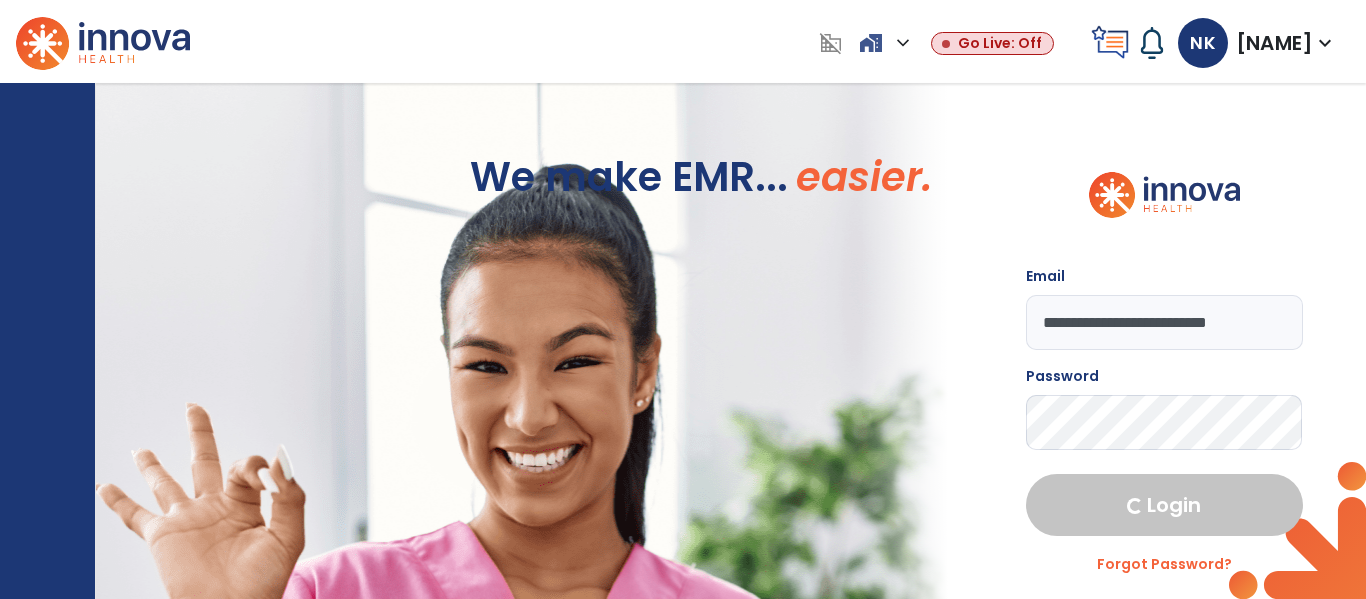 select on "****" 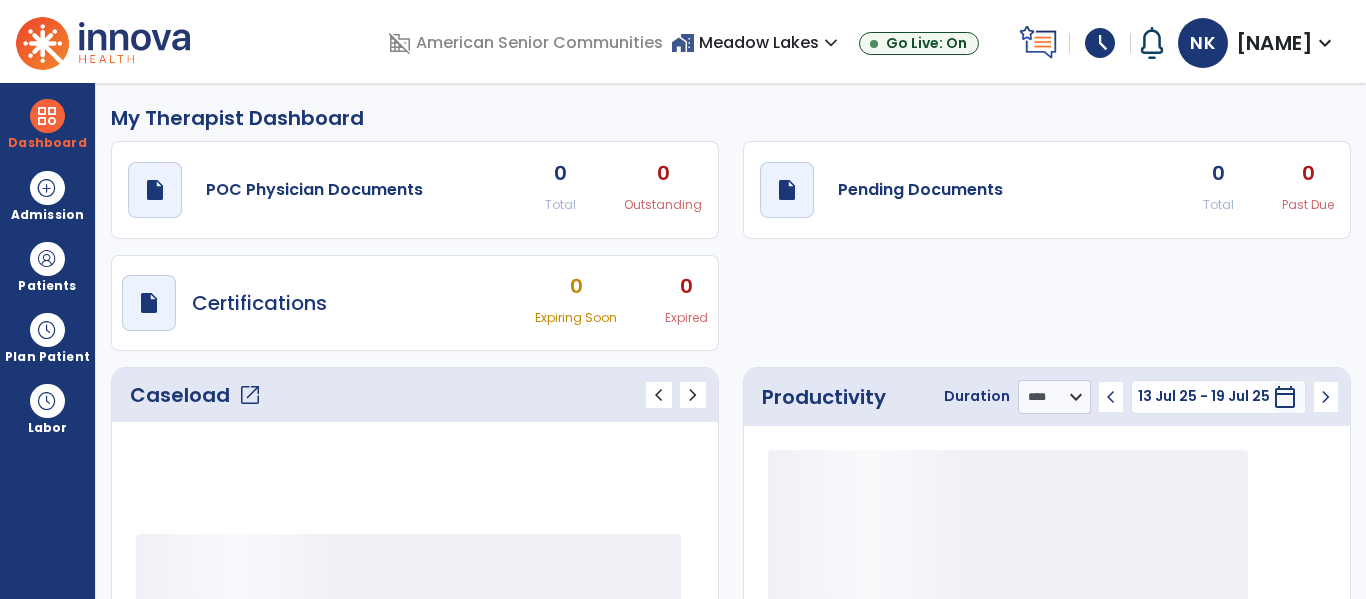 scroll, scrollTop: 0, scrollLeft: 0, axis: both 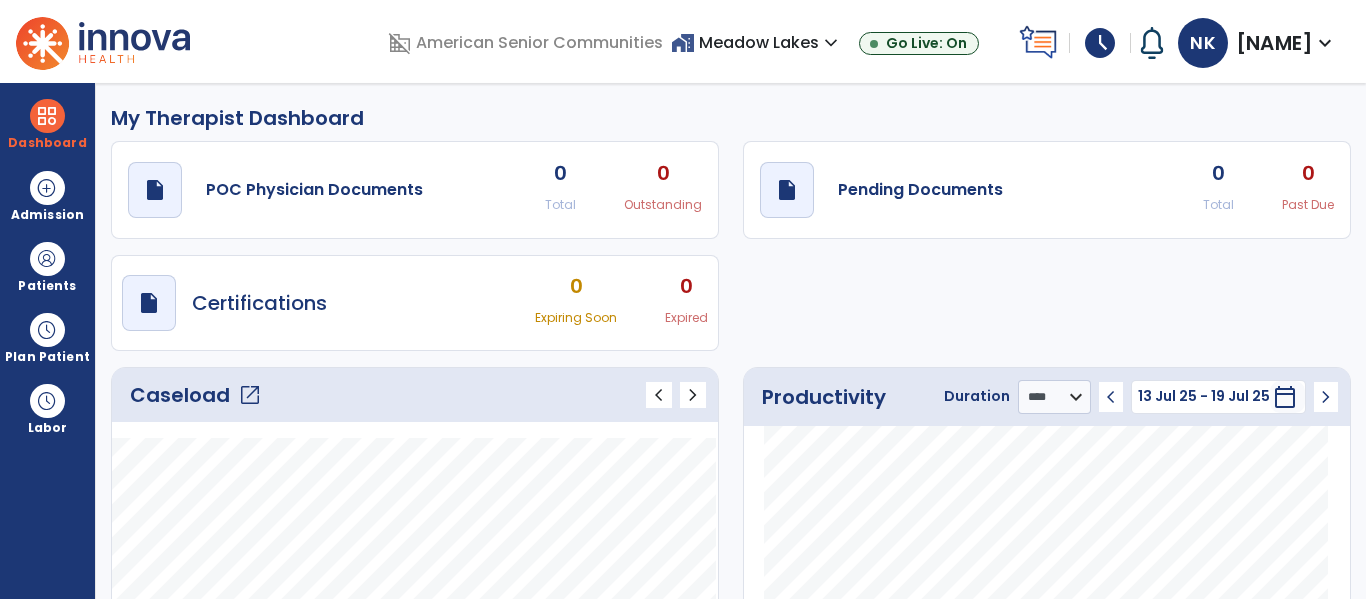 click on "open_in_new" 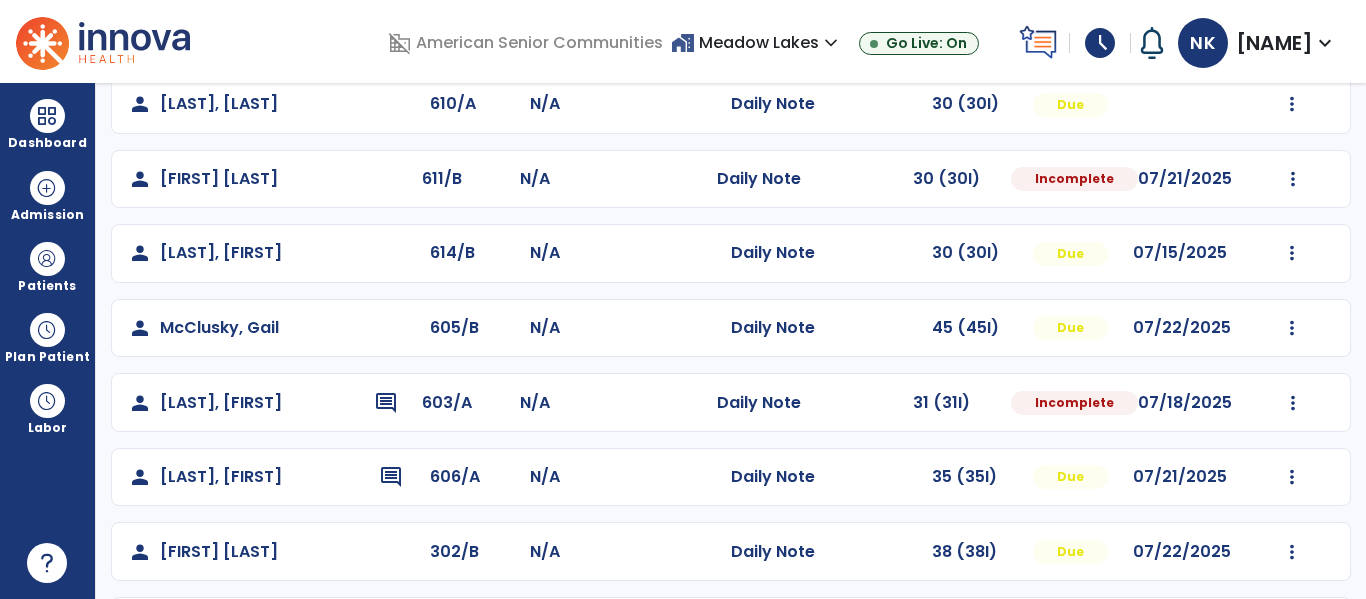 scroll, scrollTop: 634, scrollLeft: 0, axis: vertical 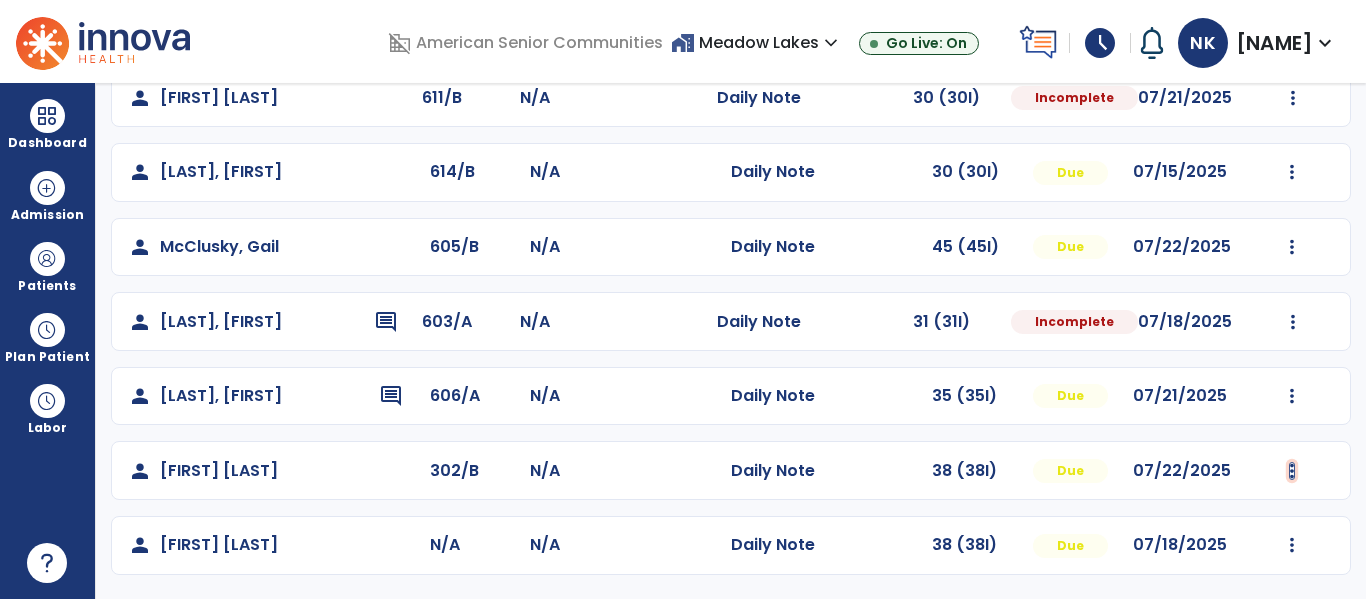 click at bounding box center (1292, -275) 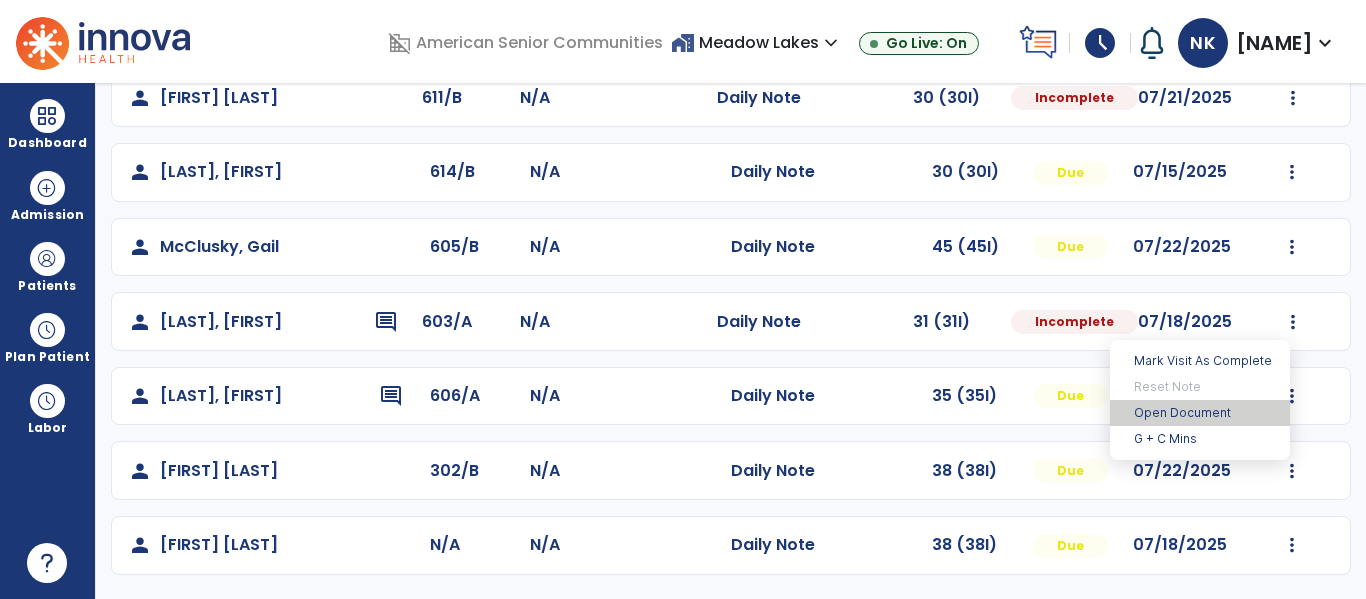 click on "Open Document" at bounding box center [1200, 413] 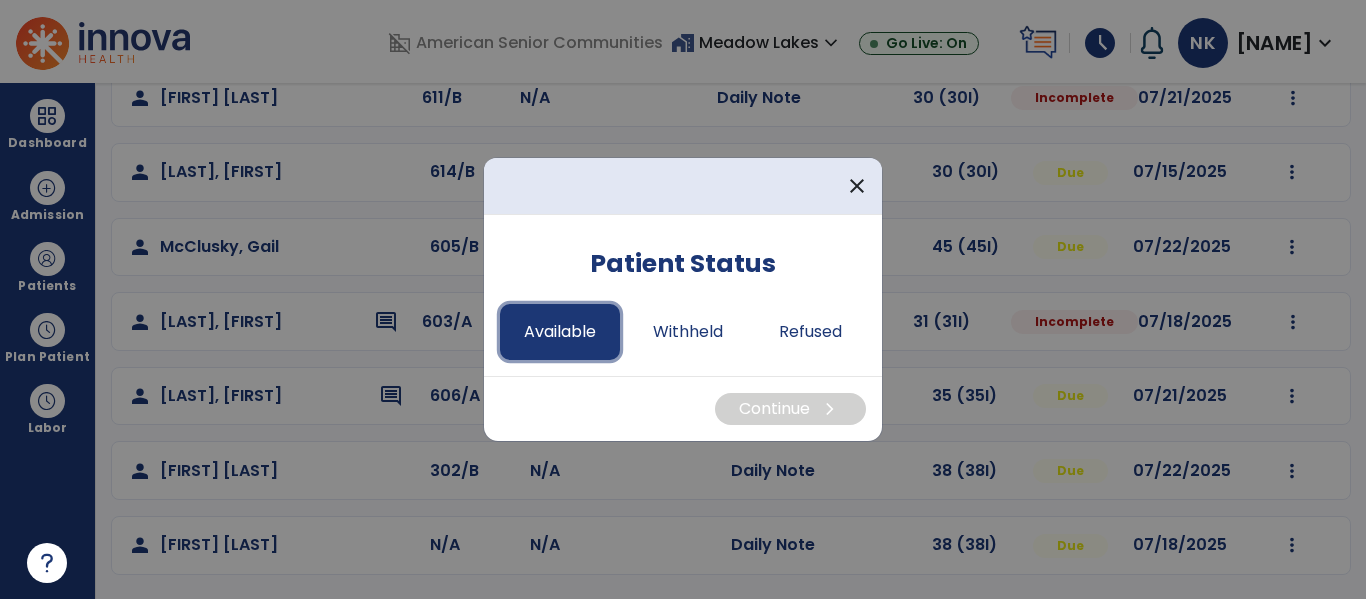 click on "Available" at bounding box center (560, 332) 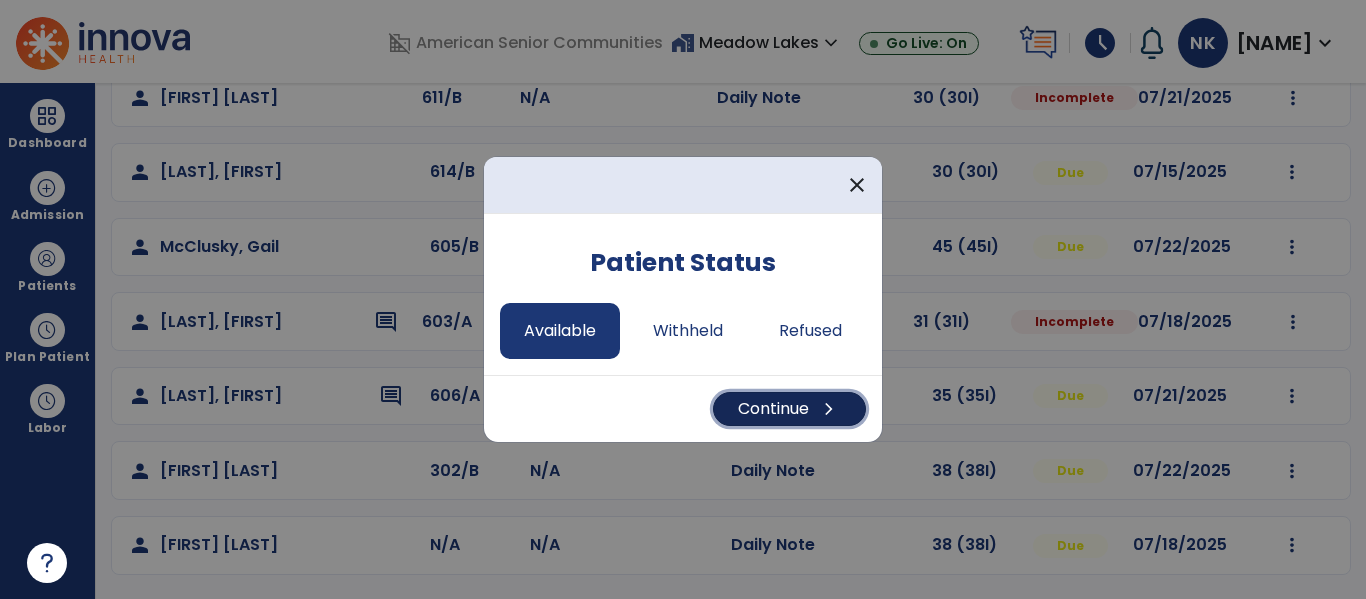 click on "Continue   chevron_right" at bounding box center (789, 409) 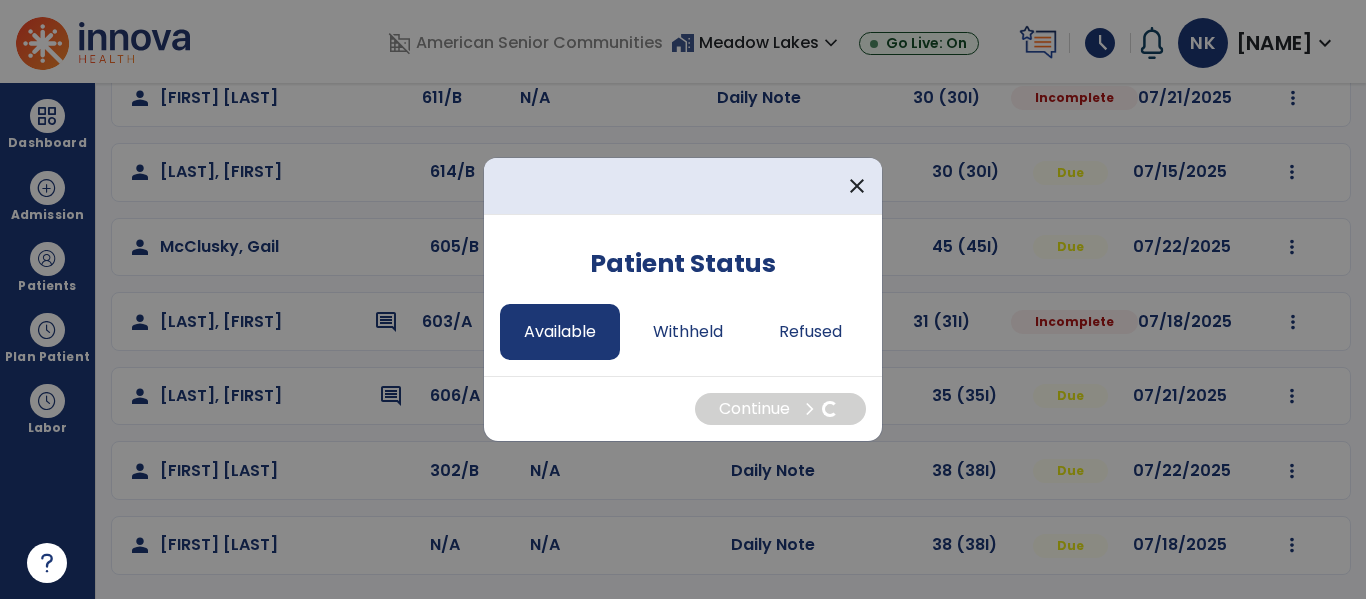 select on "*" 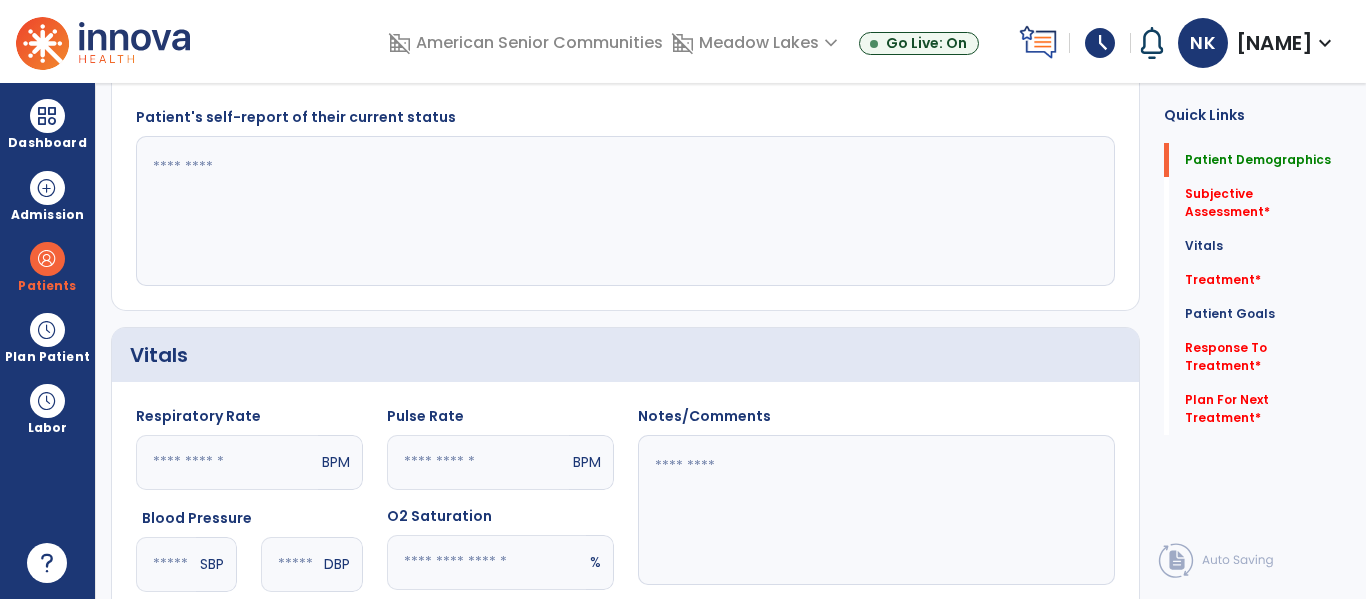 scroll, scrollTop: 0, scrollLeft: 0, axis: both 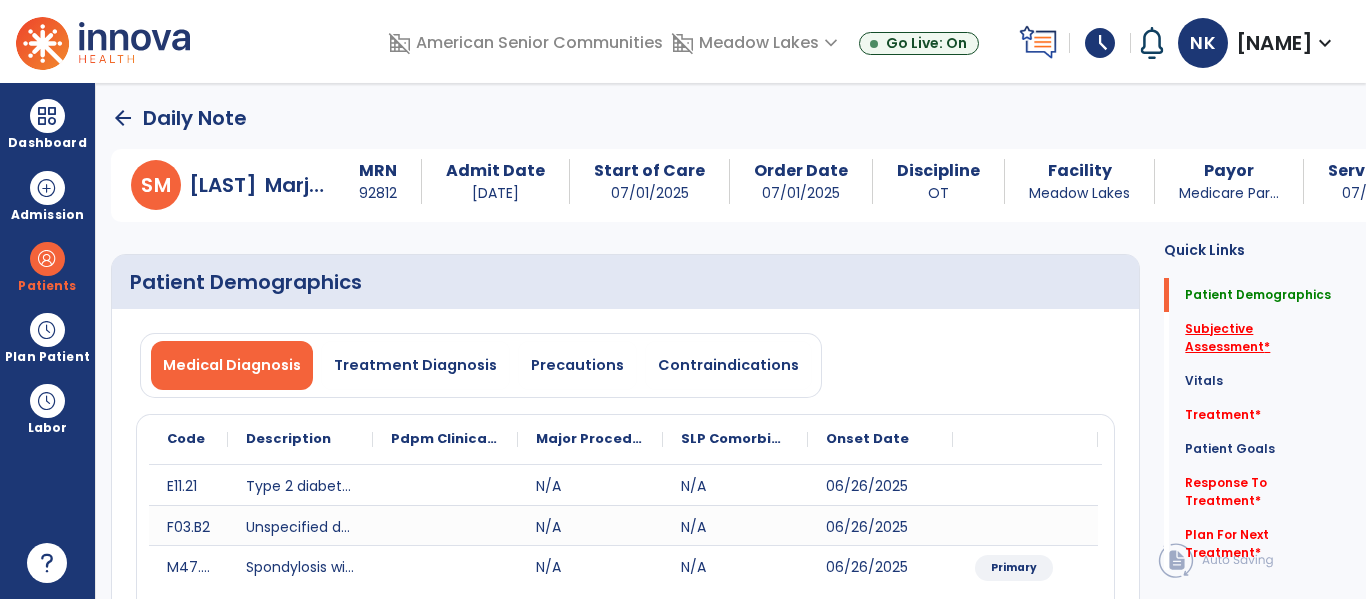 click on "Subjective Assessment   *" 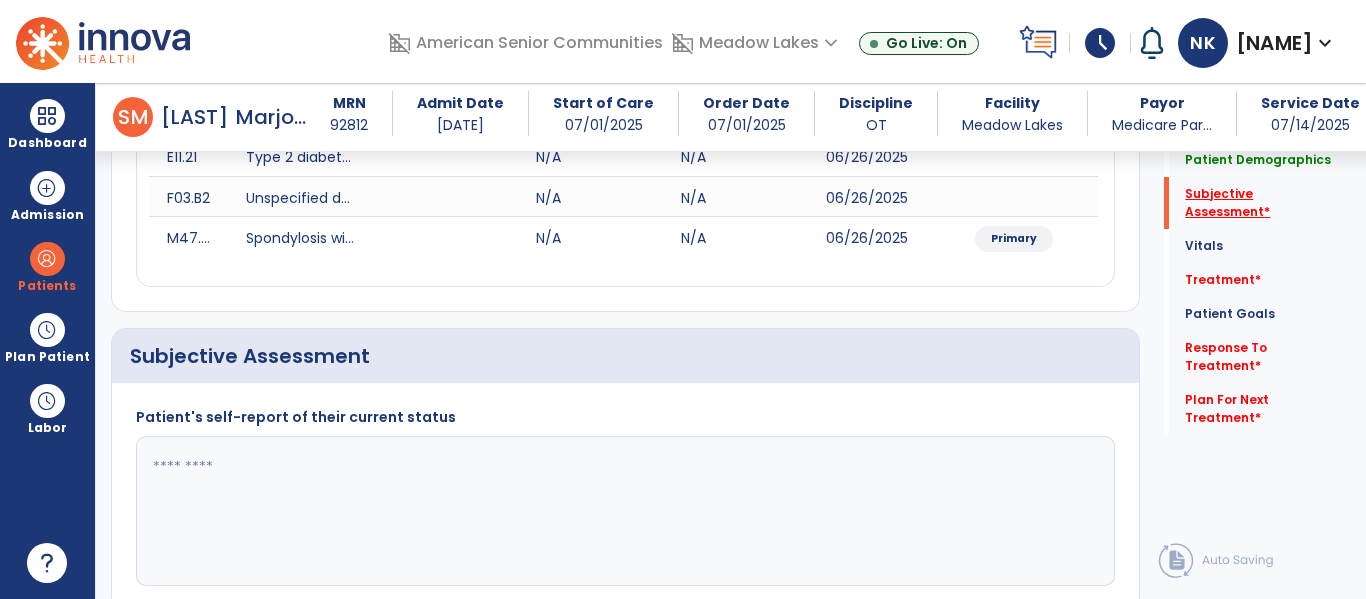 scroll, scrollTop: 457, scrollLeft: 0, axis: vertical 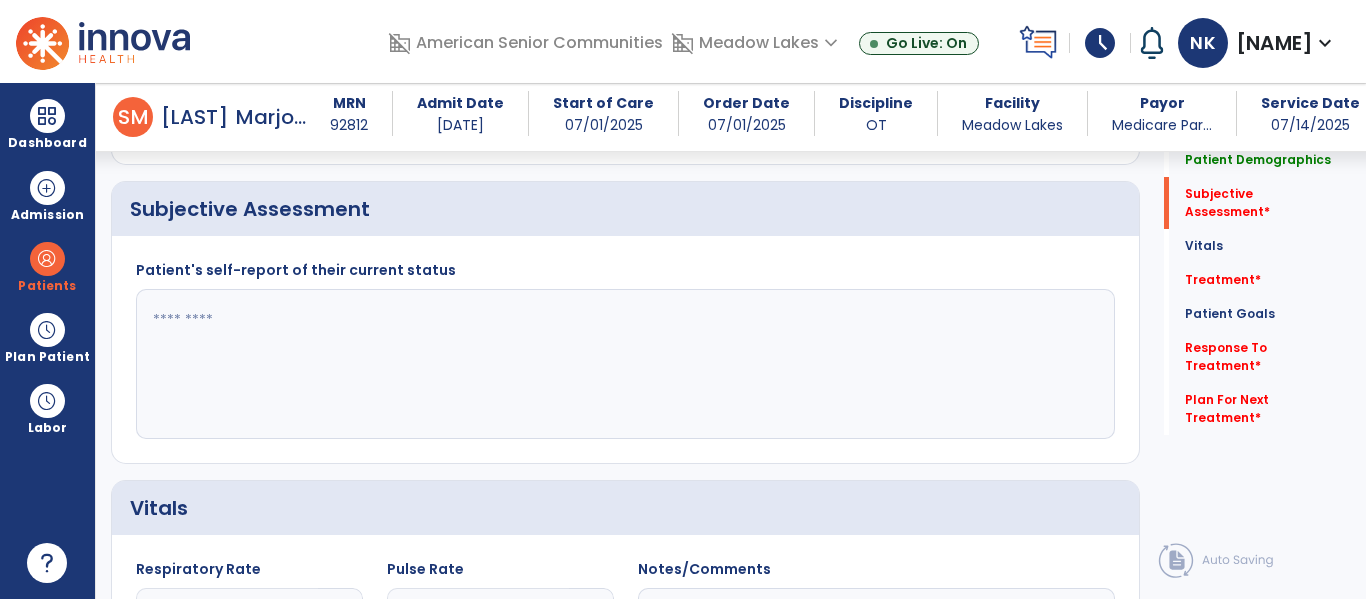 click 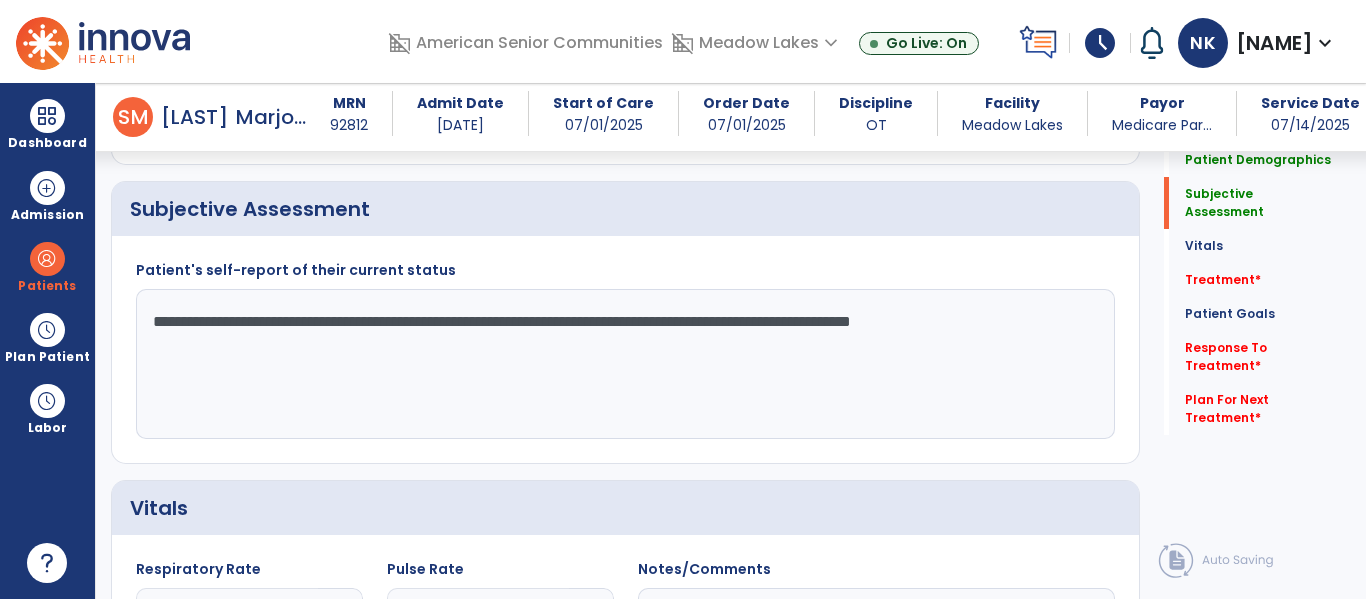 click on "**********" 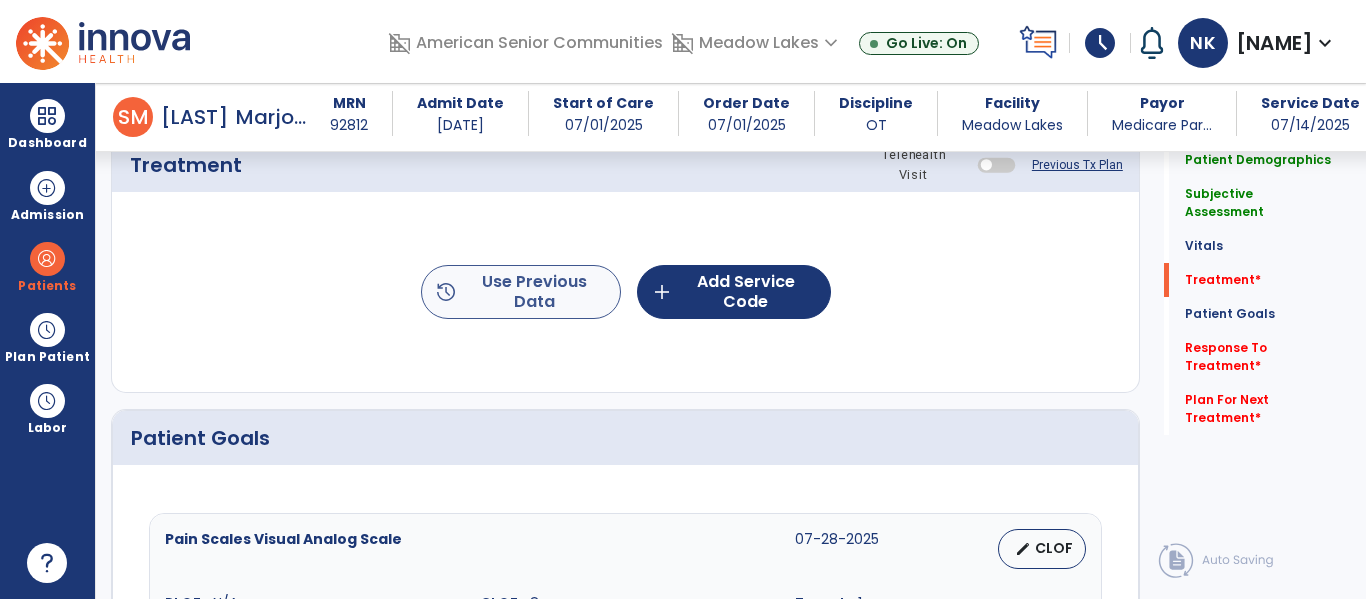scroll, scrollTop: 1229, scrollLeft: 0, axis: vertical 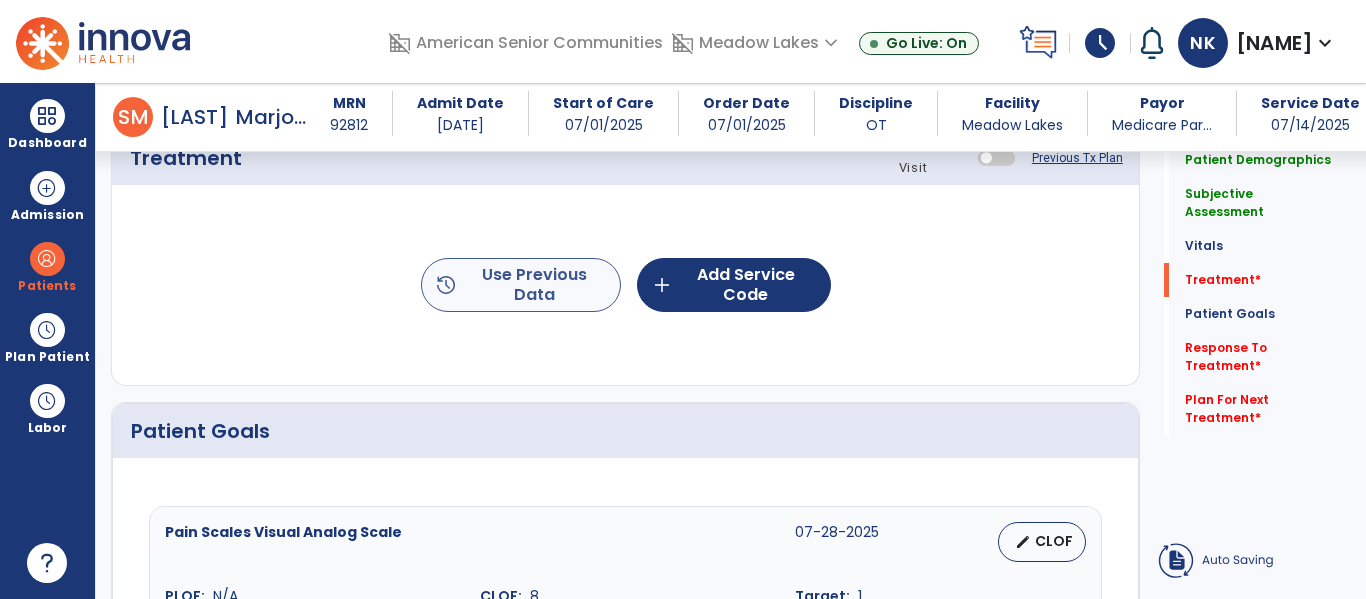 type on "**********" 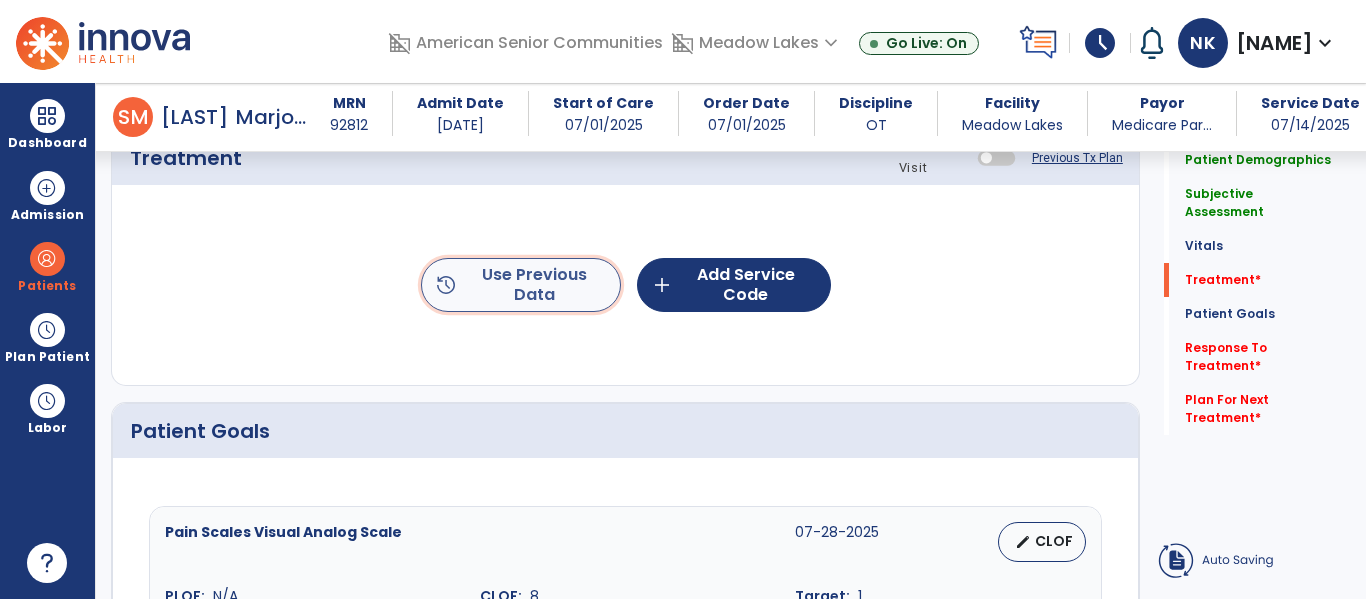 click on "history  Use Previous Data" 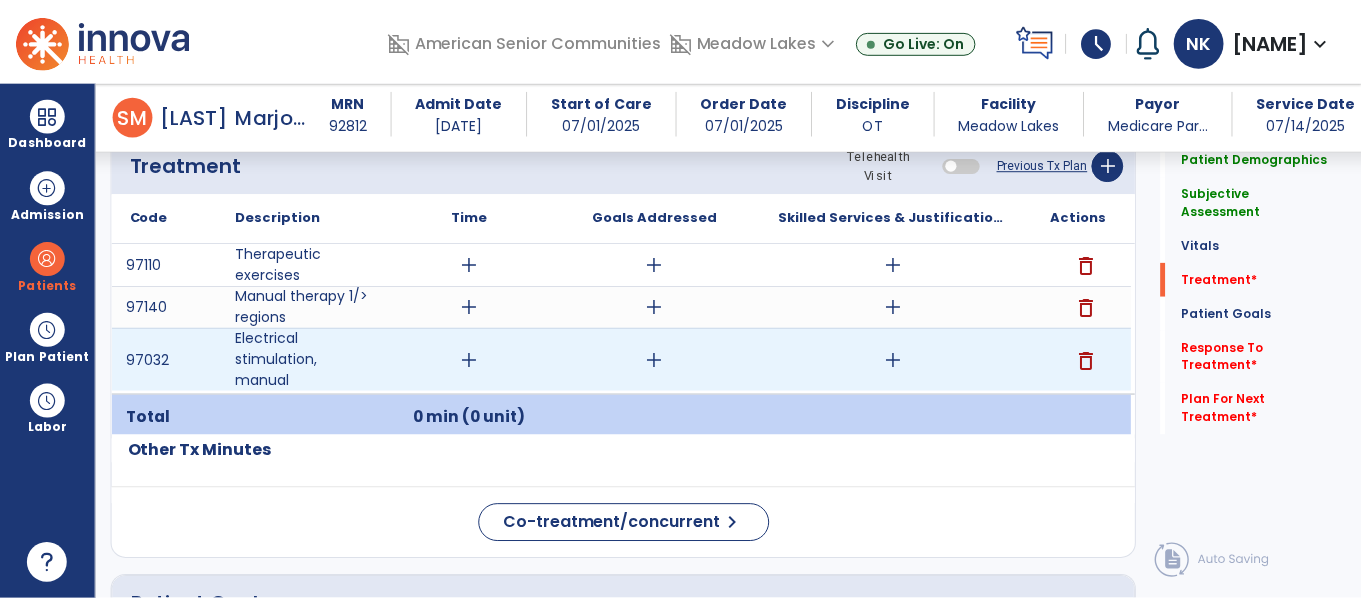 scroll, scrollTop: 1228, scrollLeft: 0, axis: vertical 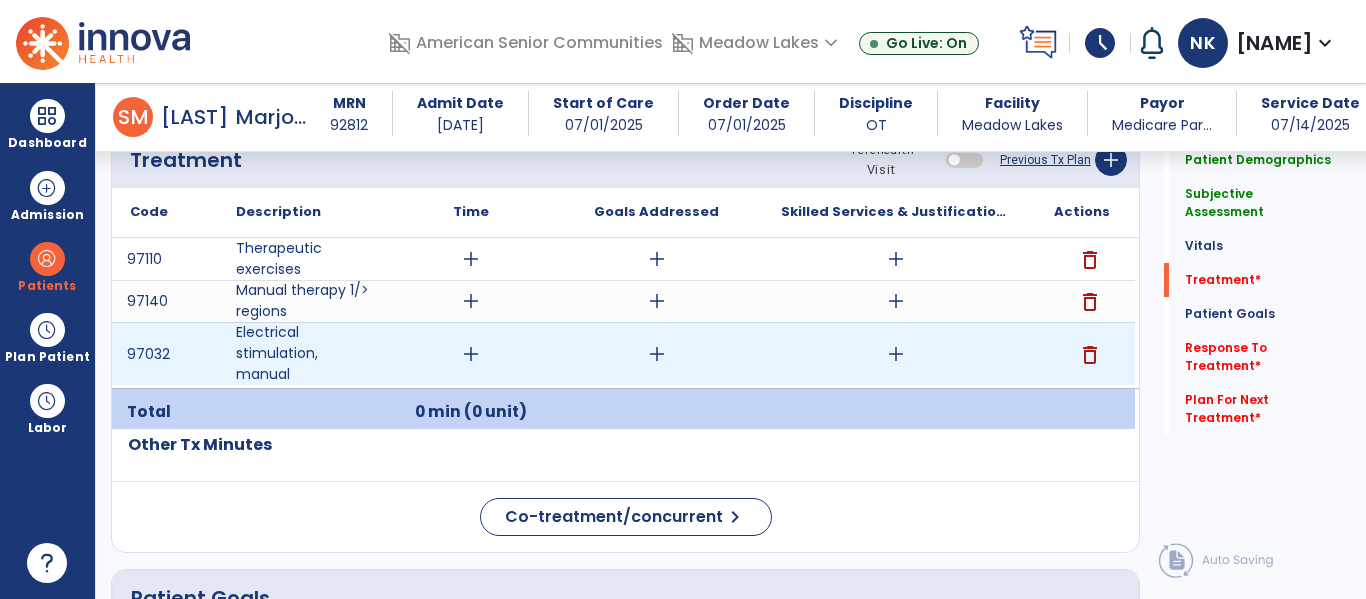 click on "add" at bounding box center (896, 354) 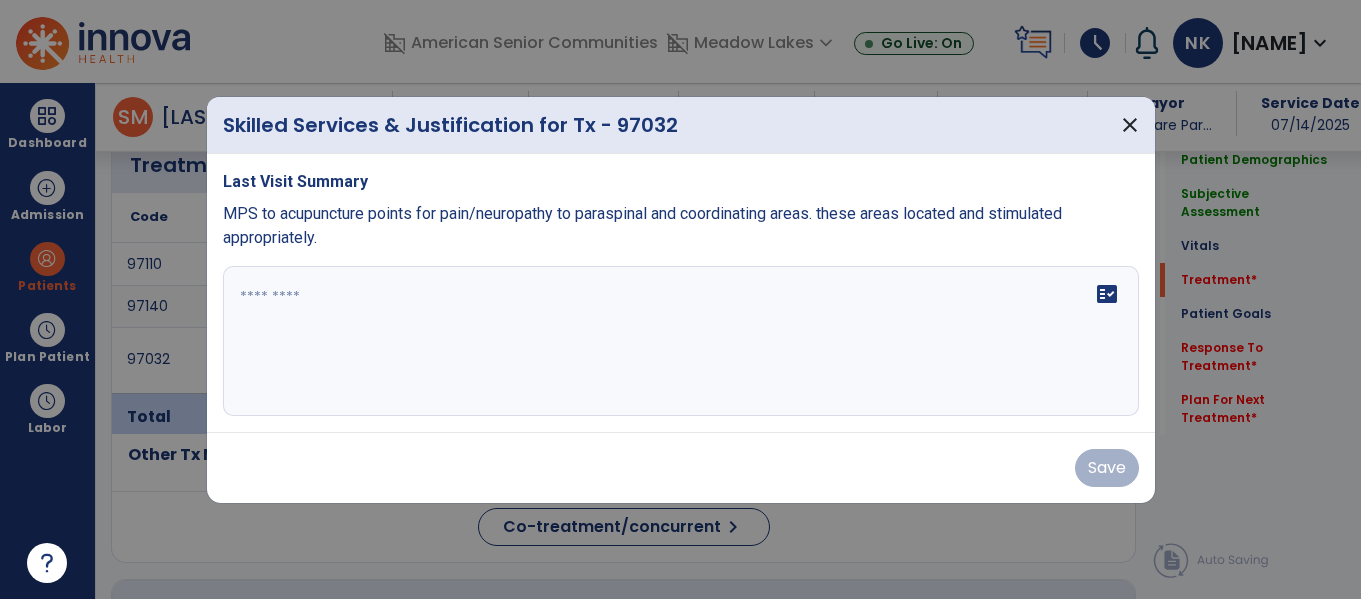 scroll, scrollTop: 1228, scrollLeft: 0, axis: vertical 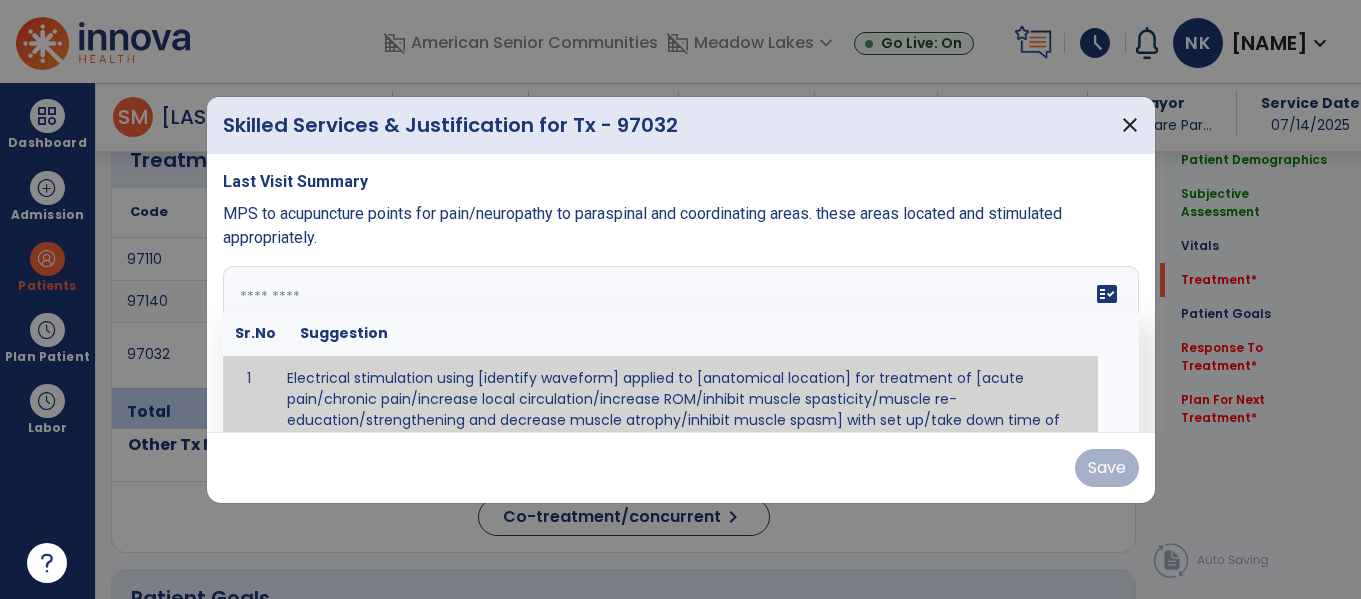 click on "fact_check Sr.No Suggestion 1 Electrical stimulation using [identify waveform] applied to [anatomical location] for treatment of [acute pain/chronic pain/increase local circulation/increase ROM/inhibit muscle spasticity/muscle re-education/strengthening and decrease muscle atrophy/inhibit muscle spasm] with set up/take down time of [enter time] and run time of [enter time]. Skilled supervision during run time necessary due to [enter reason for skilled service]" at bounding box center (681, 341) 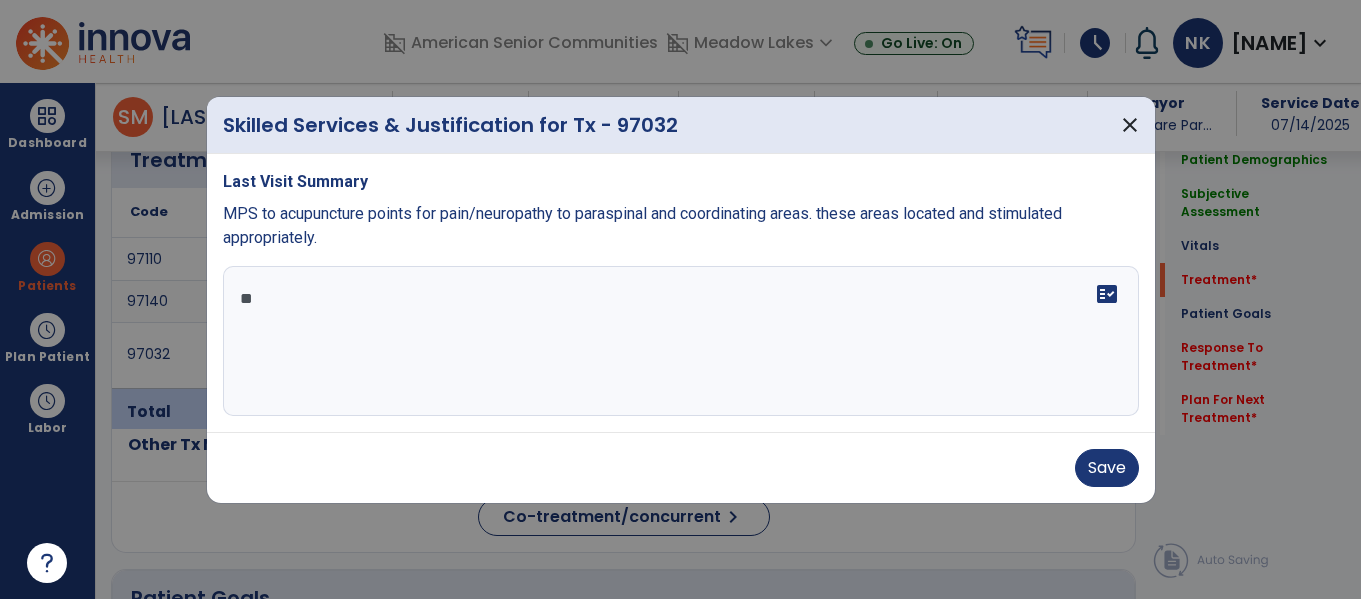 type on "*" 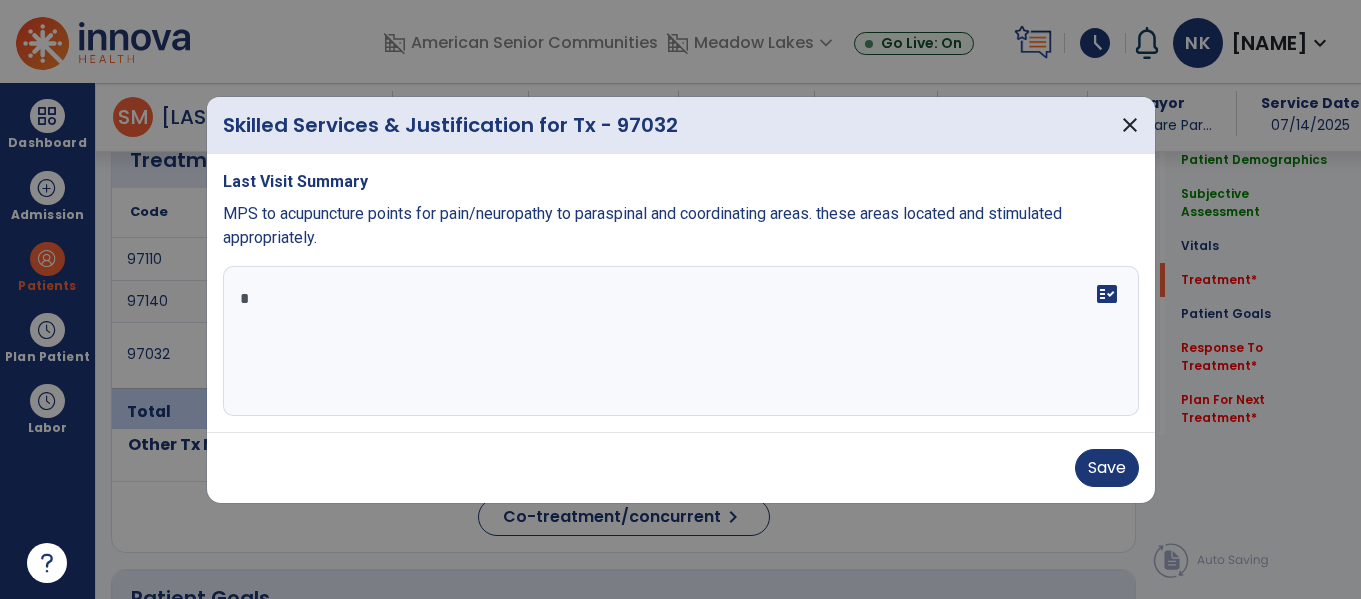 type 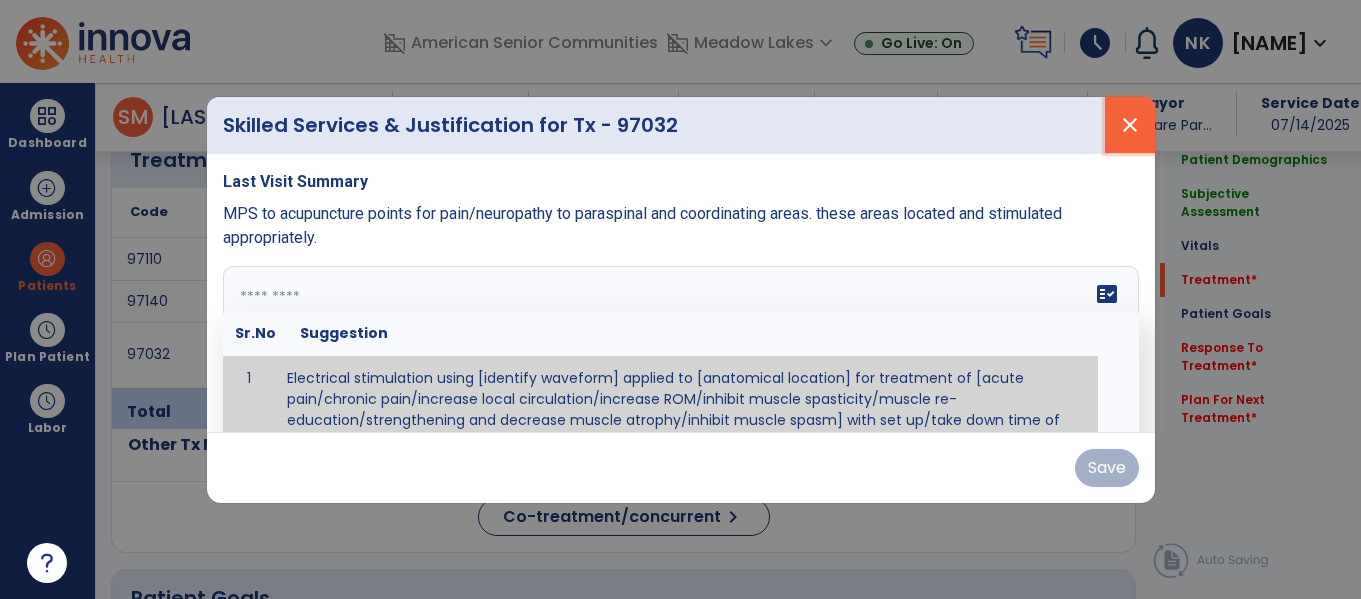 click on "close" at bounding box center [1130, 125] 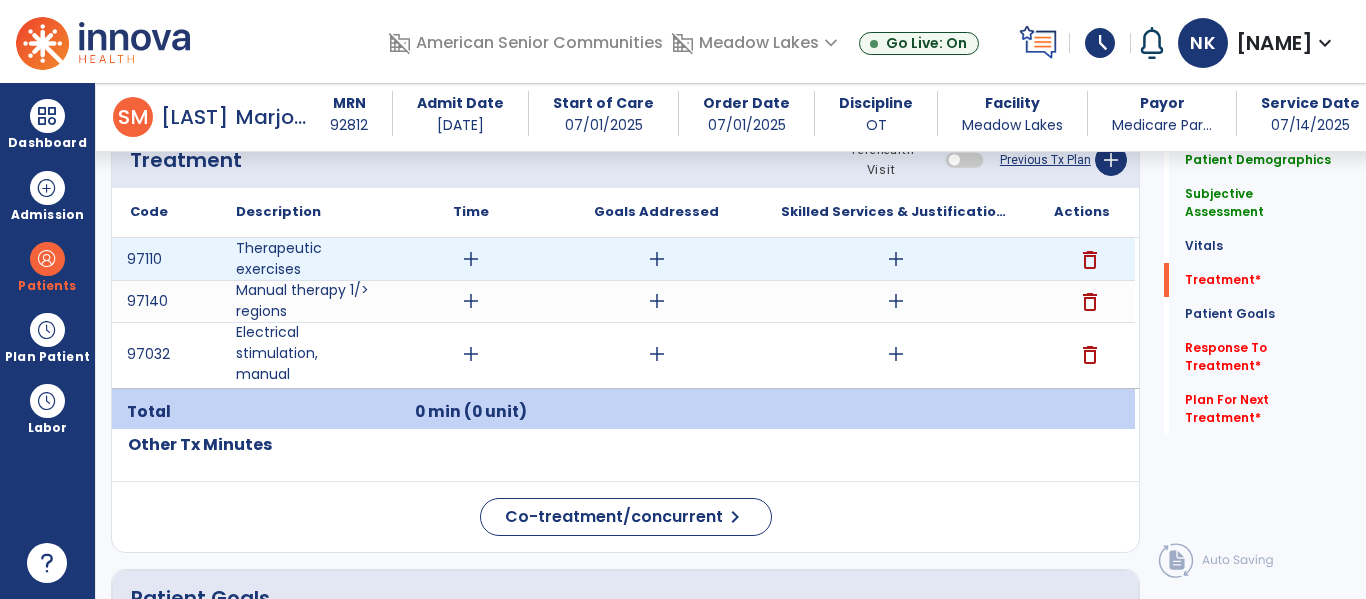 click on "add" at bounding box center [896, 259] 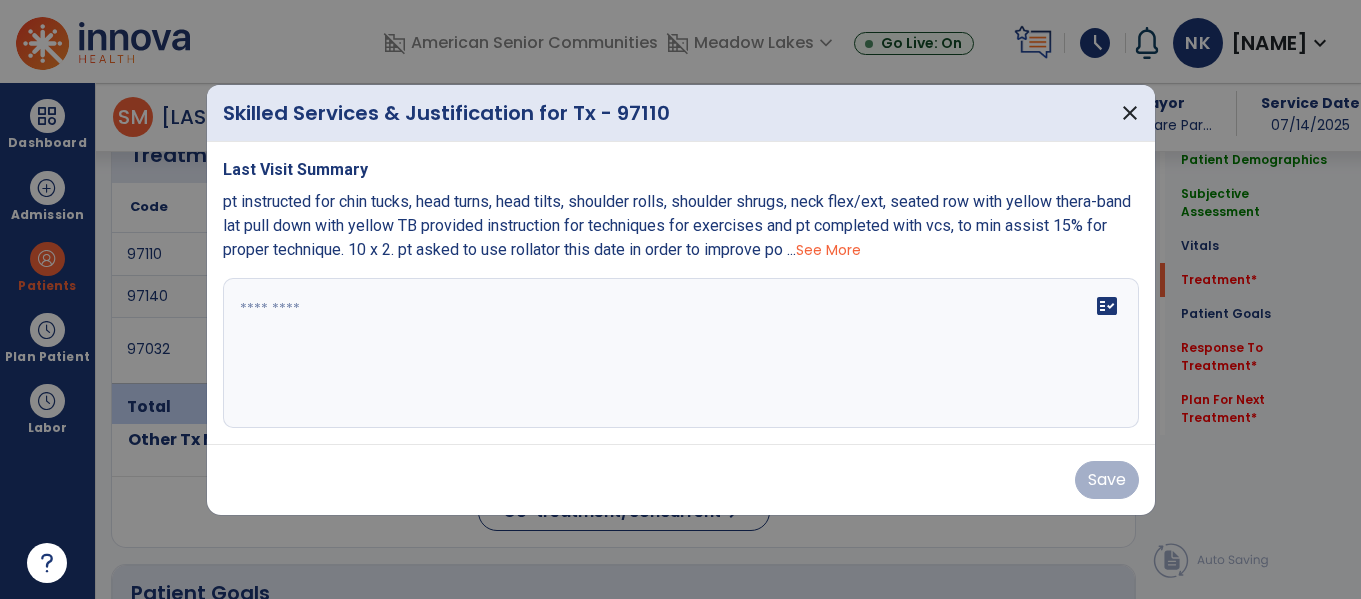 scroll, scrollTop: 1228, scrollLeft: 0, axis: vertical 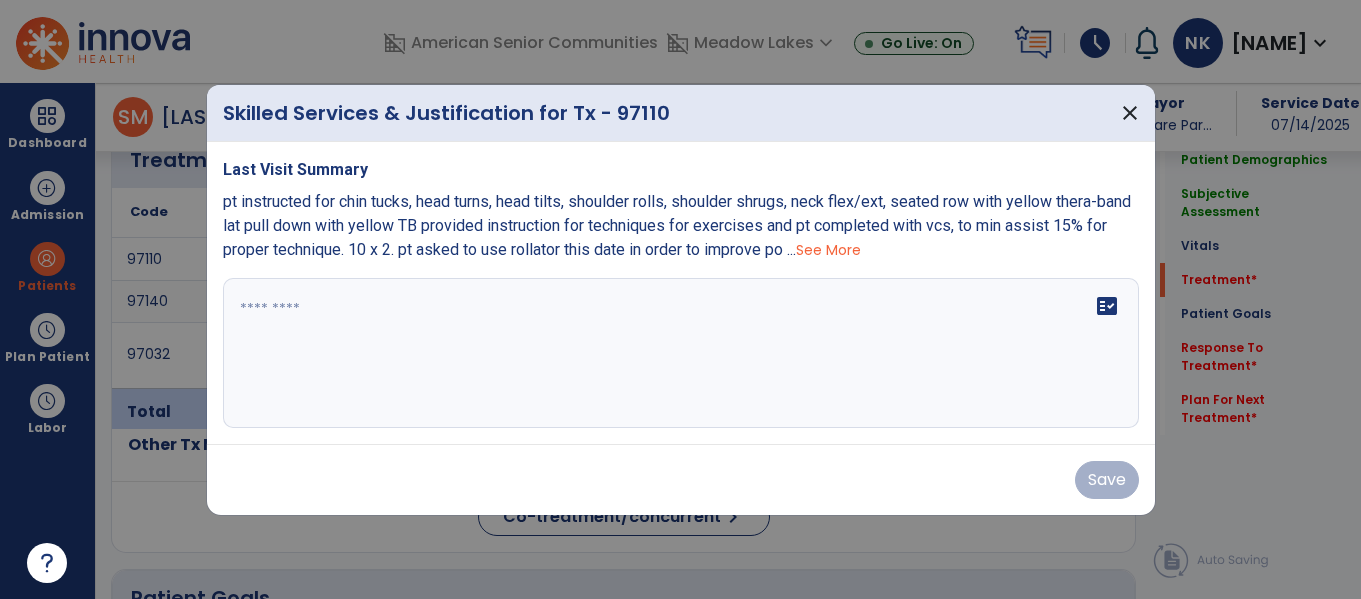 click on "fact_check" at bounding box center (681, 353) 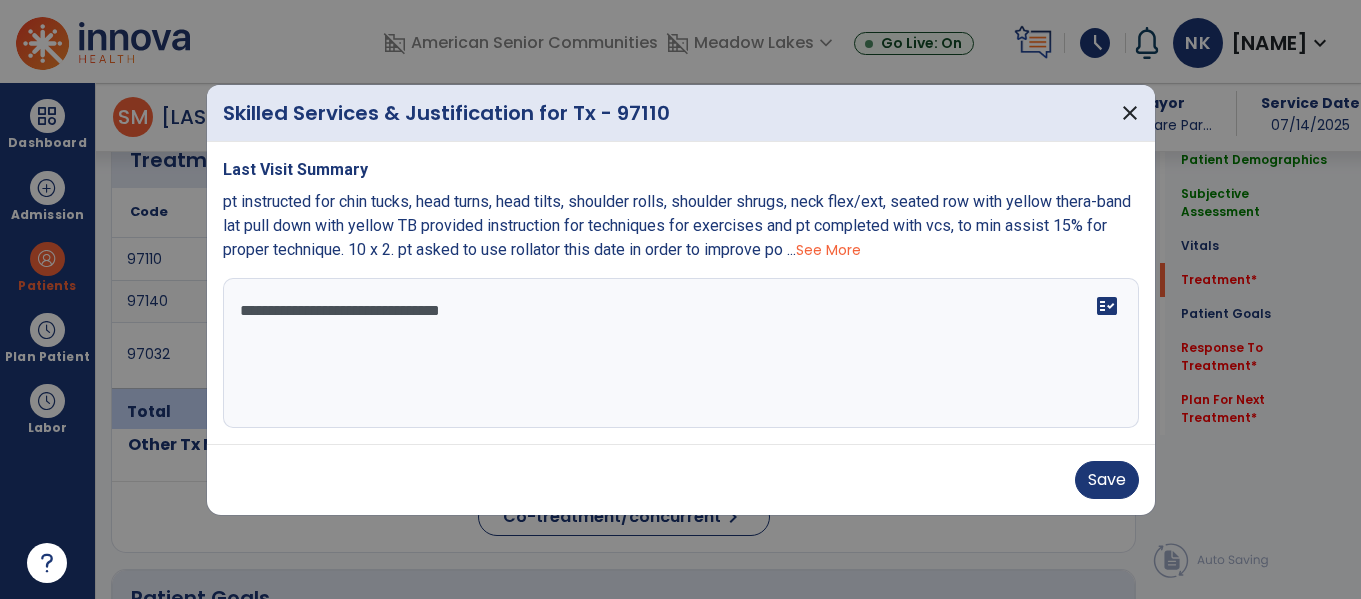 click on "**********" at bounding box center (681, 353) 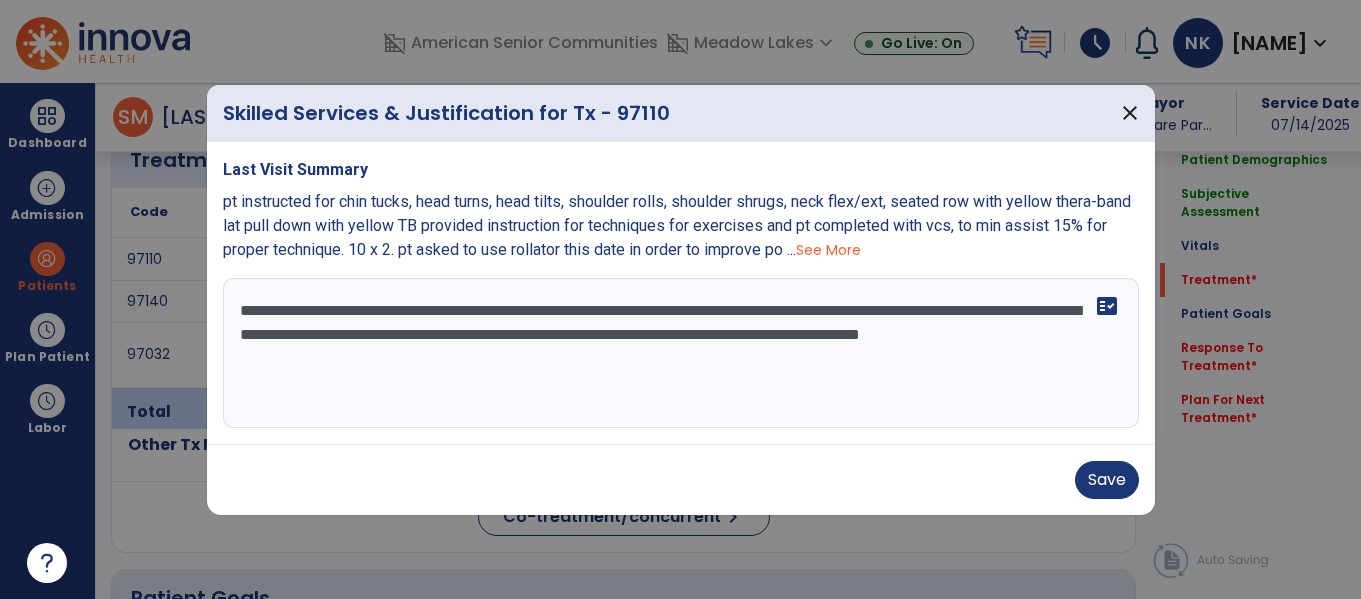 click on "**********" at bounding box center [681, 353] 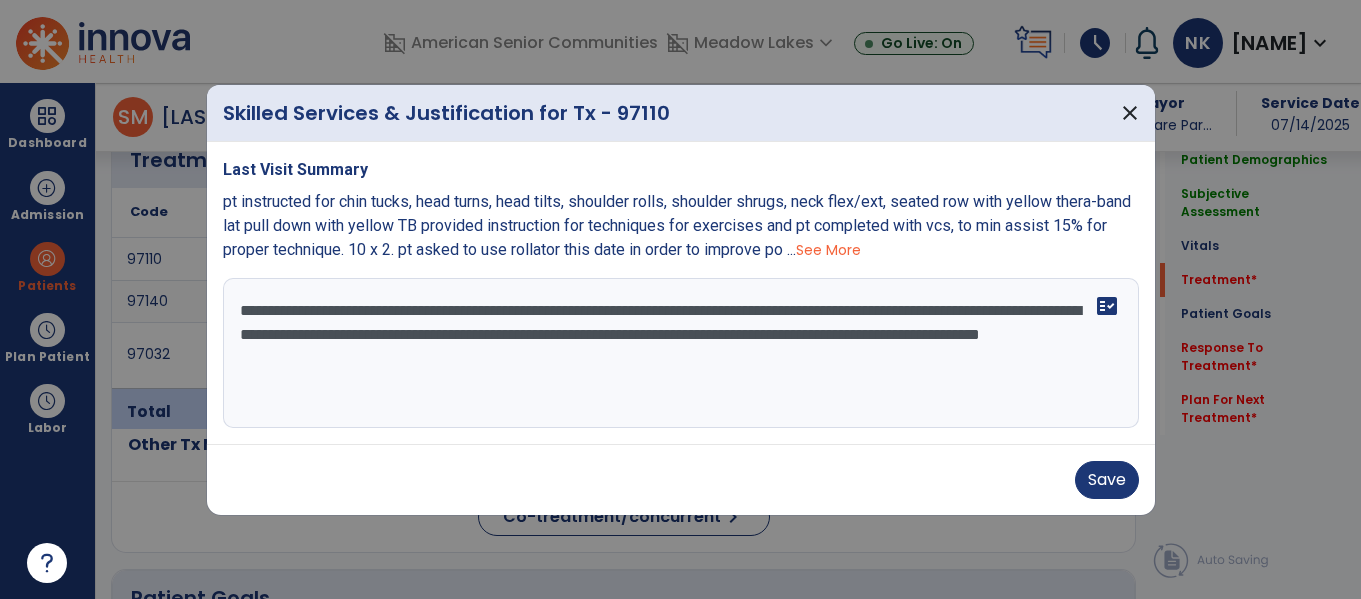 click on "**********" at bounding box center [681, 353] 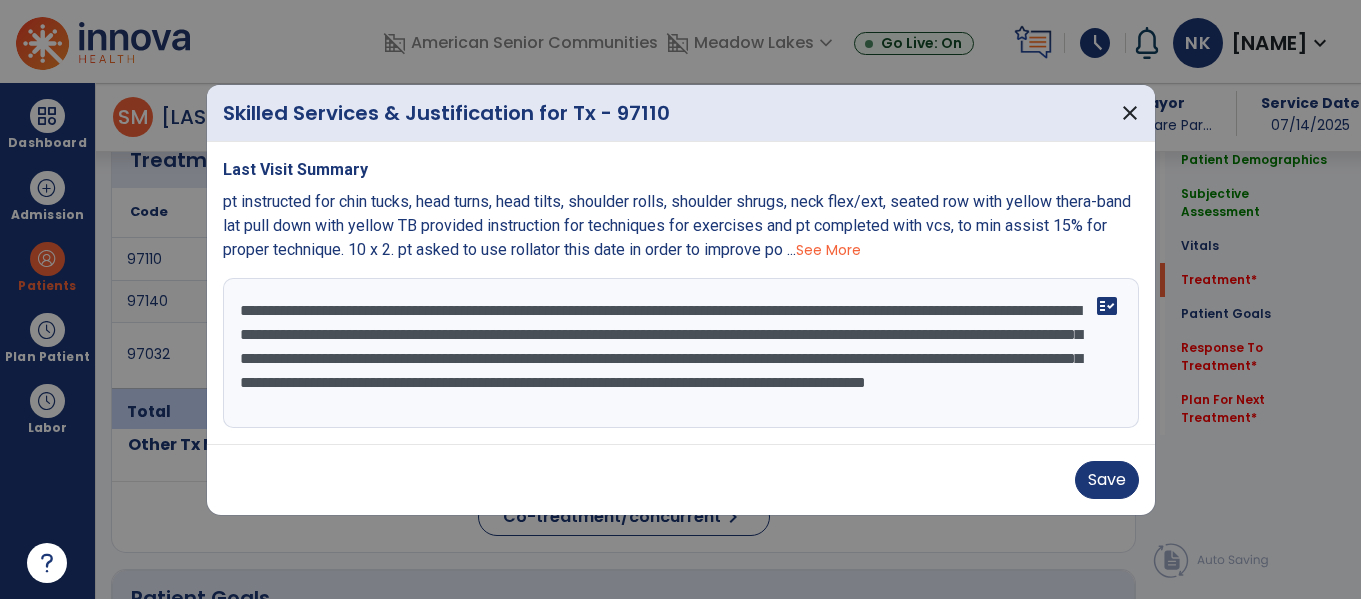 click on "**********" at bounding box center [681, 353] 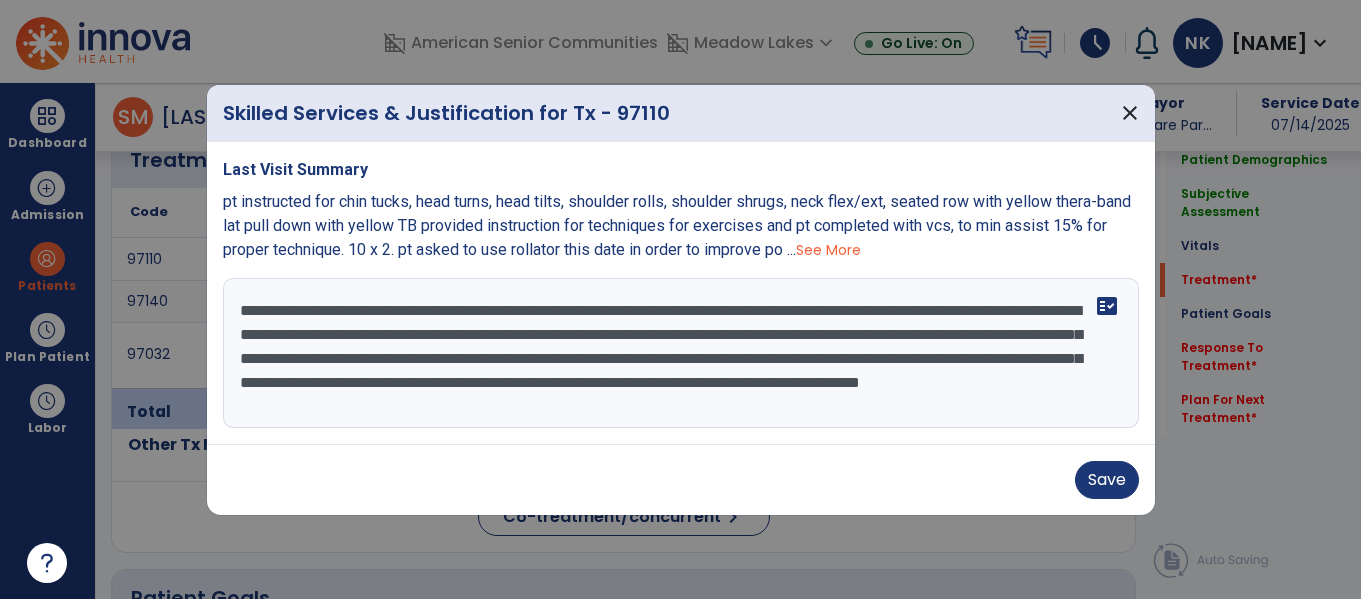 click on "Last Visit Summary pt instructed for chin tucks, head turns, head tilts, shoulder rolls, shoulder shrugs, neck flex/ext, seated row with yellow thera-band lat pull down with yellow TB< provided instruction for techniques for exercises and pt completed with vcs, to min assist 15% for proper technique. 10 x 2.  pt  asked to use rollator this date in order to improve po ...  See More  pt instructed for exercises for with chin tucks, head turns, head tilts, shoulder rolls, shoulder shrugs, neck flex/ext, seated row with yellow TB, and lat pull down with yellow TB, shoulder flex, shoulder abduction,  elbow flex/ext and trunk rotation with hold with yellow TB  10 x2  to increased mobility and improve flexibility with BADLS and mobility with decreased pain/burning.  Collaboration with OTR regarding adding estim for nerve block, with OTR in agreement, IFC nerve block trial, with results reported to OTR   fact_check" at bounding box center (681, 293) 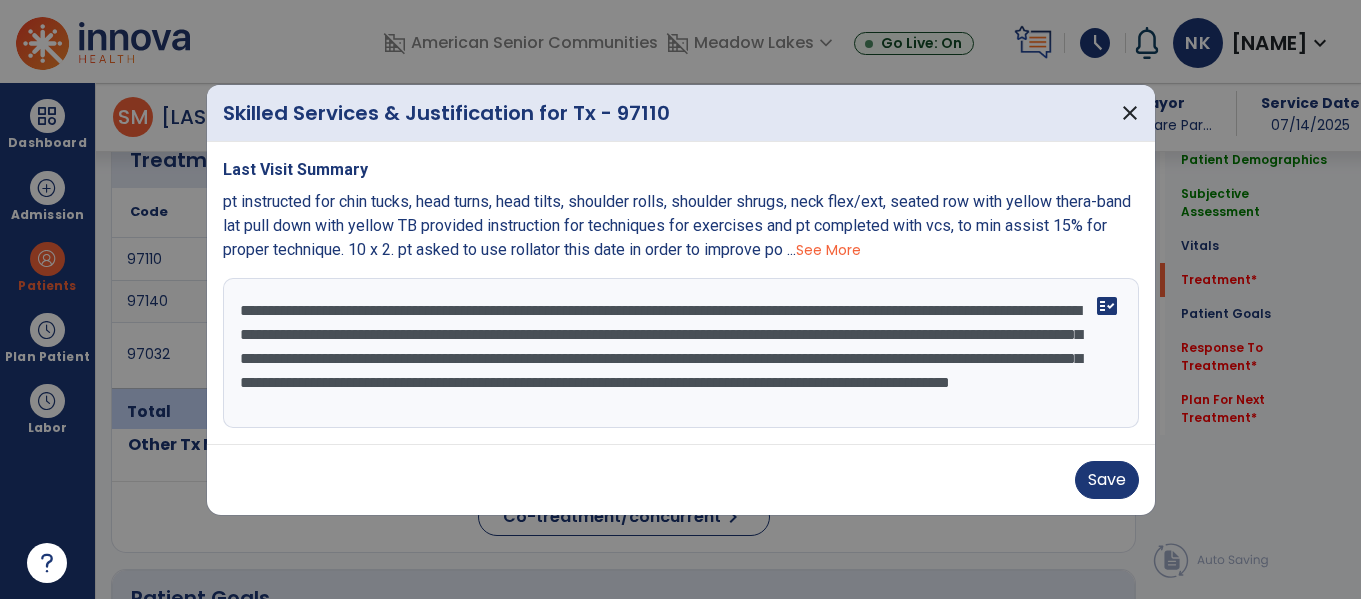 scroll, scrollTop: 16, scrollLeft: 0, axis: vertical 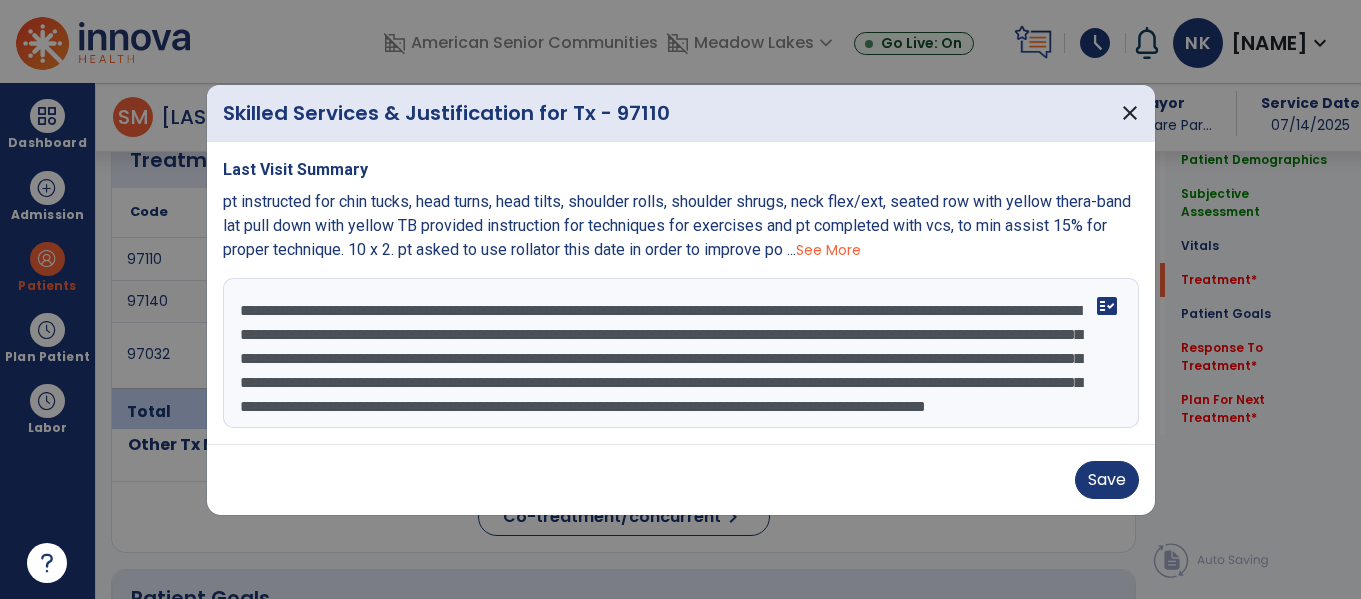 click on "**********" at bounding box center (681, 353) 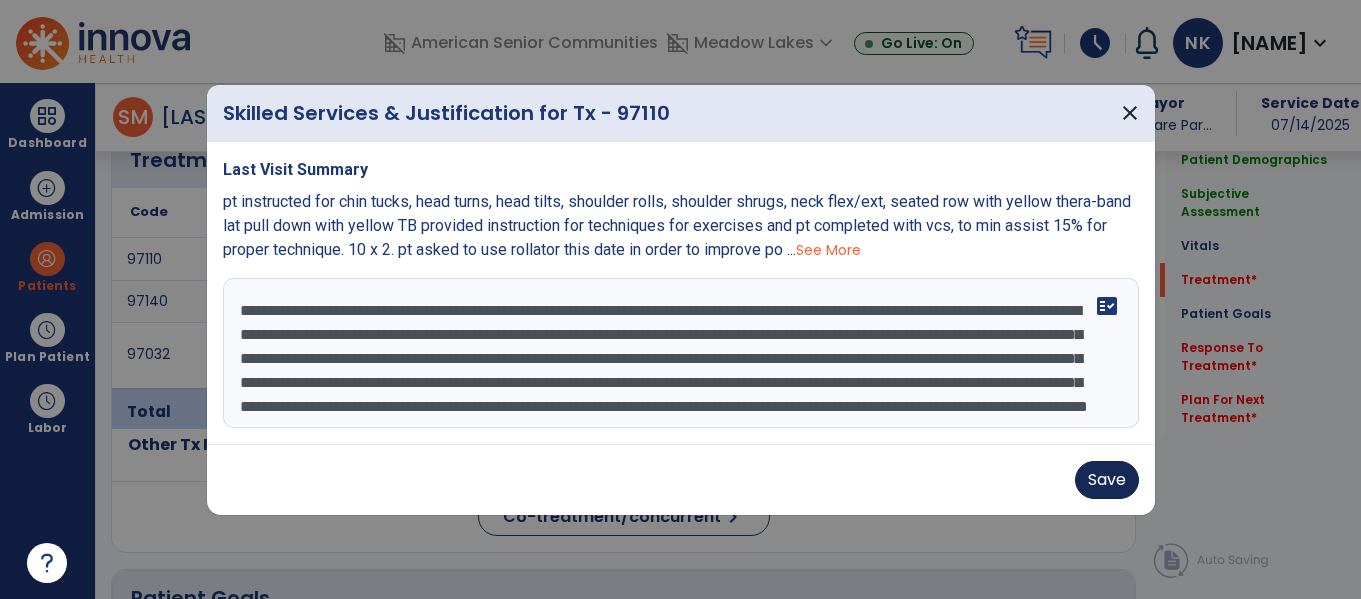 type on "**********" 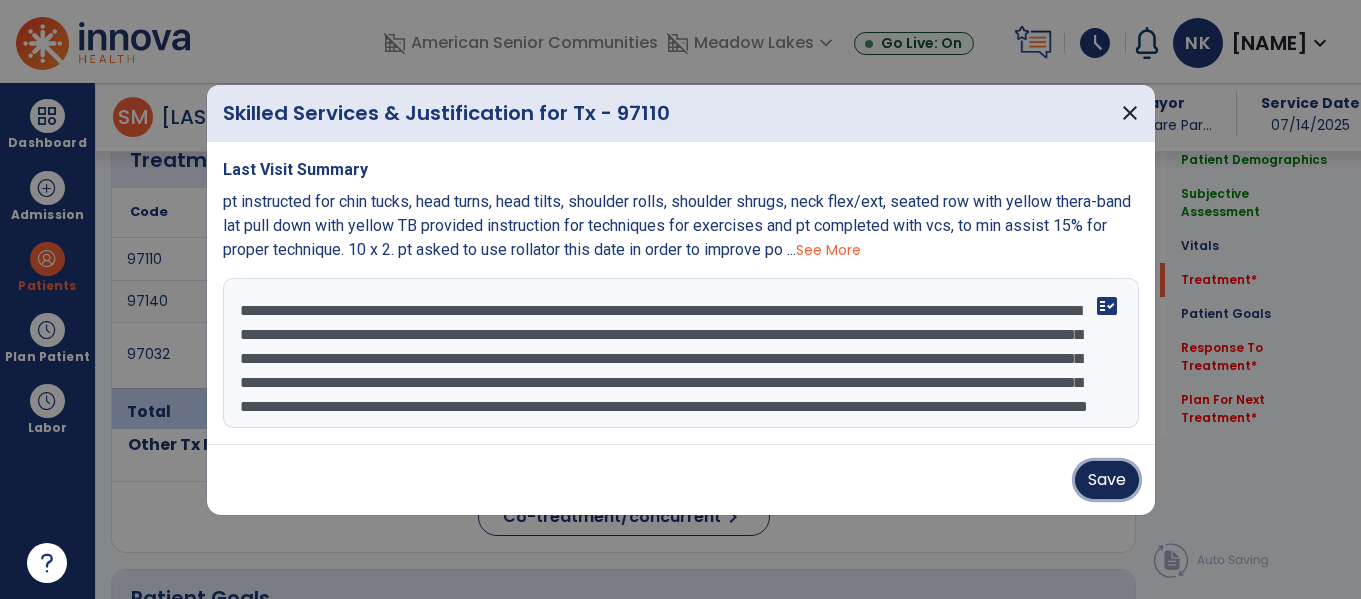 click on "Save" at bounding box center (1107, 480) 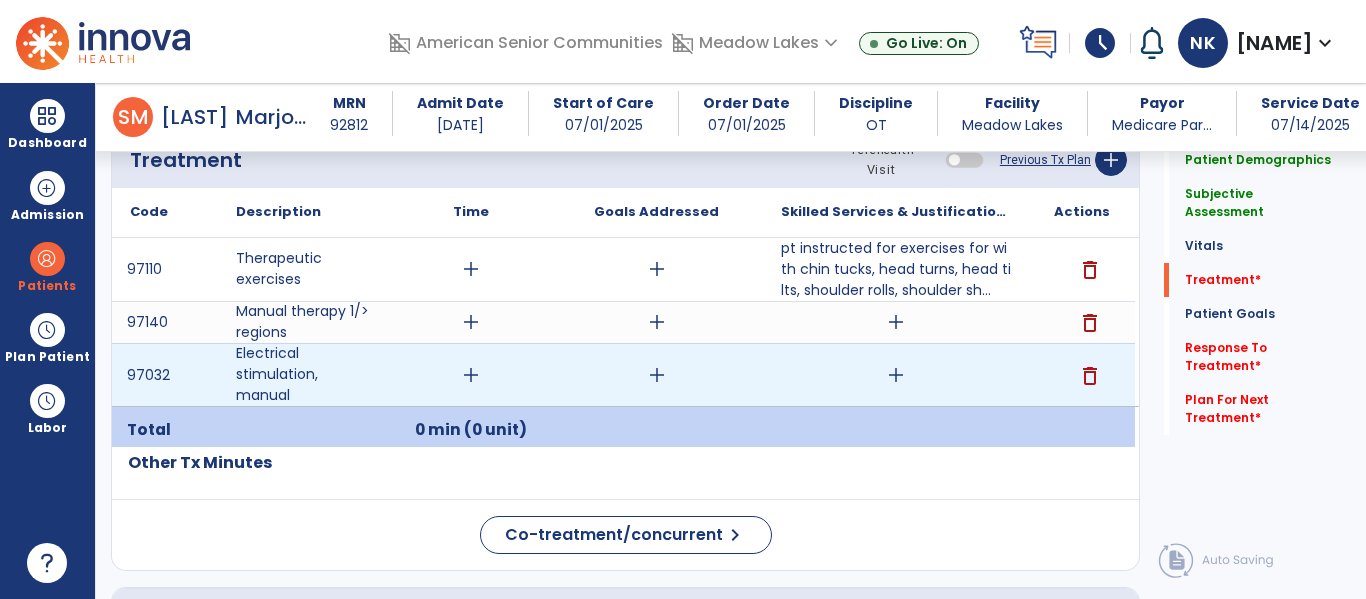 drag, startPoint x: 1090, startPoint y: 373, endPoint x: 1052, endPoint y: 329, distance: 58.137768 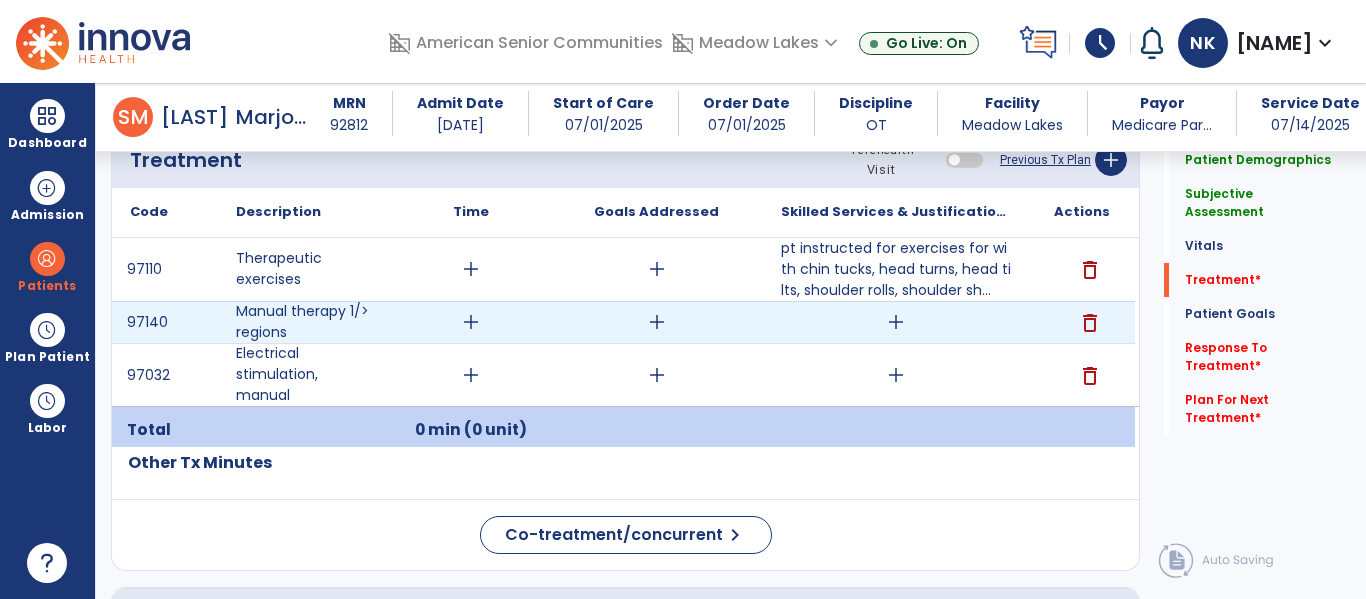 click on "delete" at bounding box center (1090, 323) 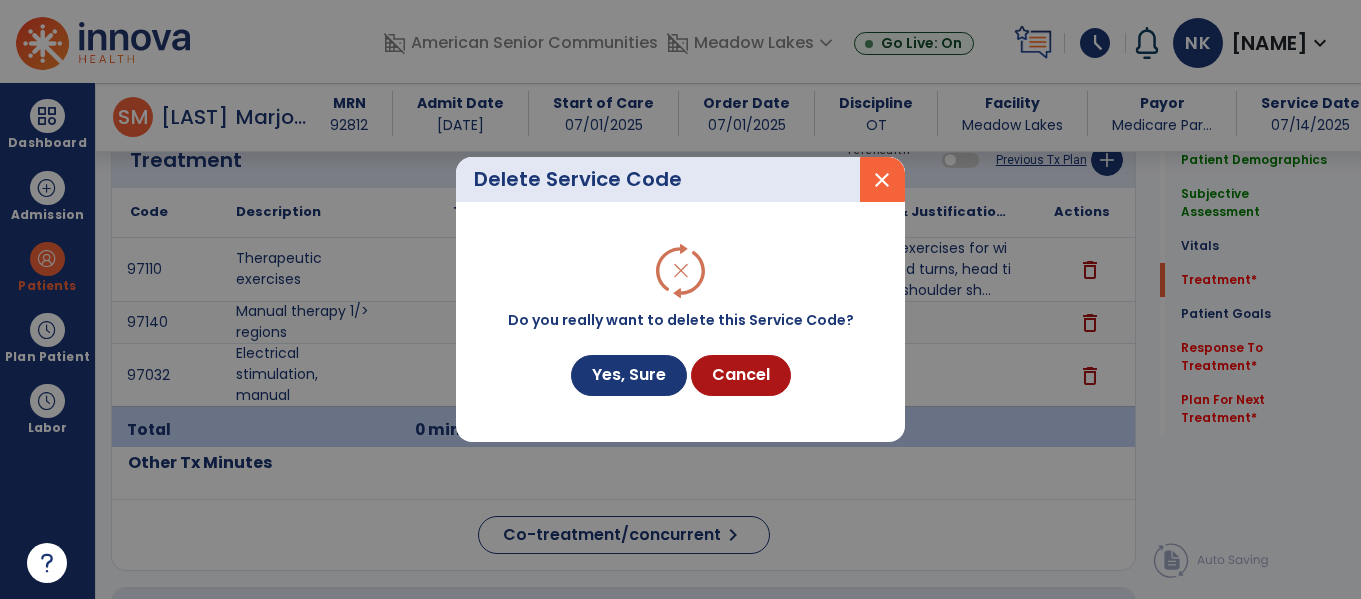 scroll, scrollTop: 1228, scrollLeft: 0, axis: vertical 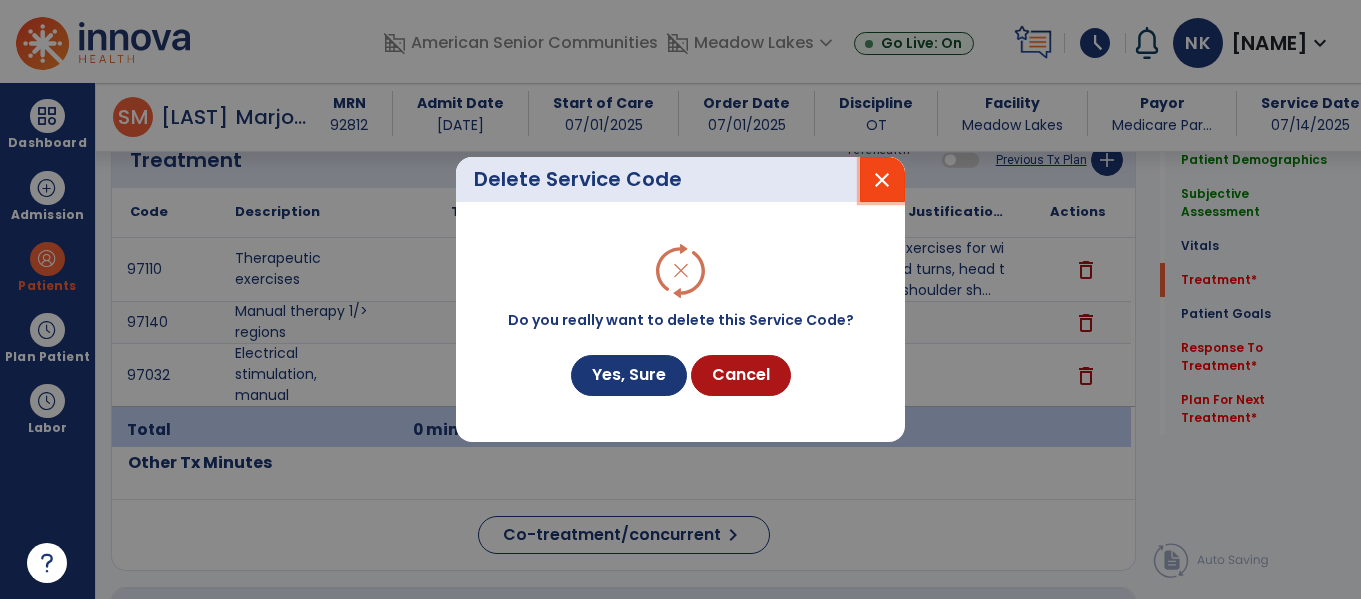 click on "close" at bounding box center [882, 180] 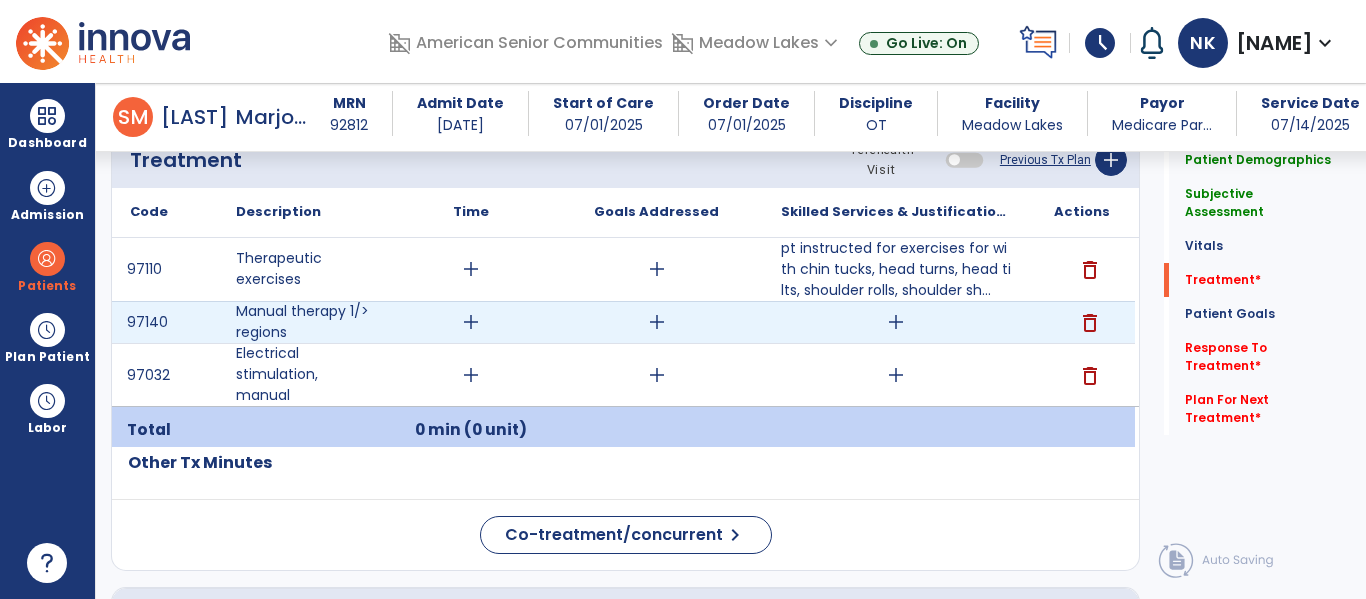 click on "add" at bounding box center (896, 322) 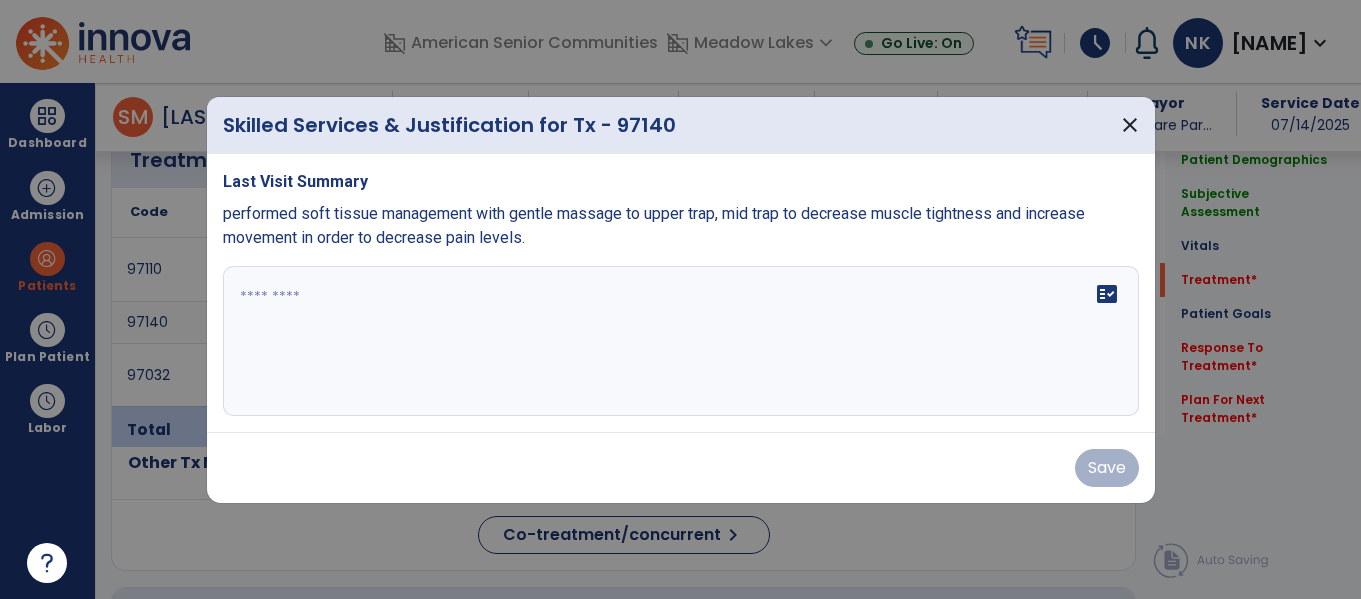 scroll, scrollTop: 1228, scrollLeft: 0, axis: vertical 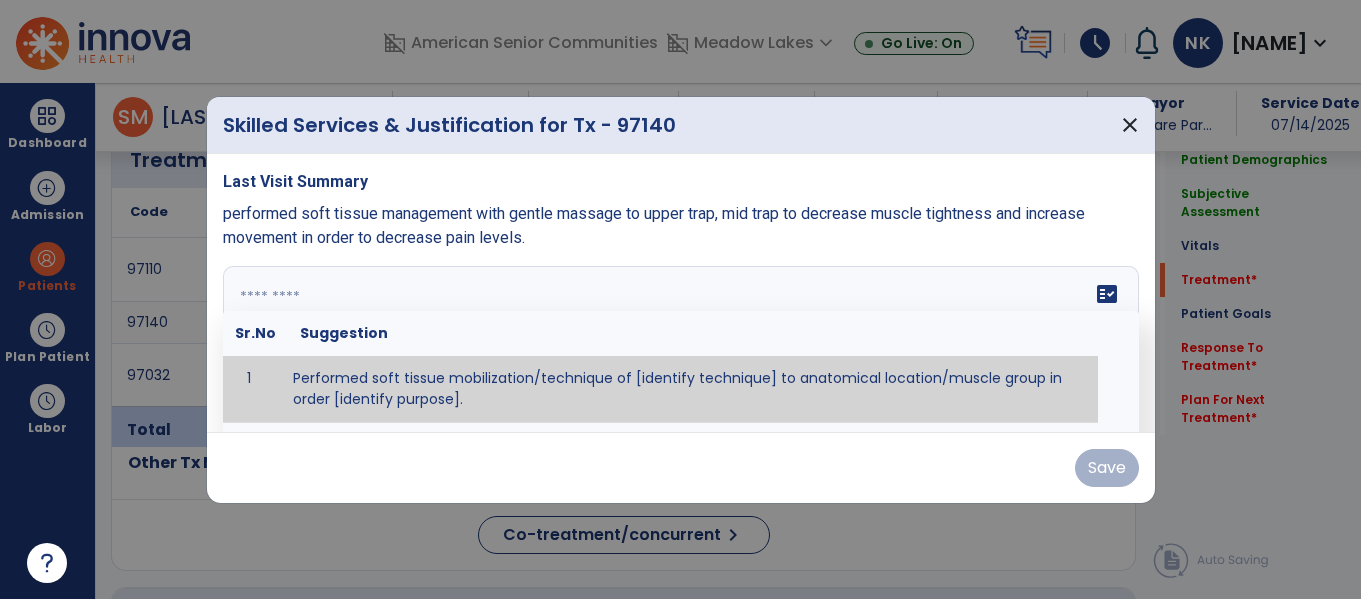 click on "fact_check  Sr.No Suggestion 1 Performed soft tissue mobilization/technique of [identify technique] to anatomical location/muscle group in order [identify purpose]. 2 Performed [anterior glide, posterior glide, inferior glide, distraction, caudal glide, other] joint mobilization of [grade I, II, III, IV] to [identify joint] in order to [identify purpose] 3 Performed neuro-tension technique of [identify technique] to [identify nerve] in order to [identify purpose] 4 Instructed [patient/caregiver/spouse] in [identify technique] in order to [identify purpose]." at bounding box center [681, 341] 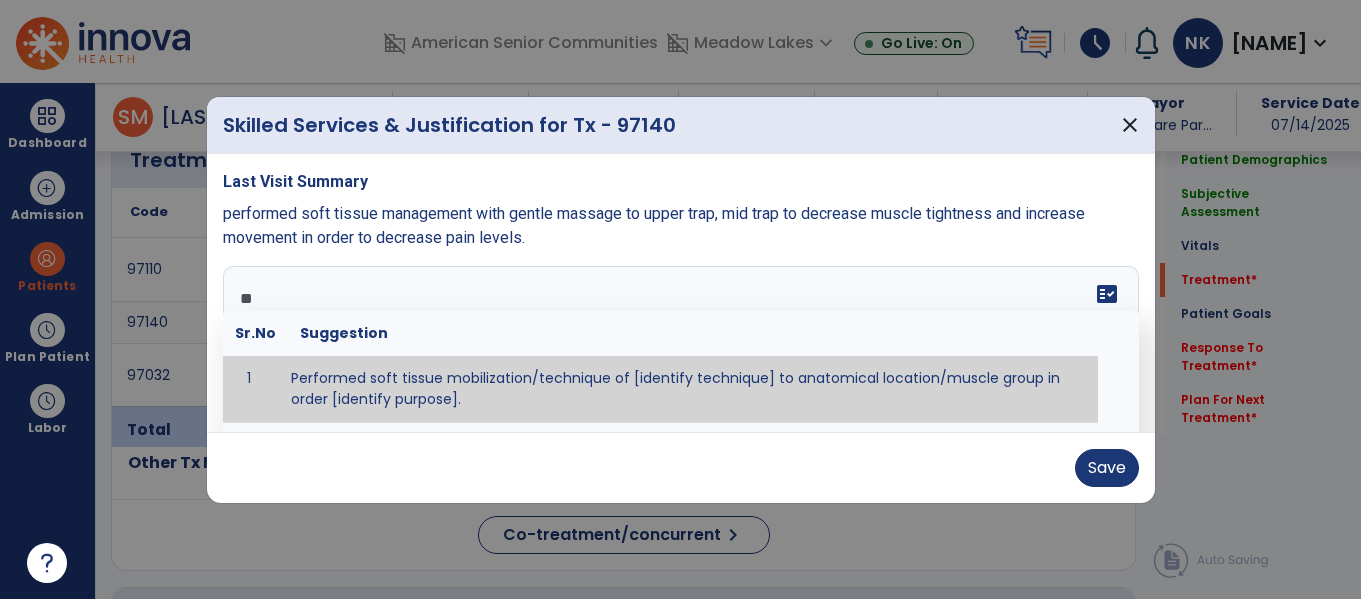 type on "*" 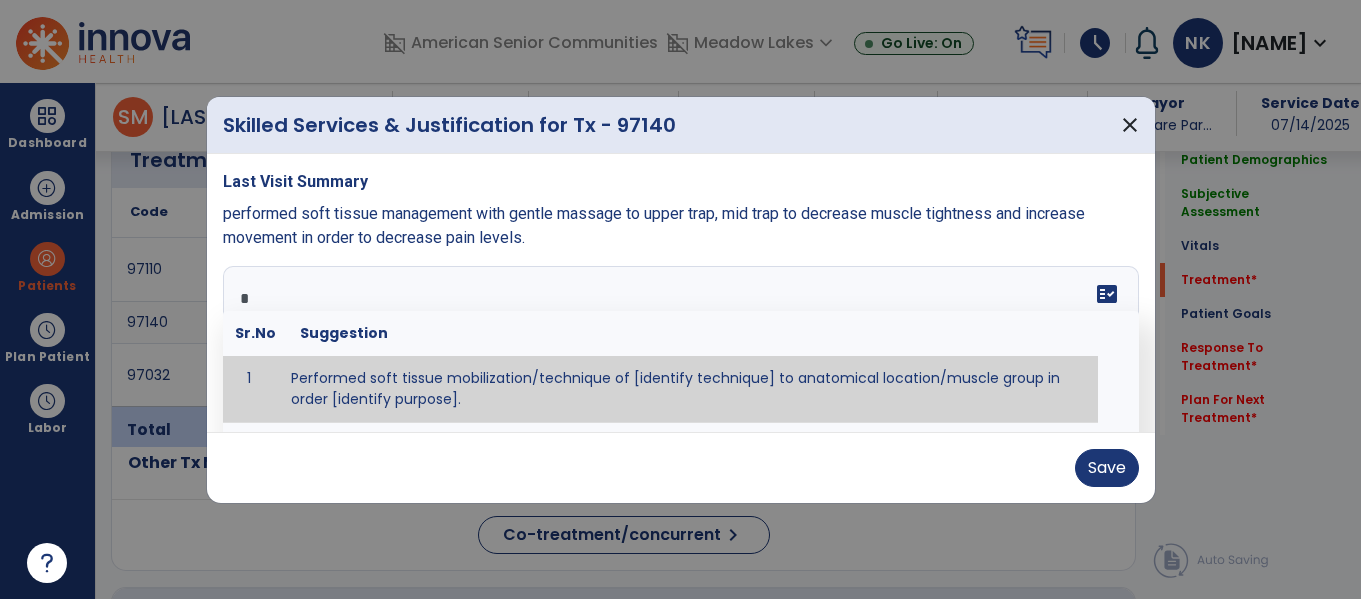 type 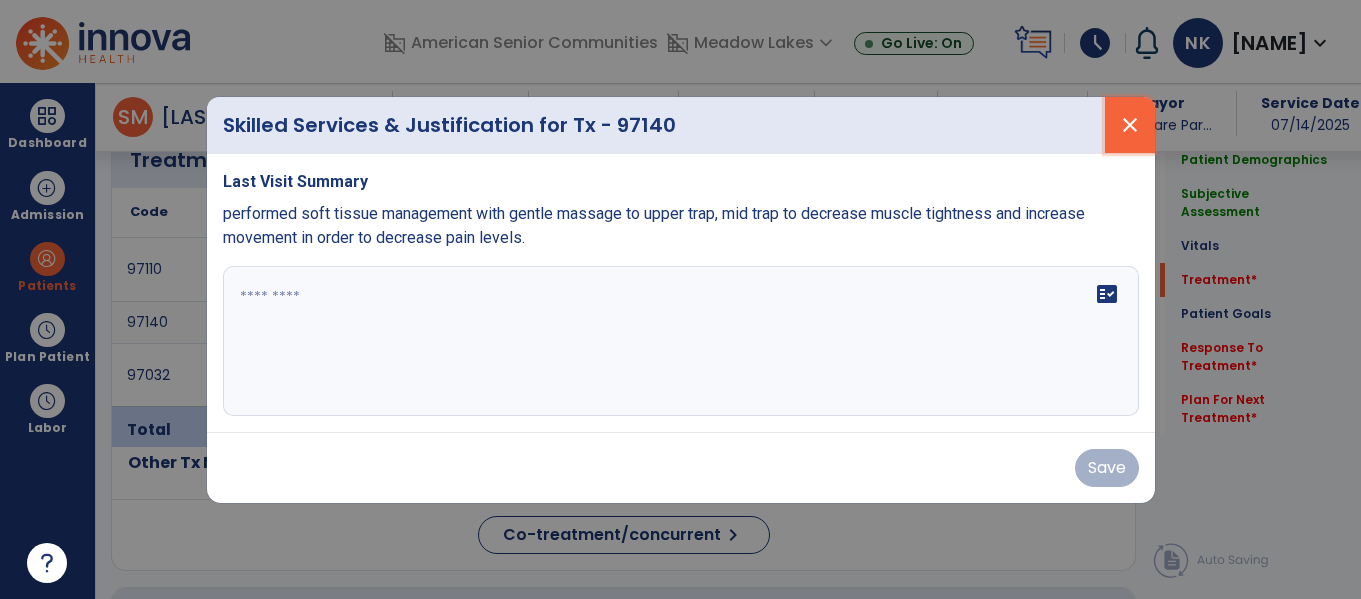 click on "close" at bounding box center [1130, 125] 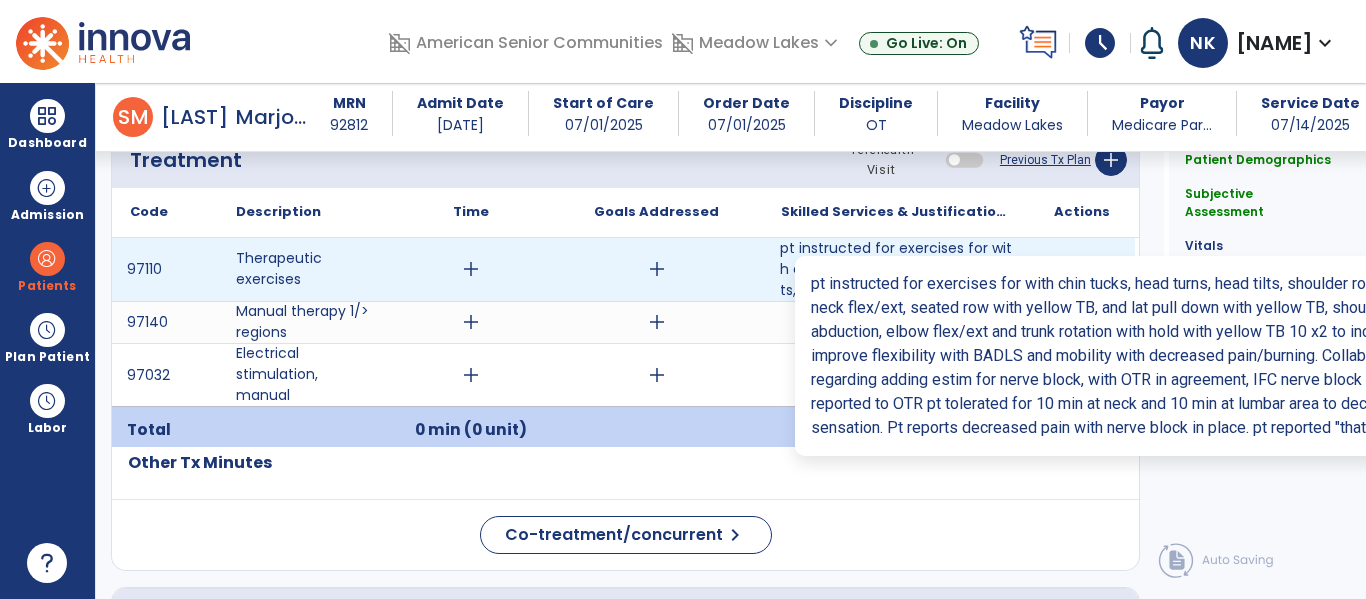 click on "pt instructed for exercises for with chin tucks, head turns, head tilts, shoulder rolls, shoulder sh..." at bounding box center (896, 269) 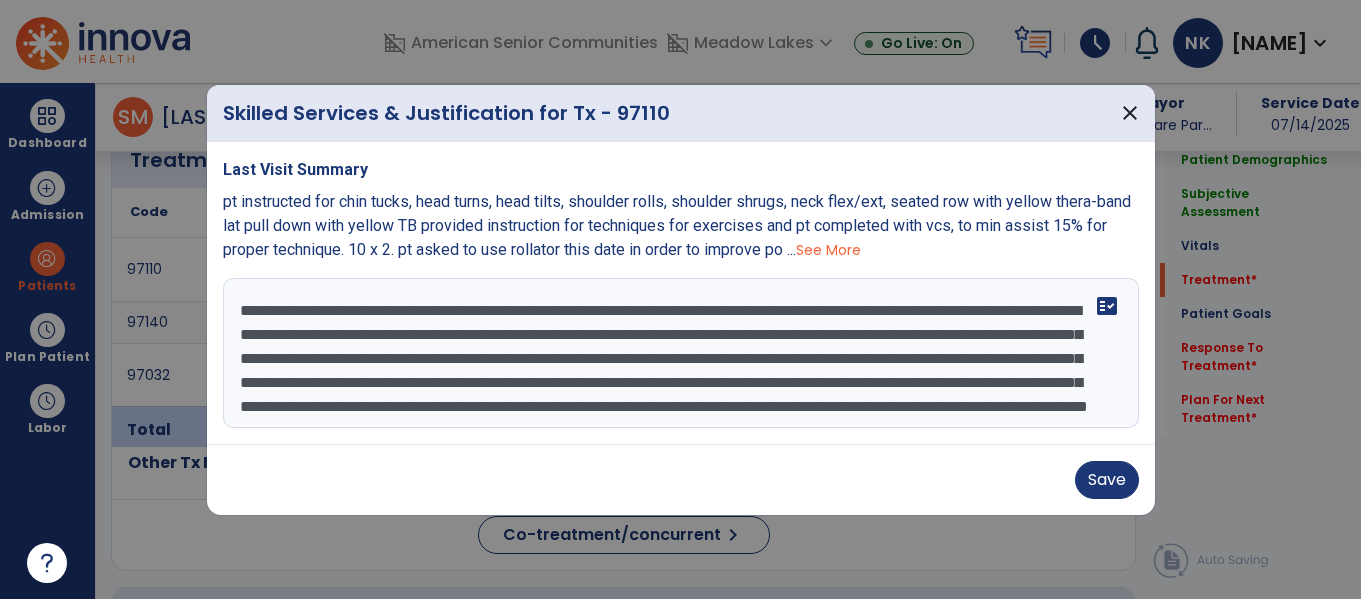 scroll, scrollTop: 1228, scrollLeft: 0, axis: vertical 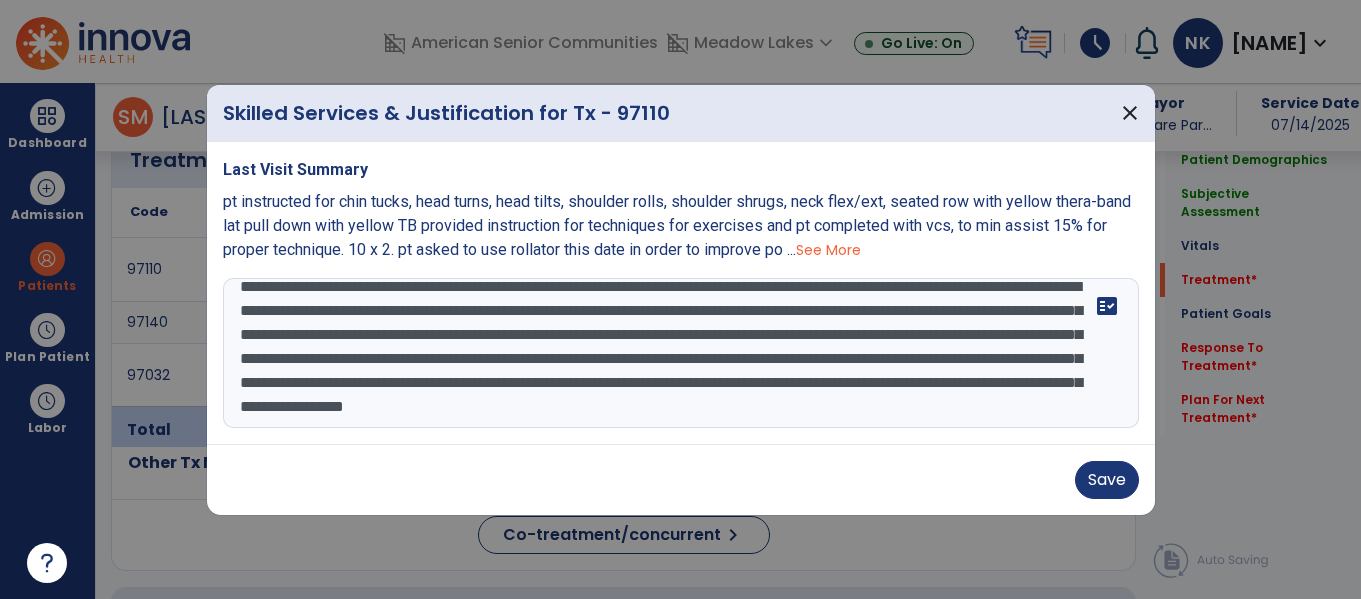 click on "**********" at bounding box center [681, 353] 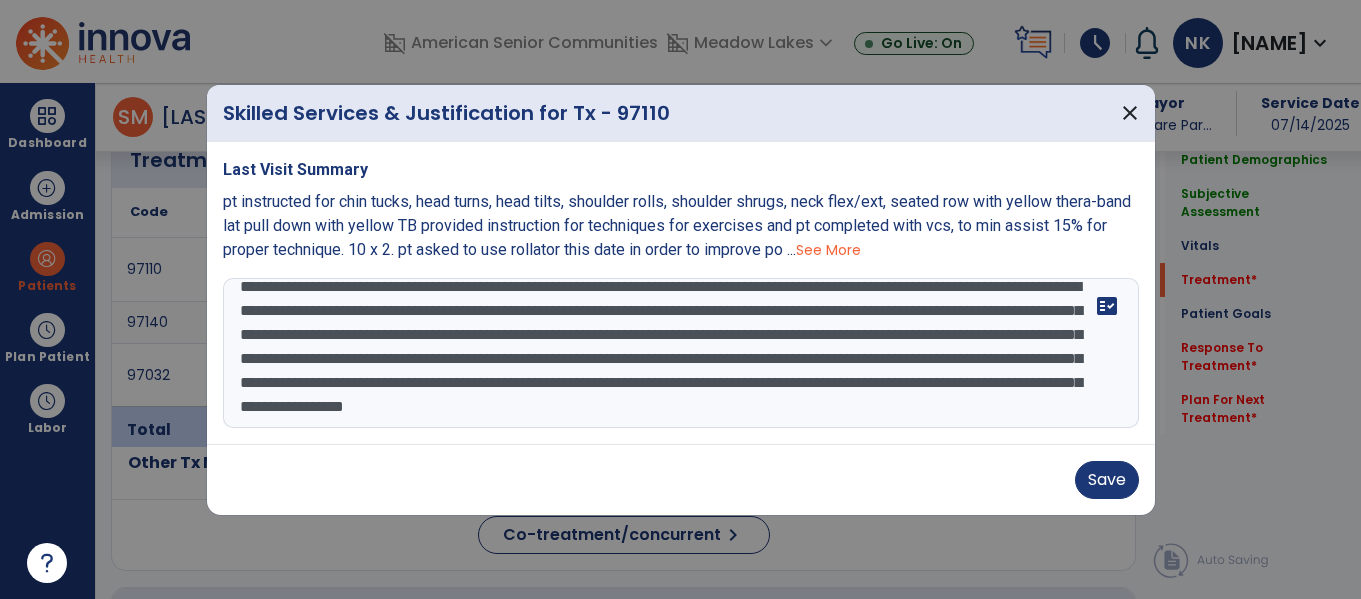 click on "**********" at bounding box center (681, 353) 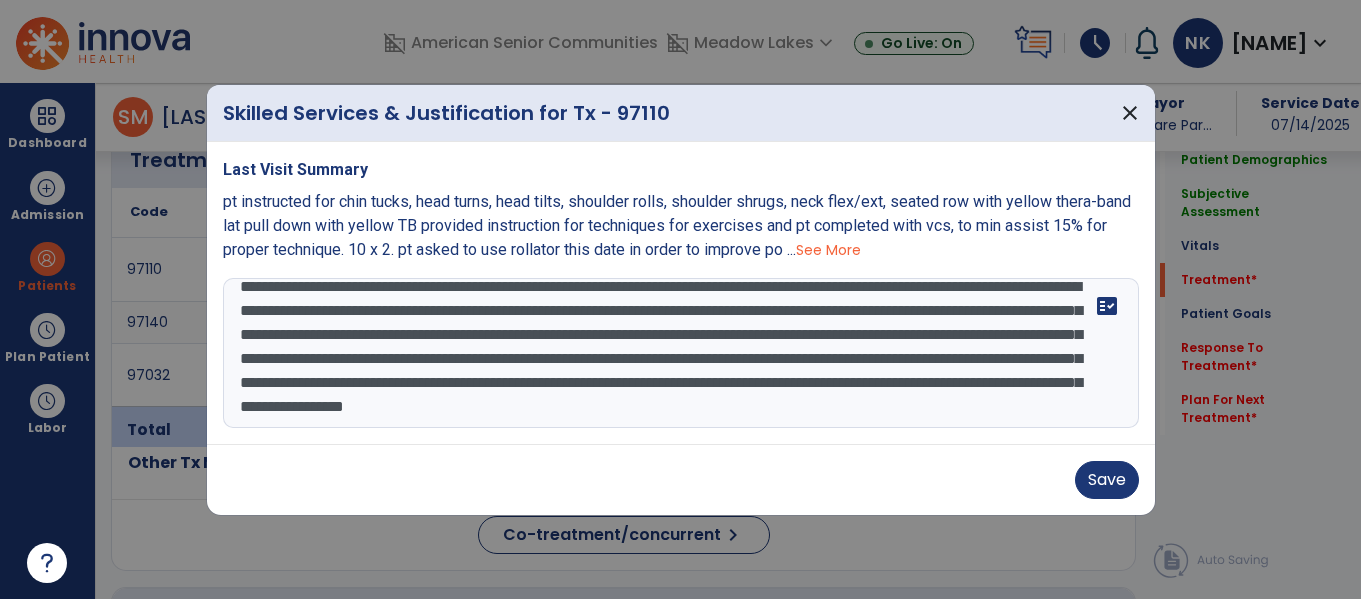 click on "**********" at bounding box center (681, 353) 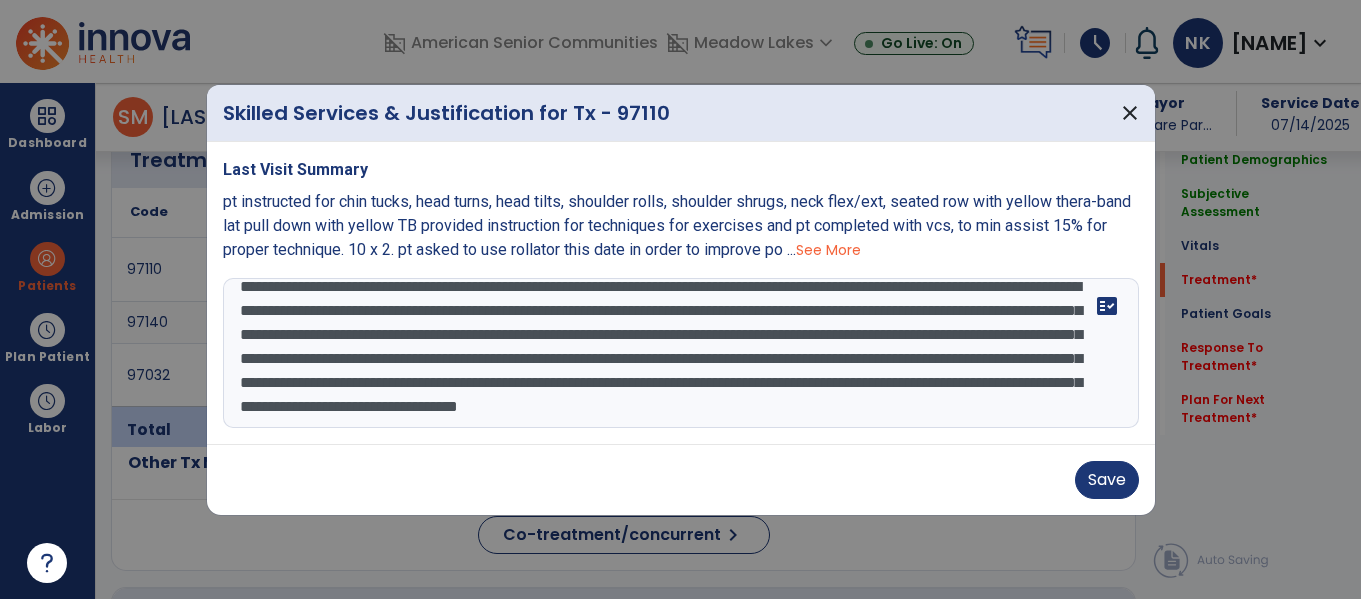 scroll, scrollTop: 64, scrollLeft: 0, axis: vertical 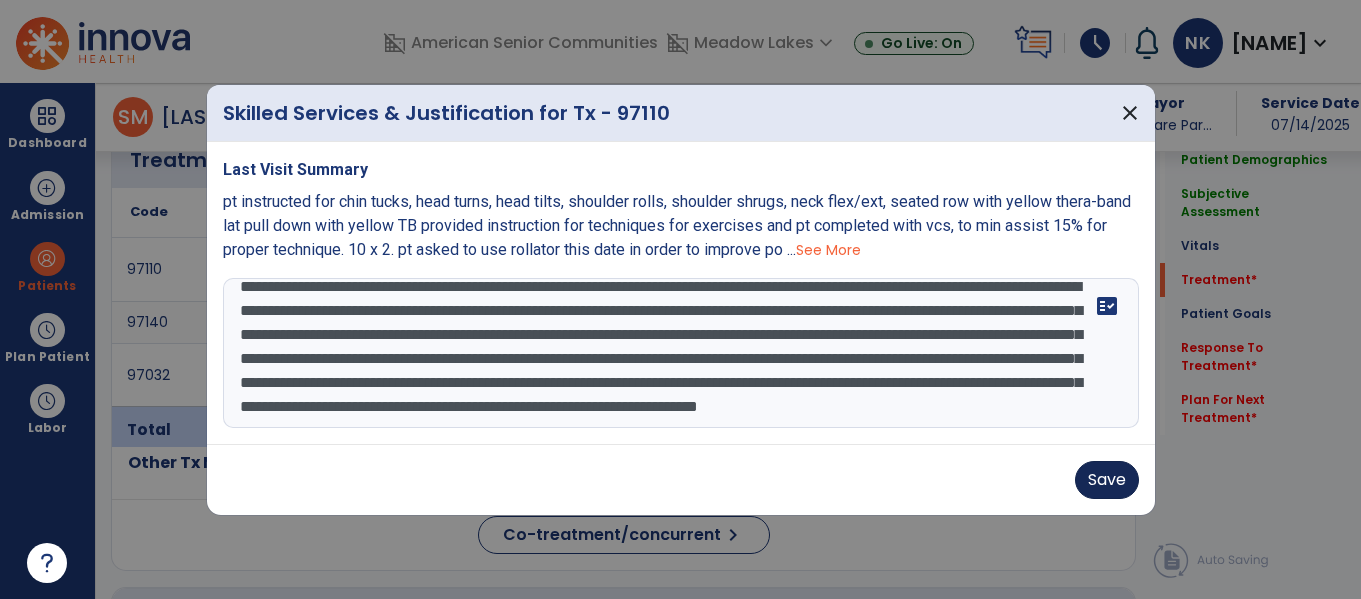 type on "**********" 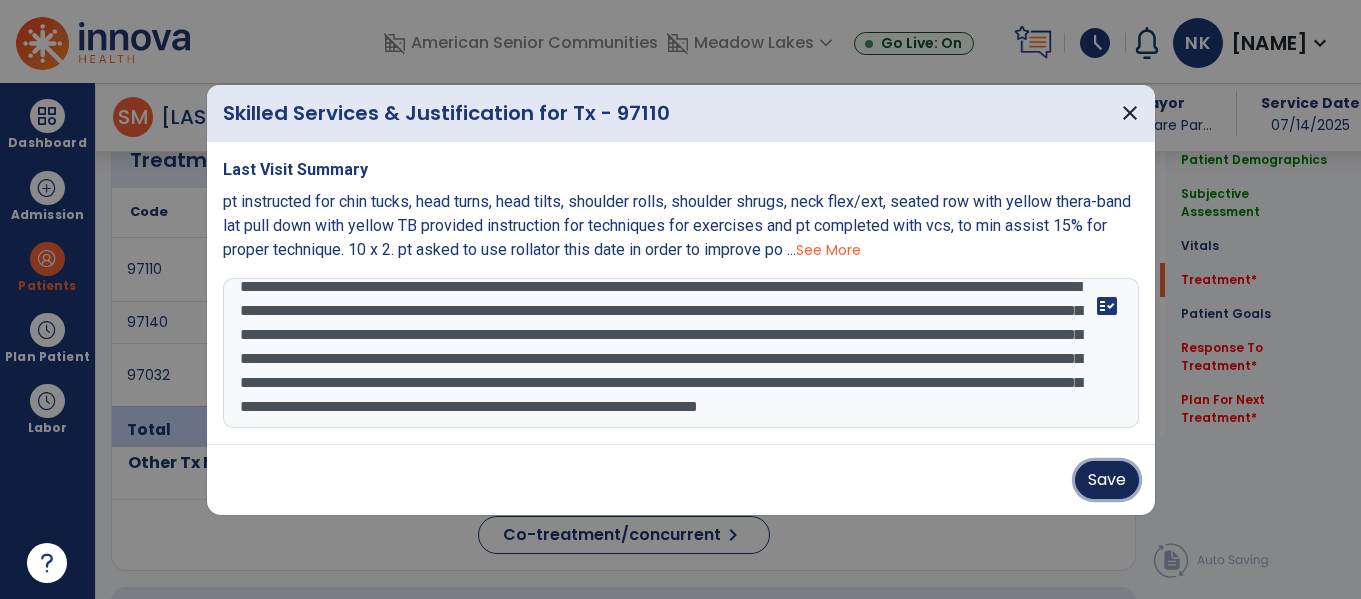 click on "Save" at bounding box center (1107, 480) 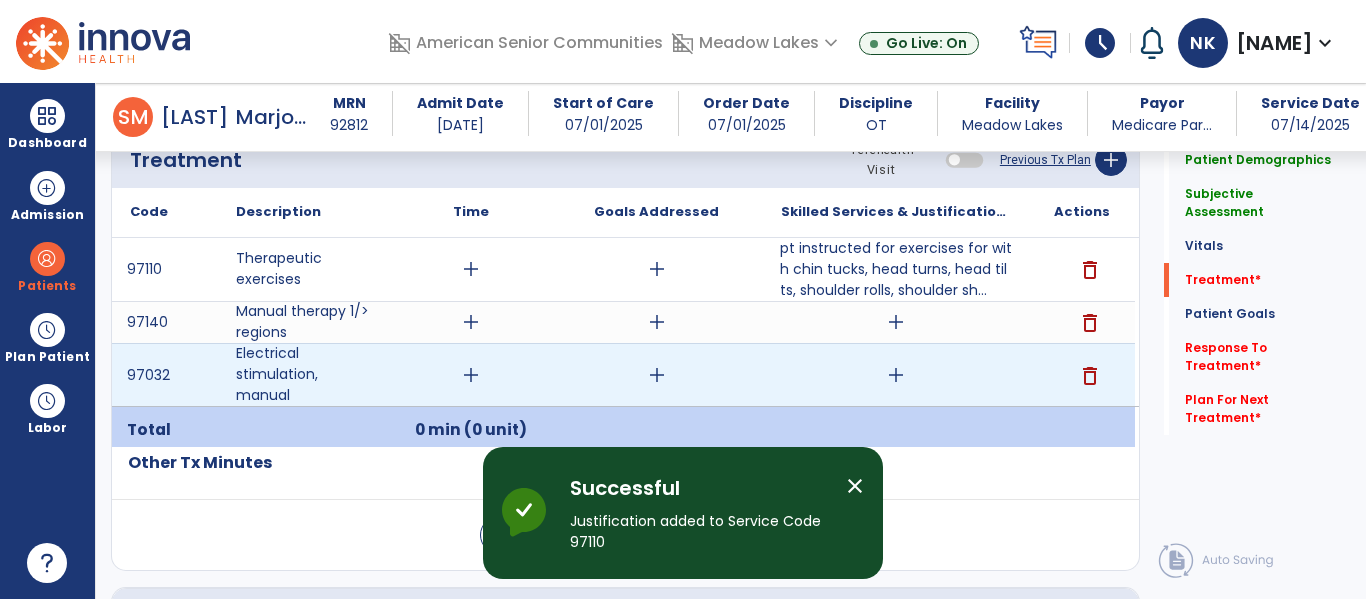 click on "delete" at bounding box center (1090, 376) 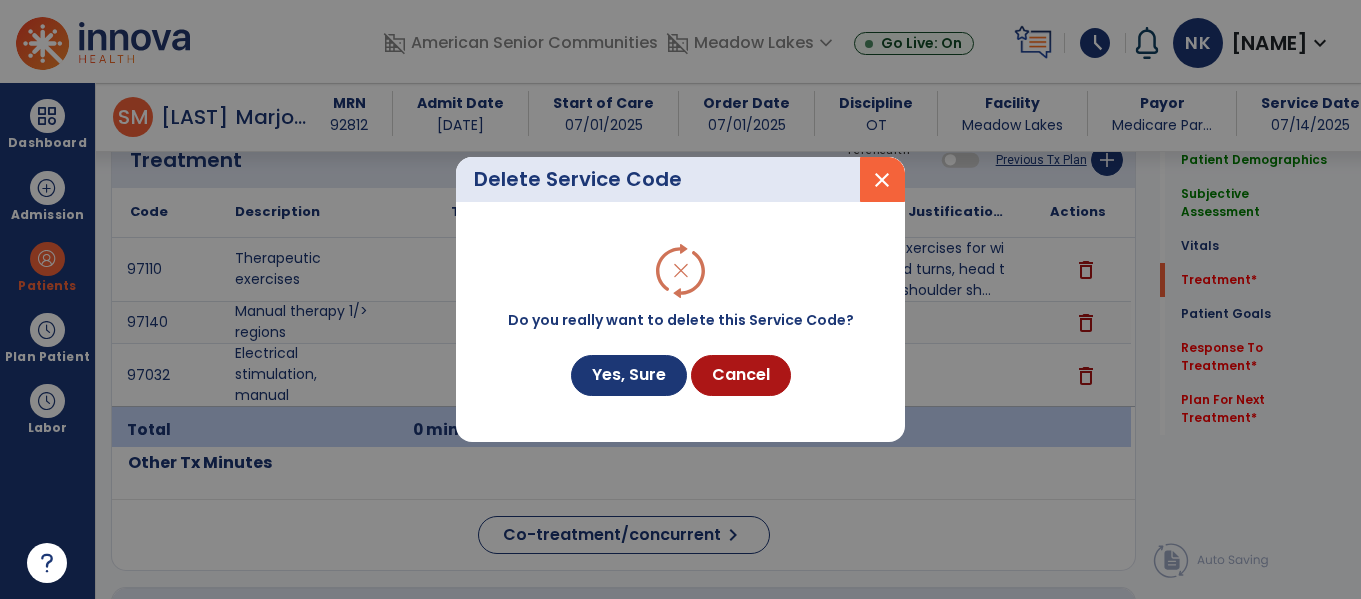 scroll, scrollTop: 1228, scrollLeft: 0, axis: vertical 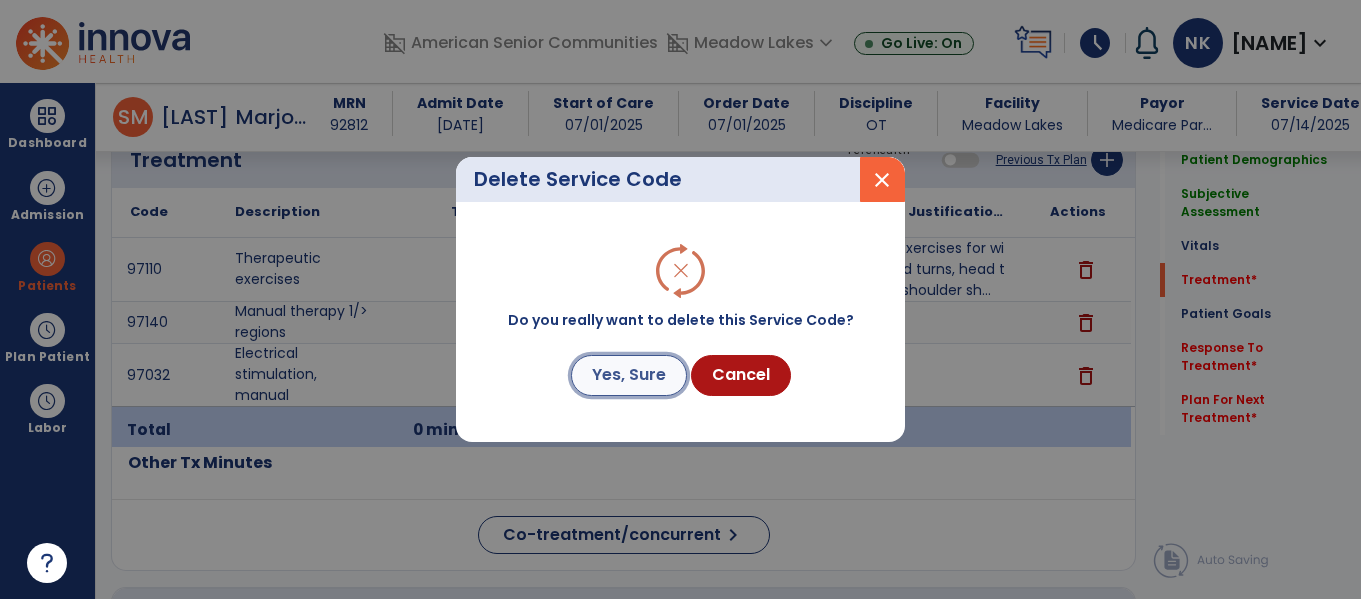 click on "Yes, Sure" at bounding box center (629, 375) 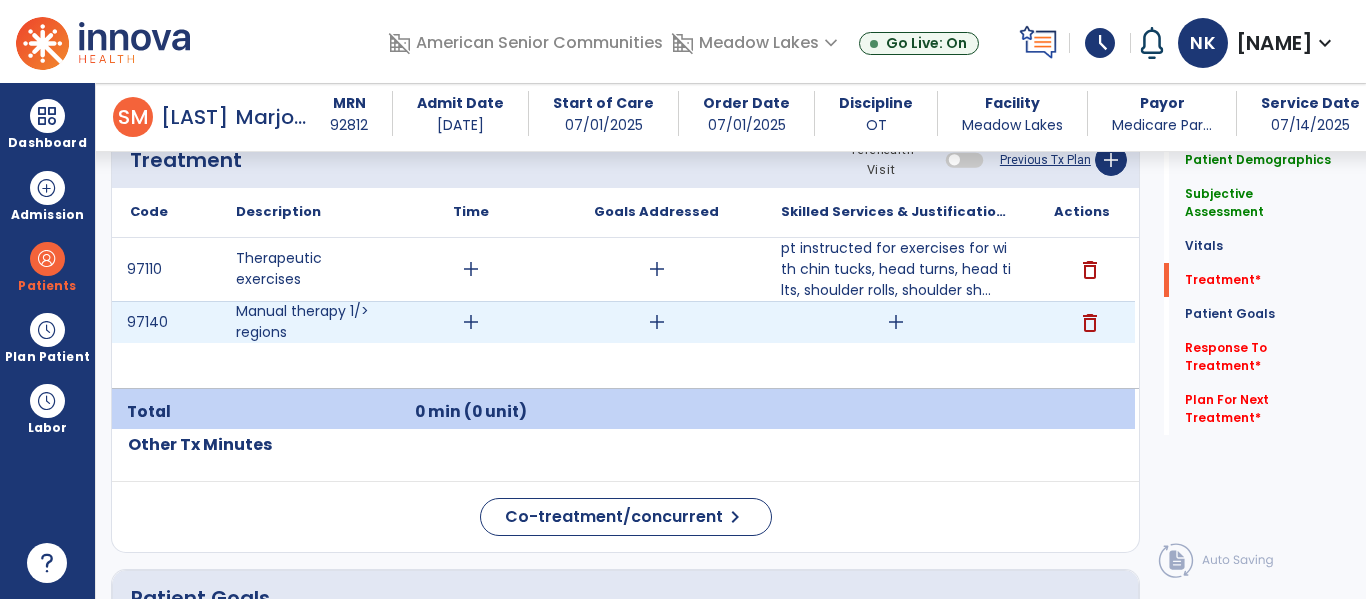 click on "delete" at bounding box center (1090, 323) 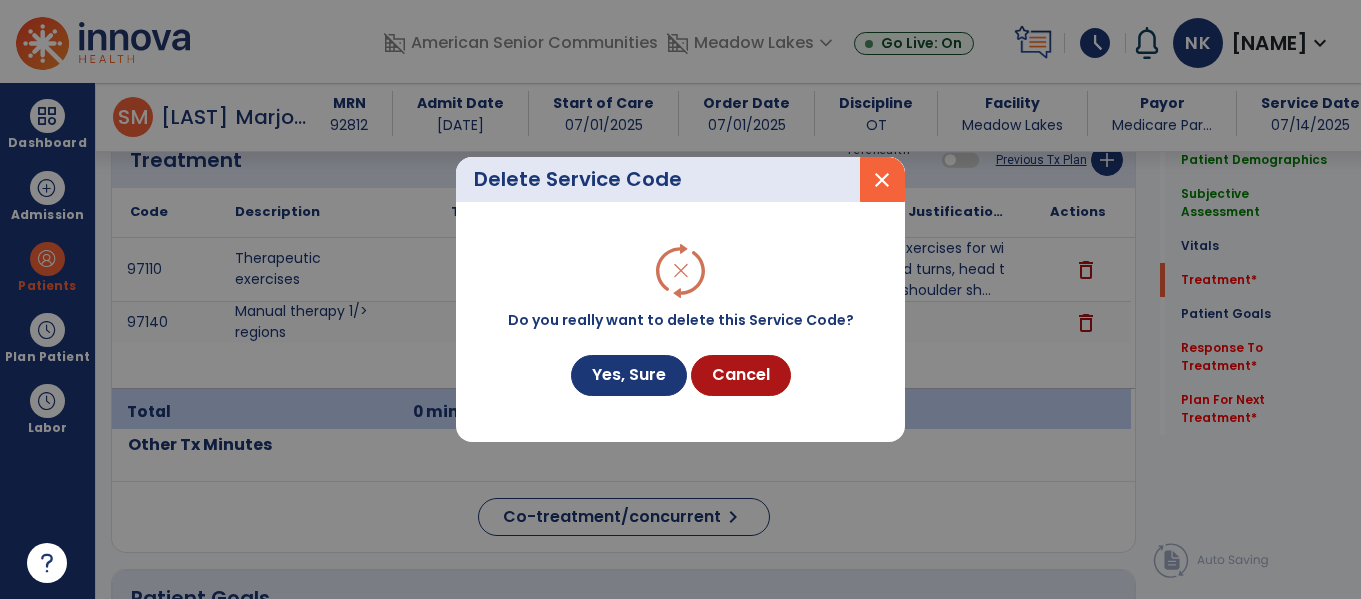 scroll, scrollTop: 1228, scrollLeft: 0, axis: vertical 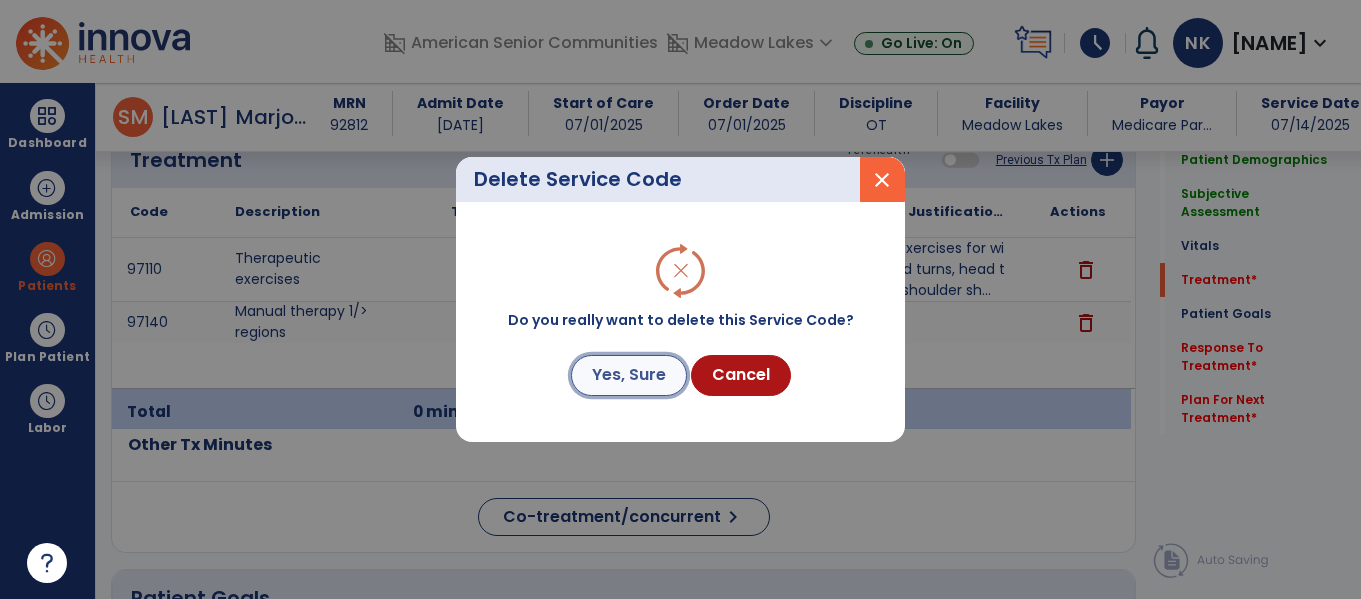 click on "Yes, Sure" at bounding box center (629, 375) 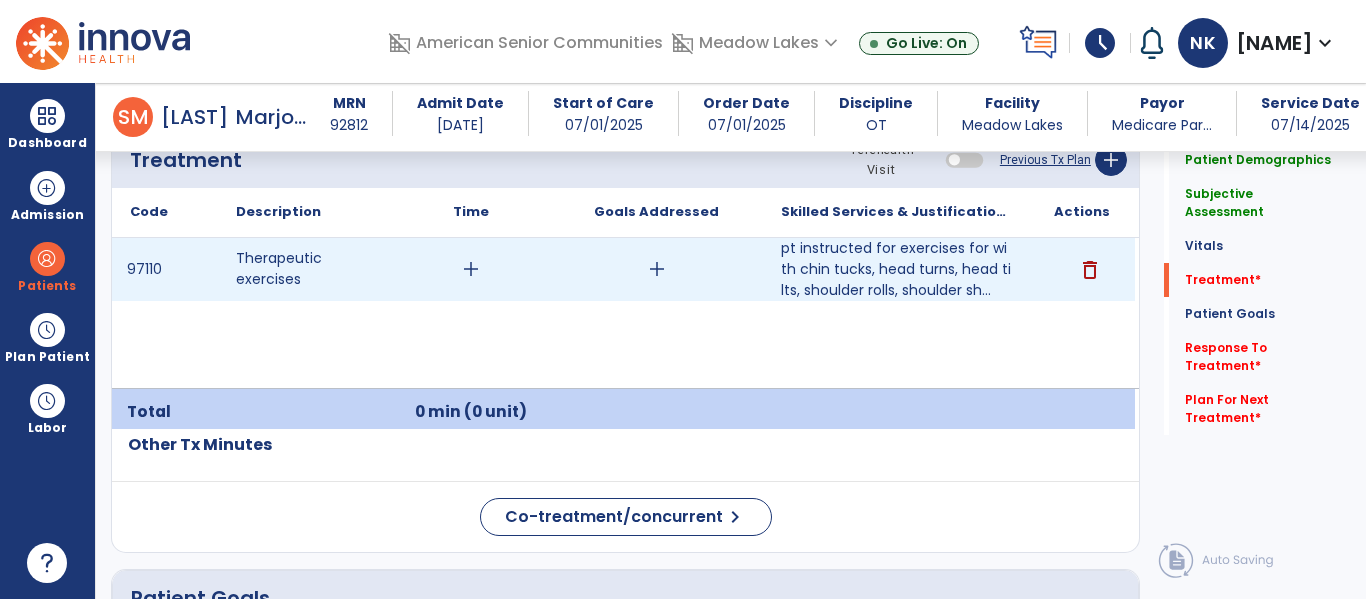 click on "add" at bounding box center [471, 269] 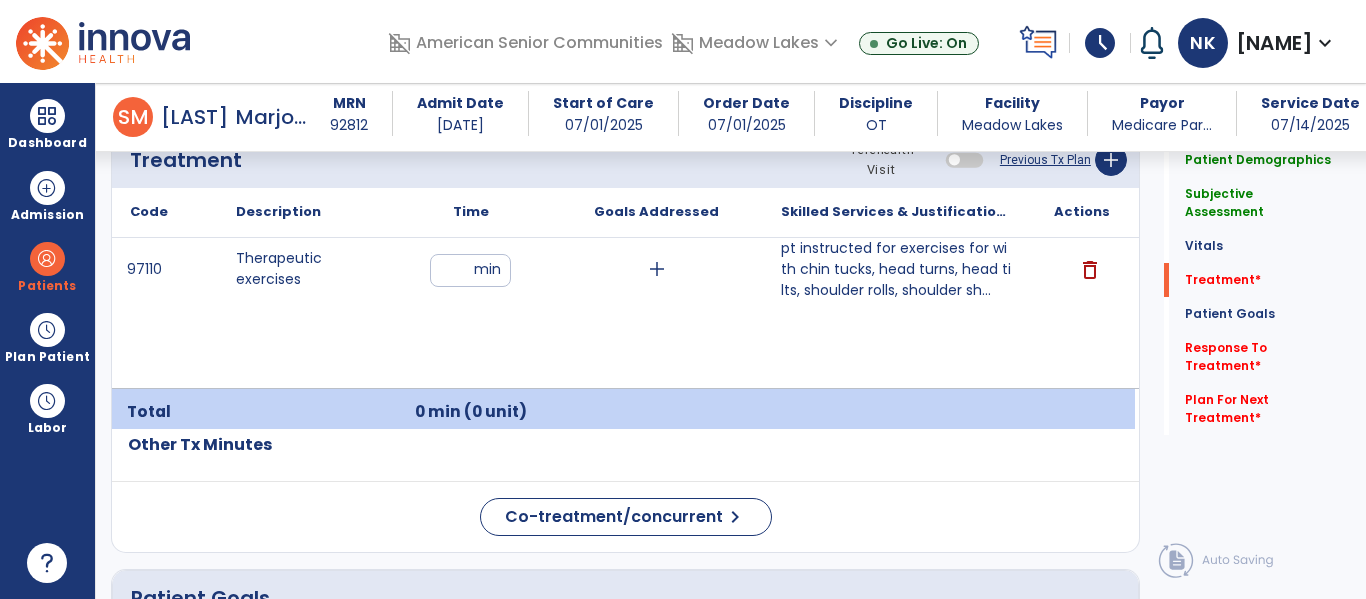 type on "**" 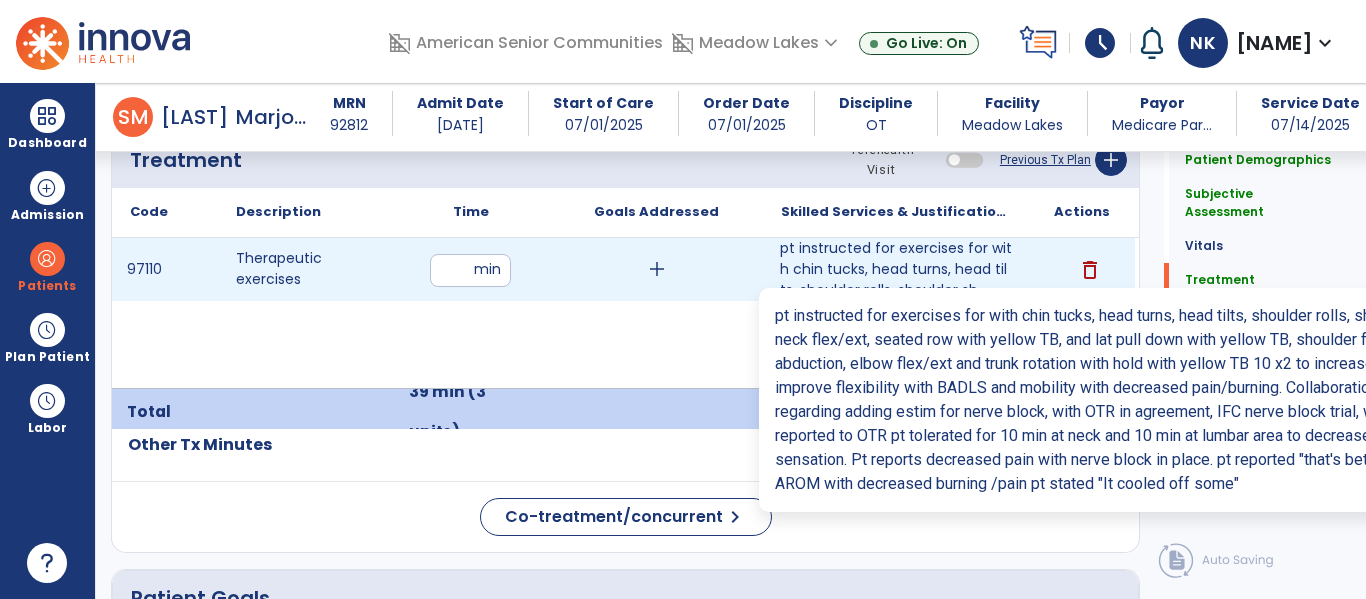 click on "pt instructed for exercises for with chin tucks, head turns, head tilts, shoulder rolls, shoulder sh..." at bounding box center [896, 269] 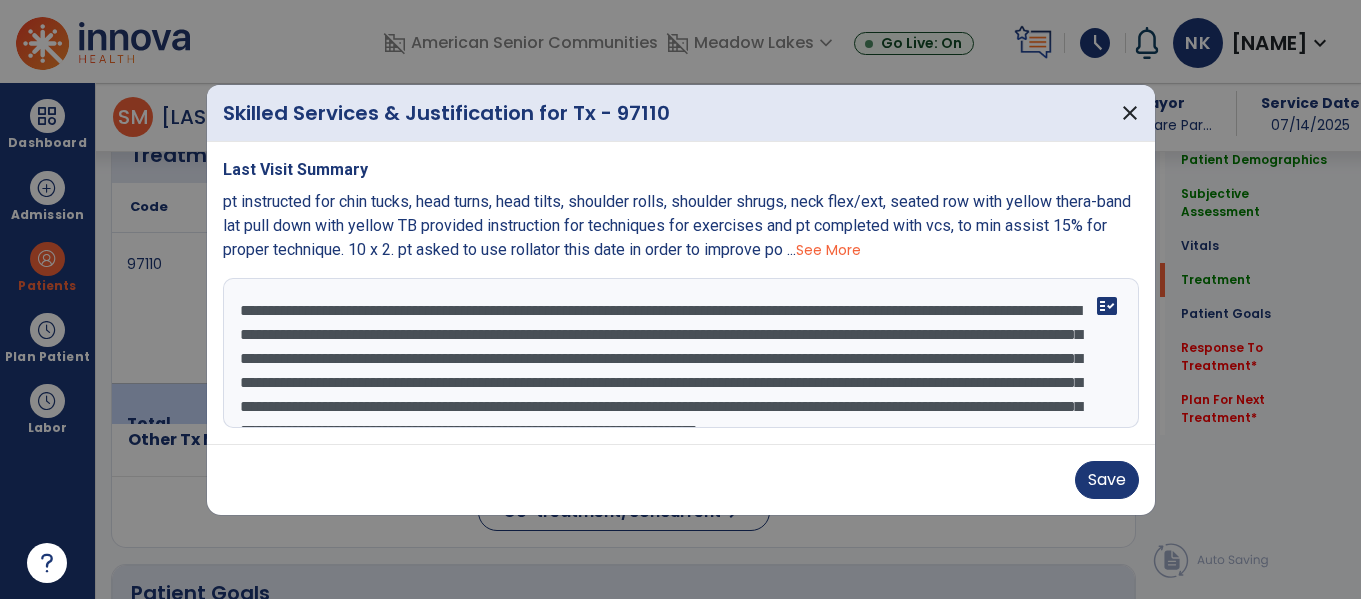 scroll, scrollTop: 1228, scrollLeft: 0, axis: vertical 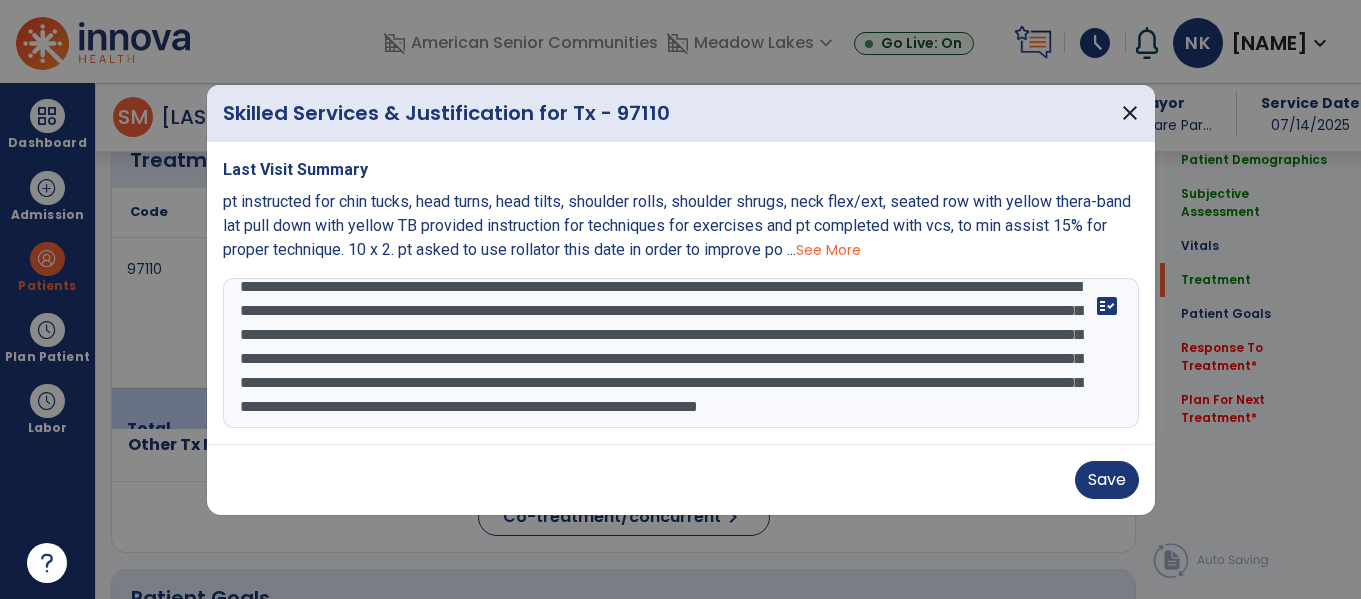 click on "**********" at bounding box center [681, 353] 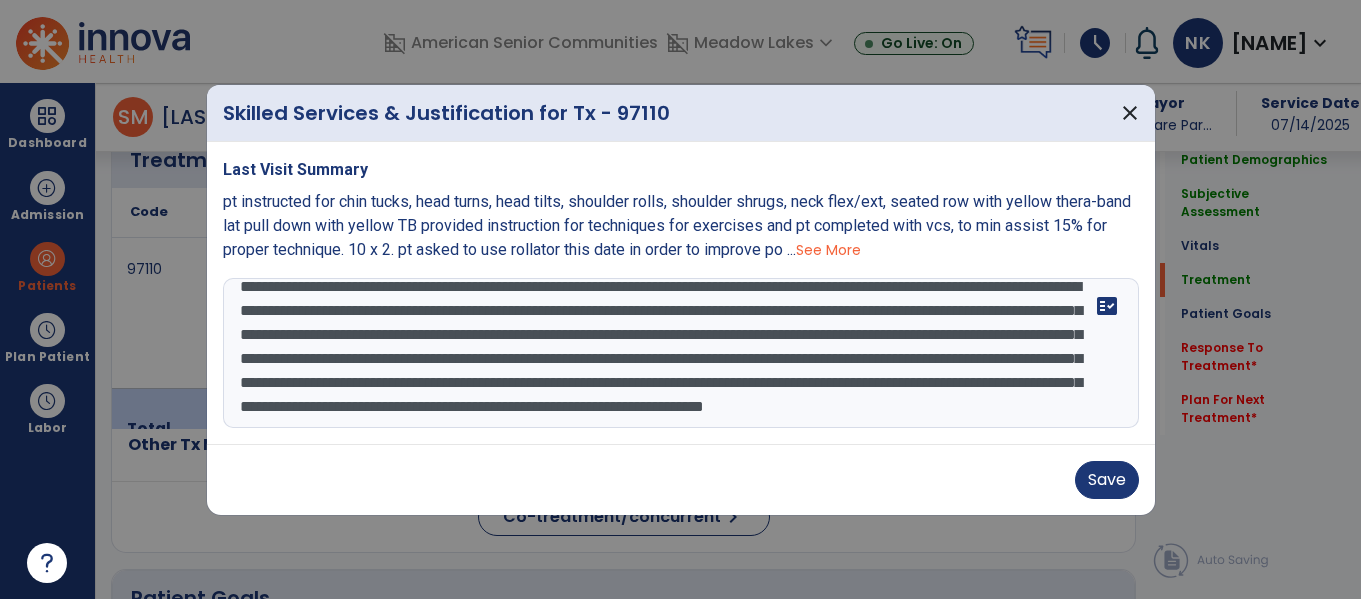 click on "**********" at bounding box center [681, 353] 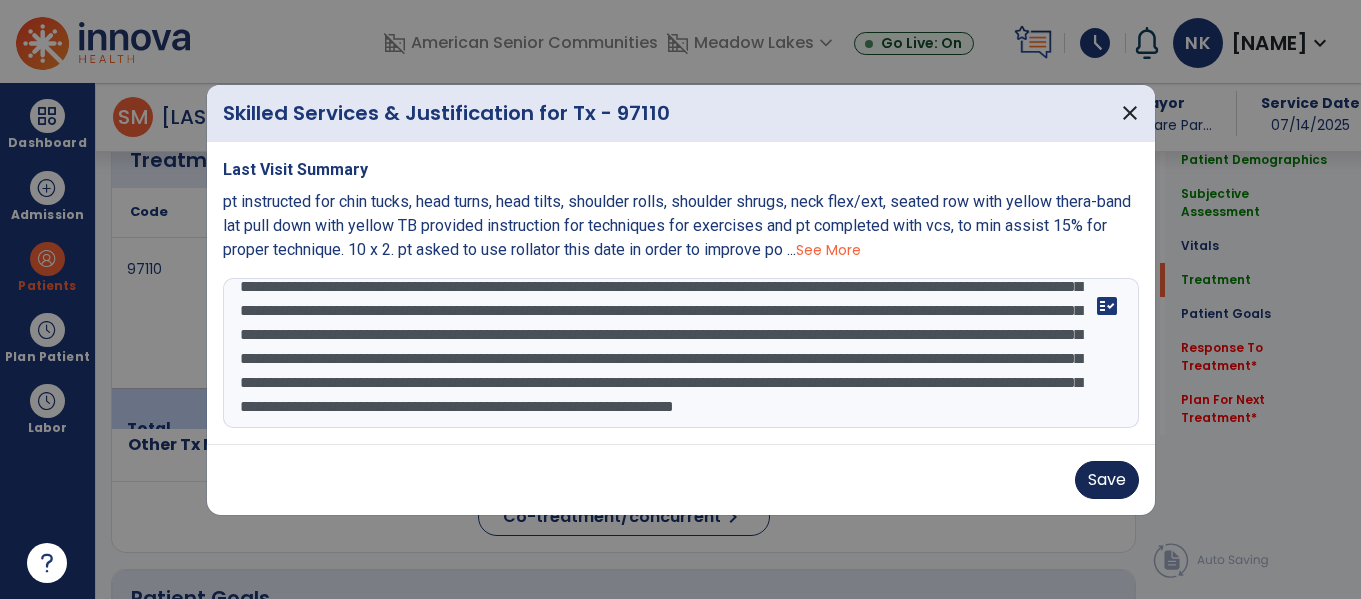 type on "**********" 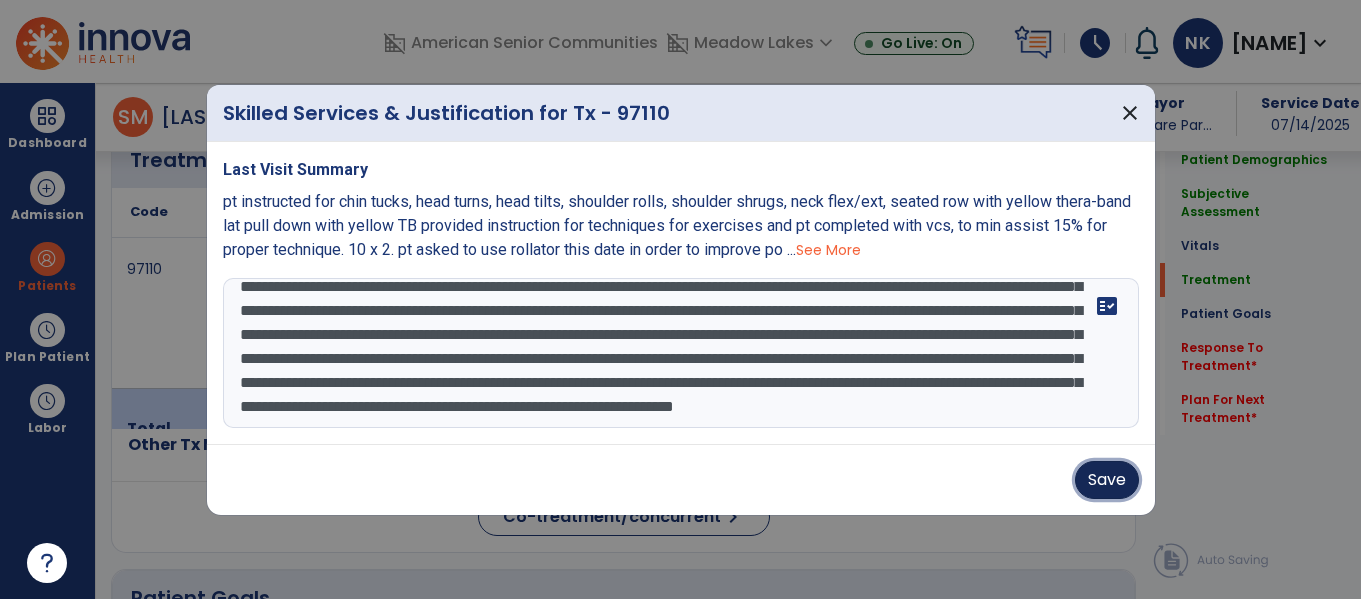 click on "Save" at bounding box center [1107, 480] 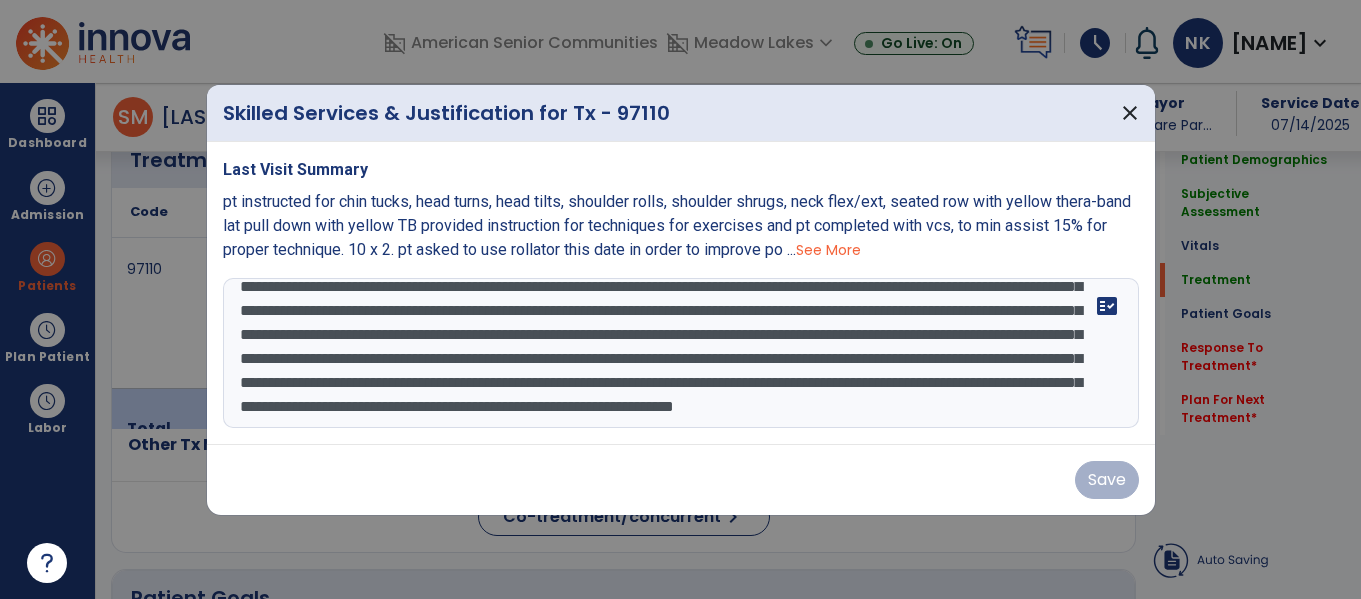 click on "Save" at bounding box center (681, 479) 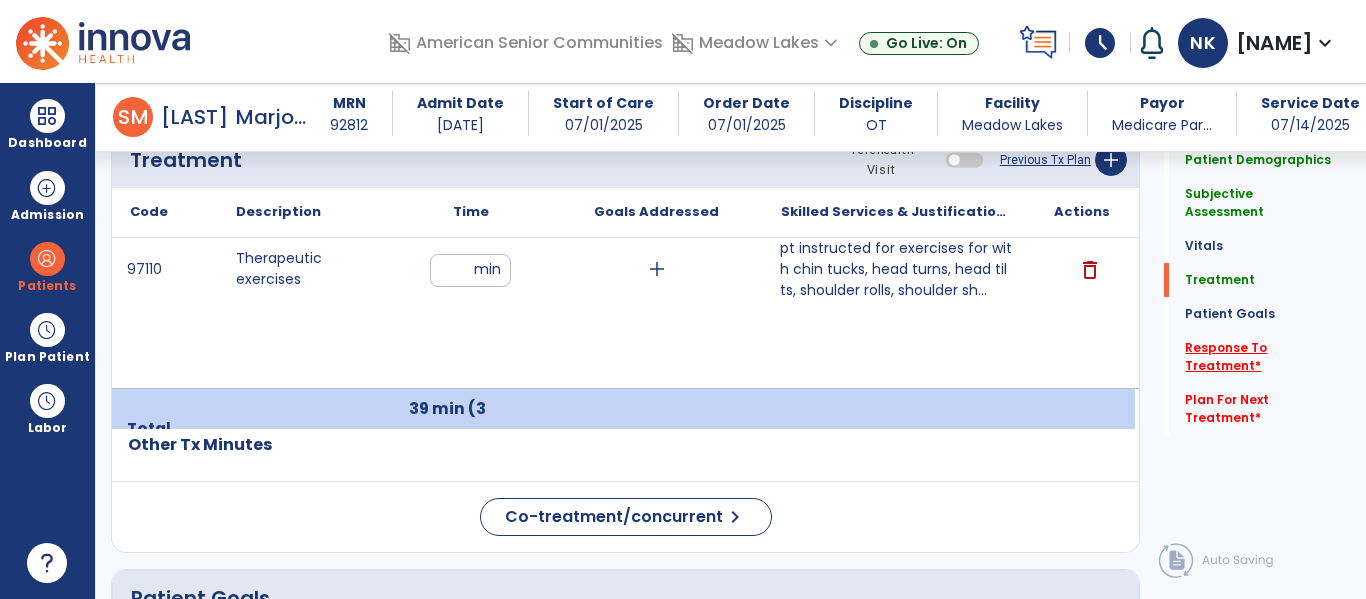 click on "Response To Treatment   *" 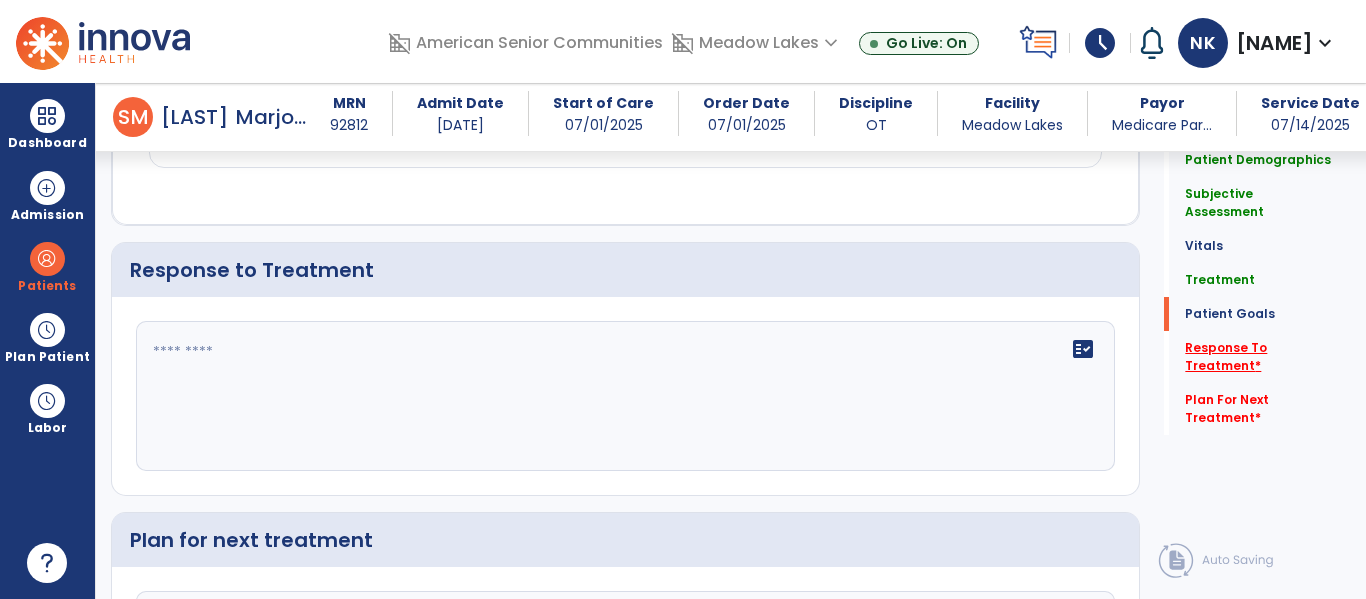 scroll, scrollTop: 2233, scrollLeft: 0, axis: vertical 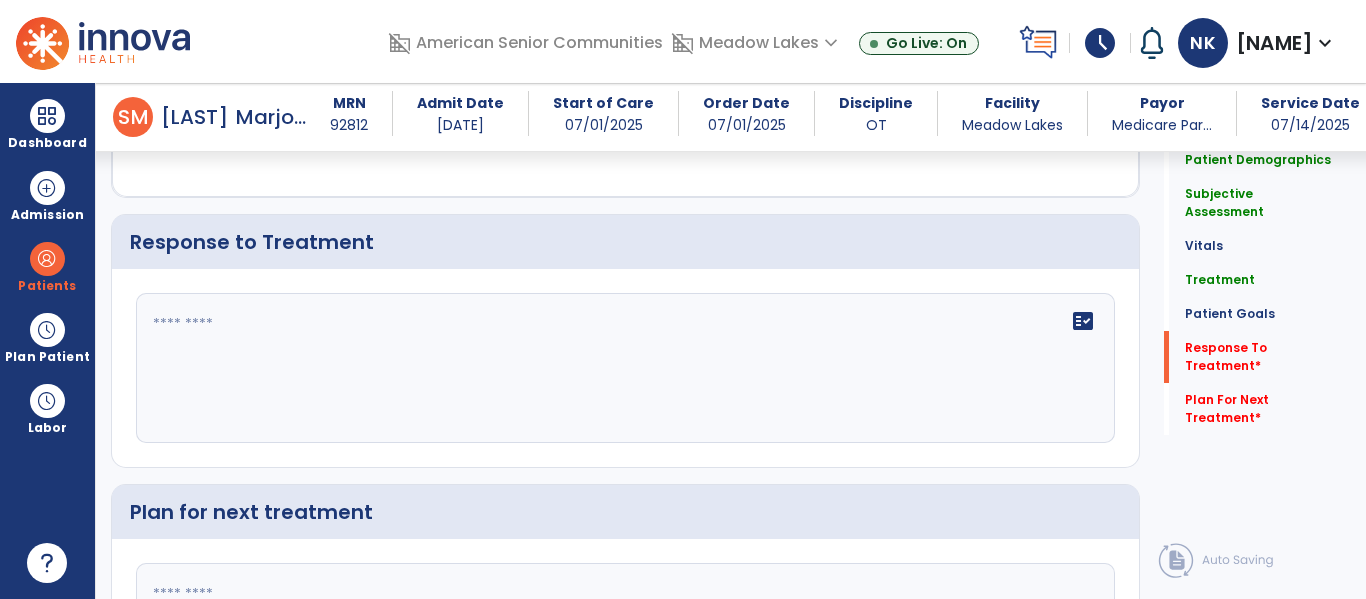 click on "fact_check" 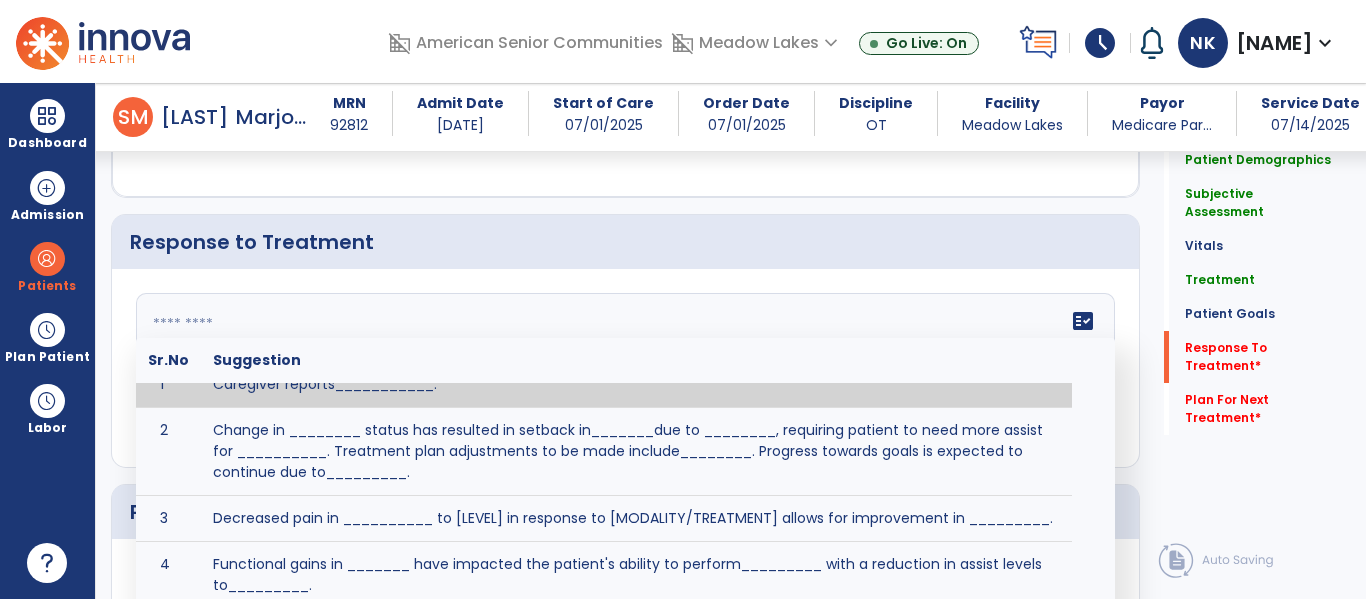 scroll, scrollTop: 0, scrollLeft: 0, axis: both 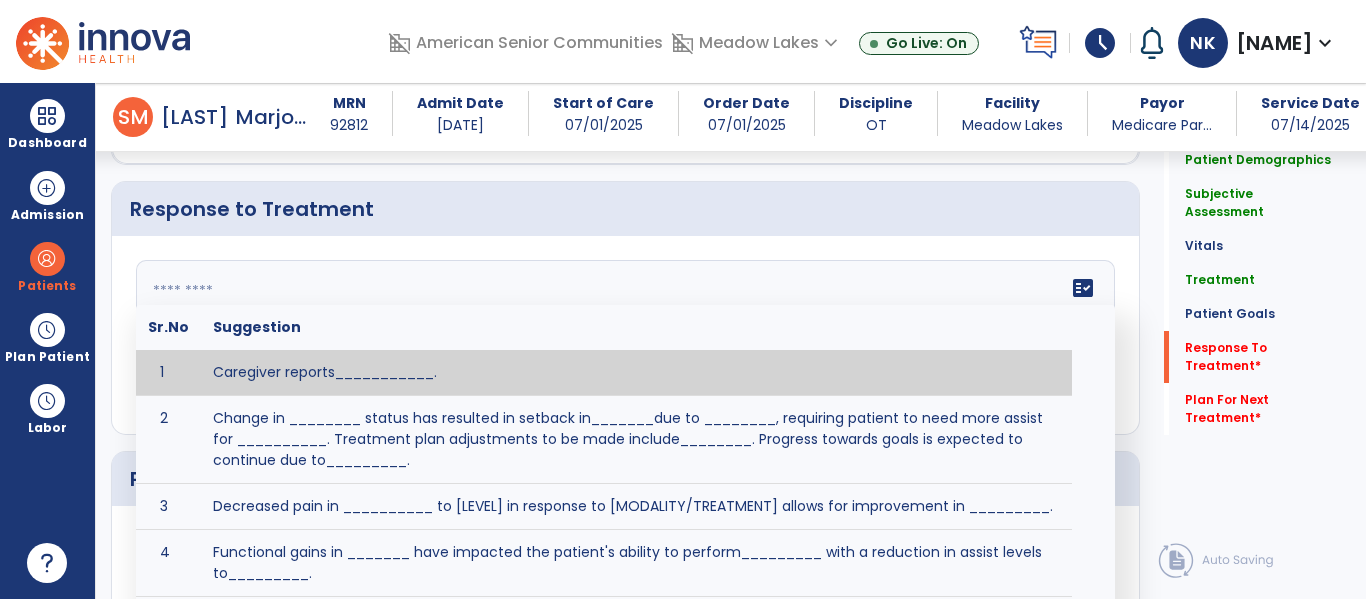 click 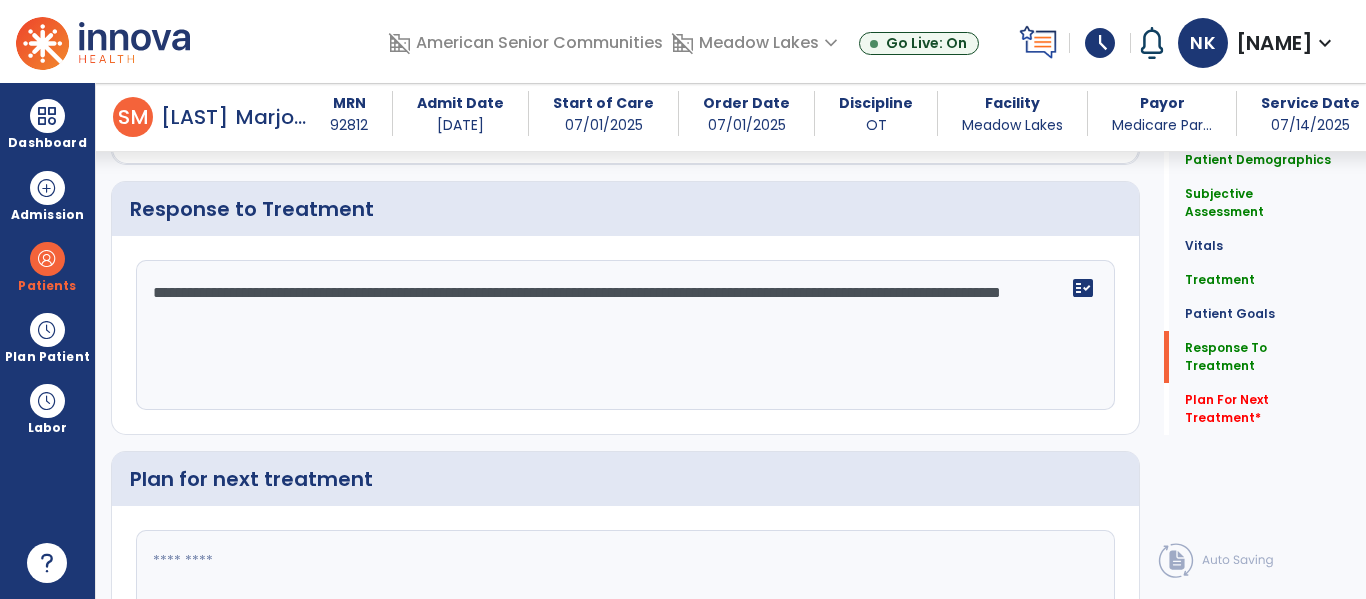 type on "**********" 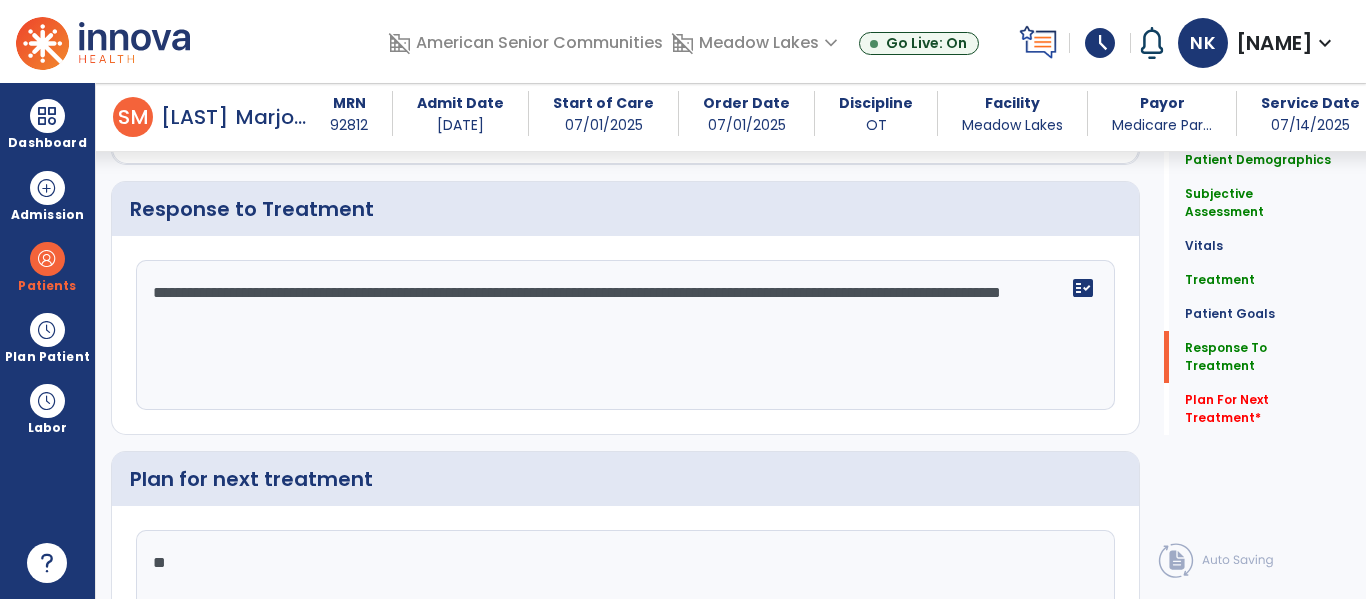 type on "*" 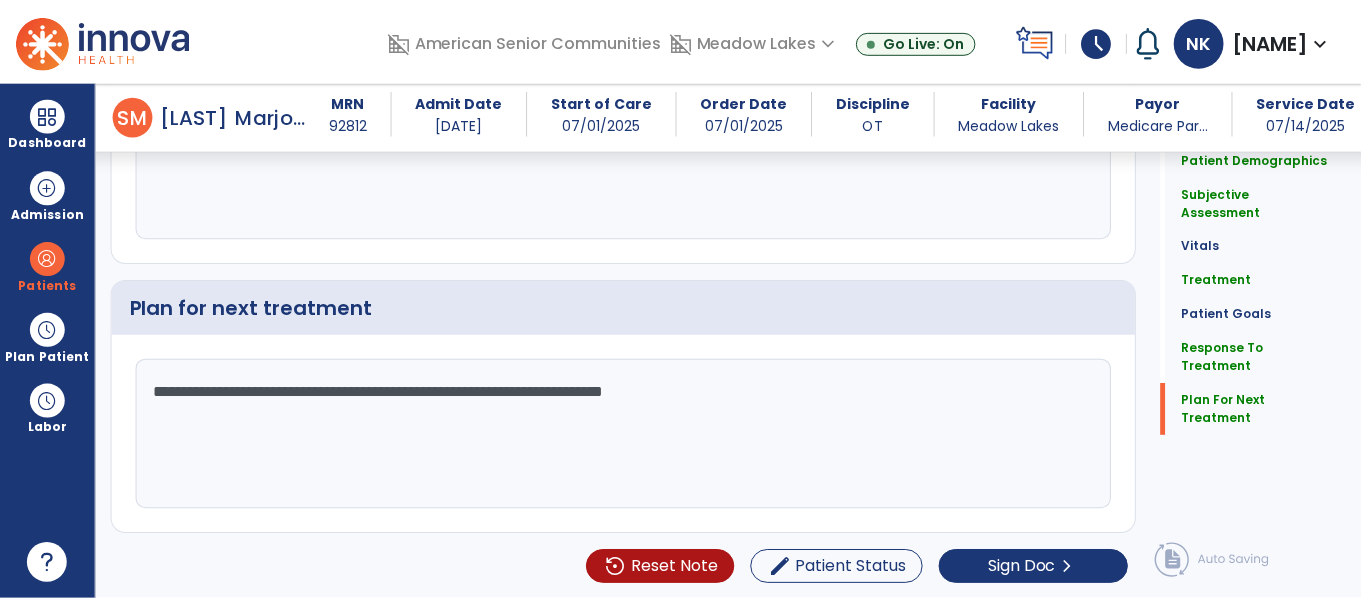 scroll, scrollTop: 2438, scrollLeft: 0, axis: vertical 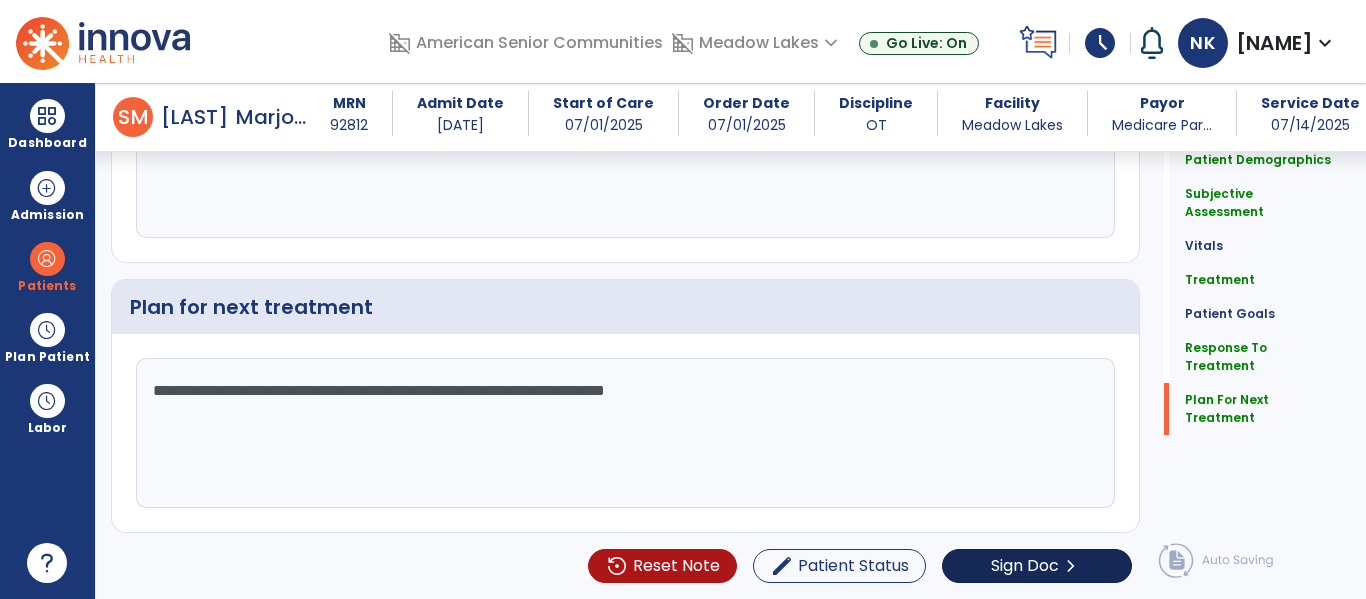 type on "**********" 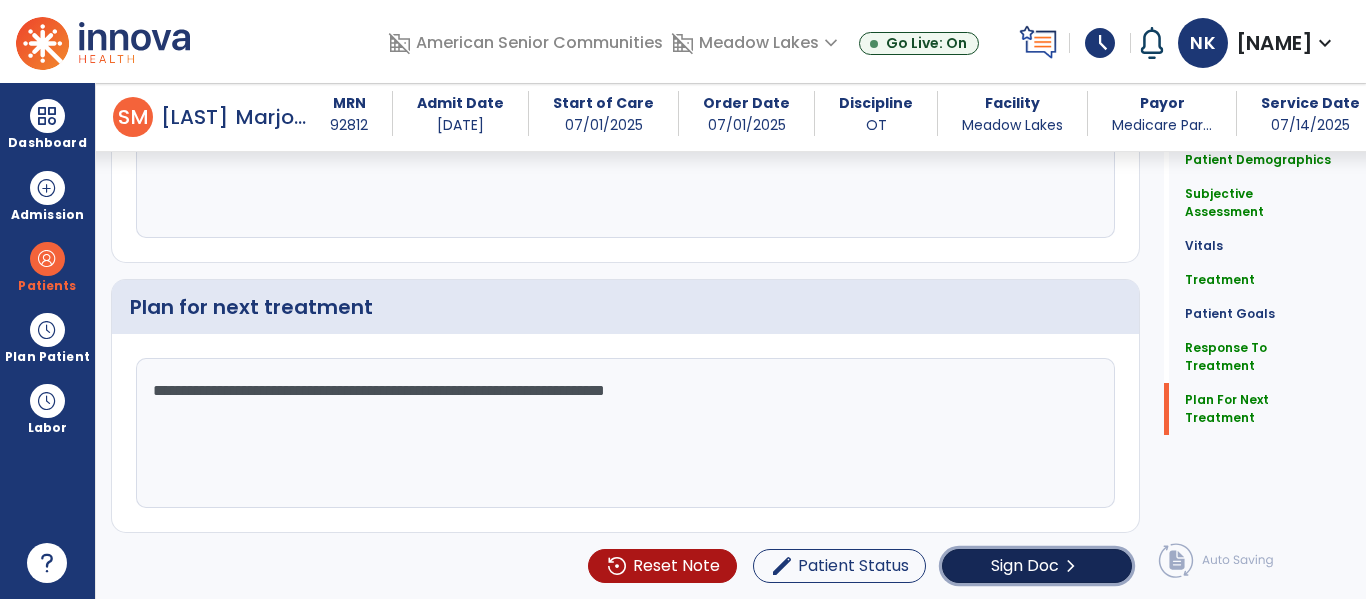 click on "Sign Doc" 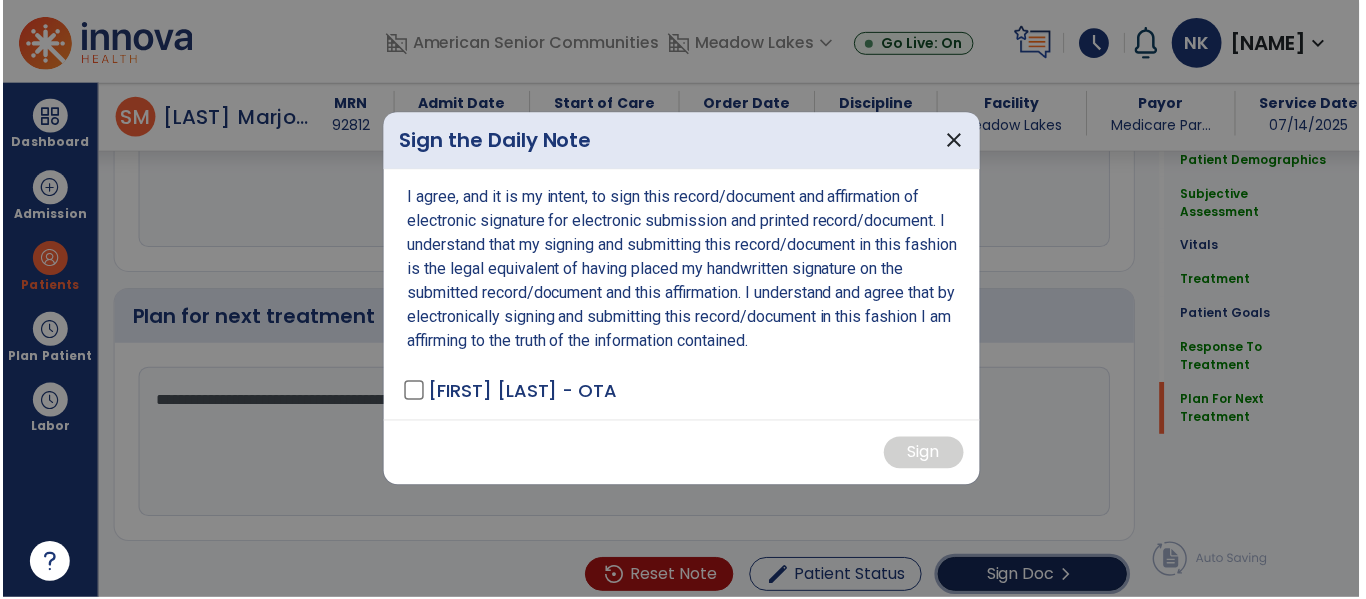 scroll, scrollTop: 2438, scrollLeft: 0, axis: vertical 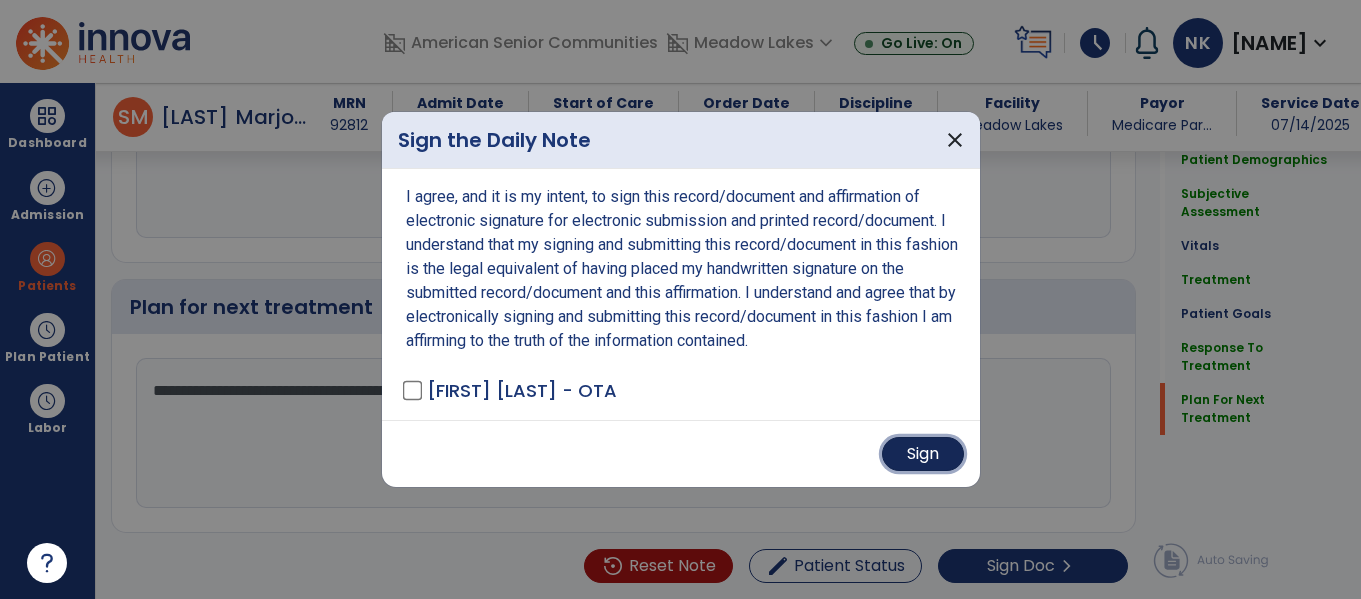 click on "Sign" at bounding box center [923, 454] 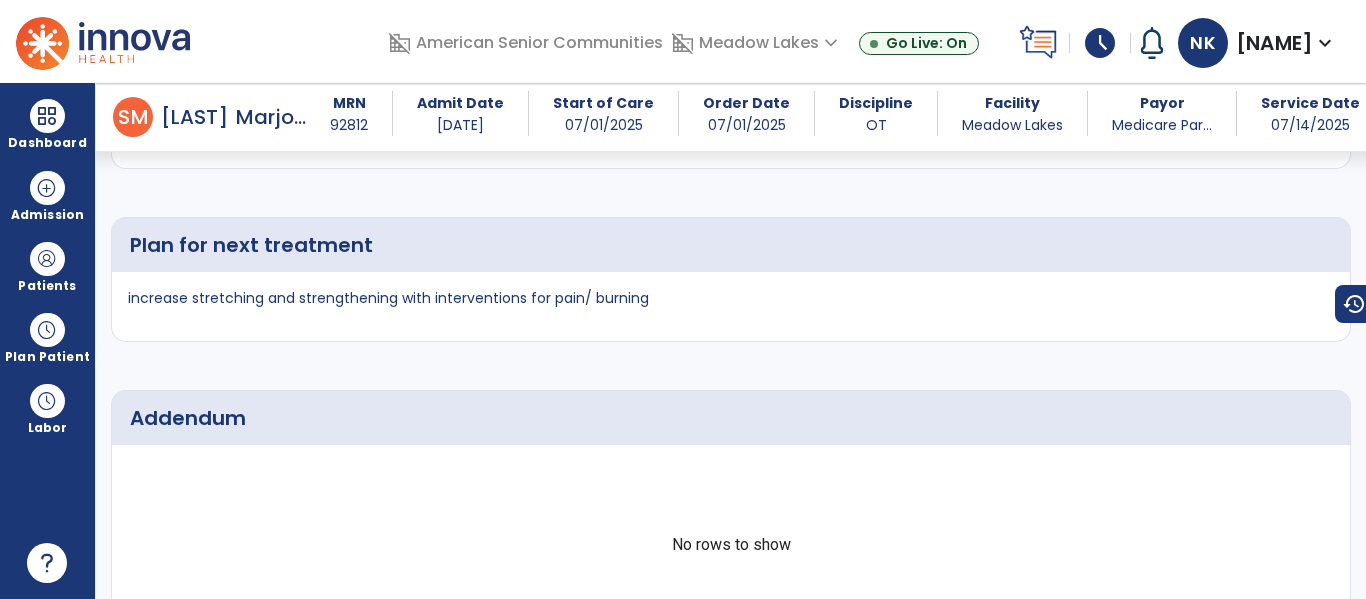 scroll, scrollTop: 3297, scrollLeft: 0, axis: vertical 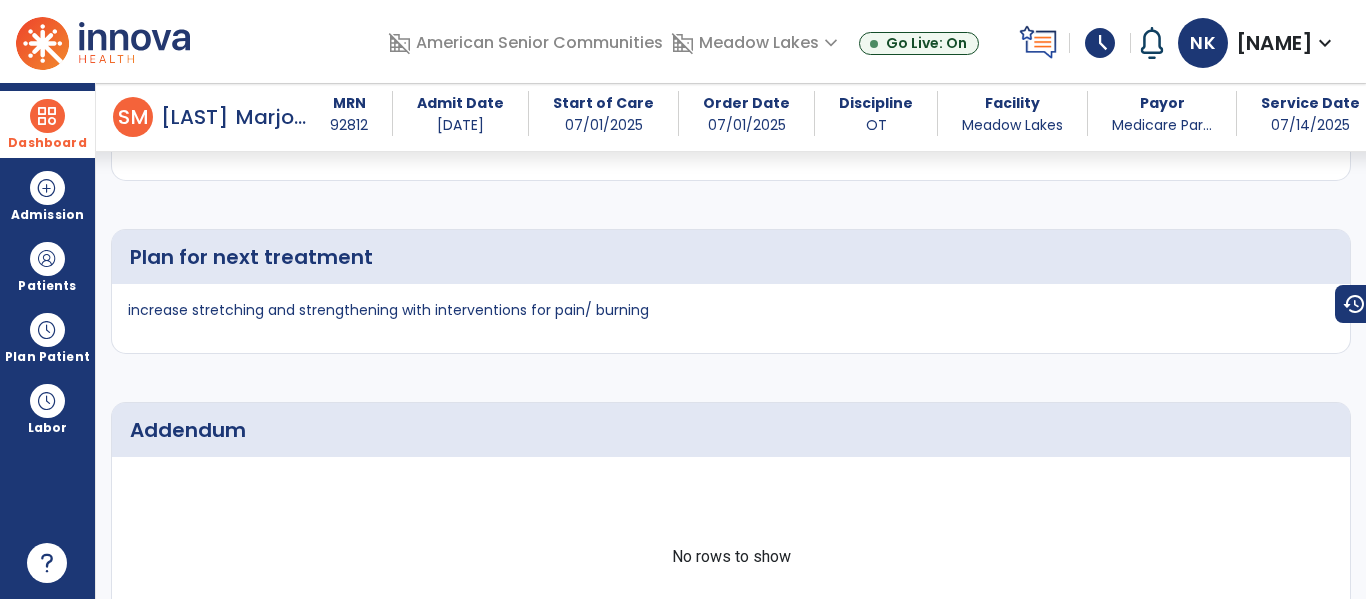 click at bounding box center [47, 116] 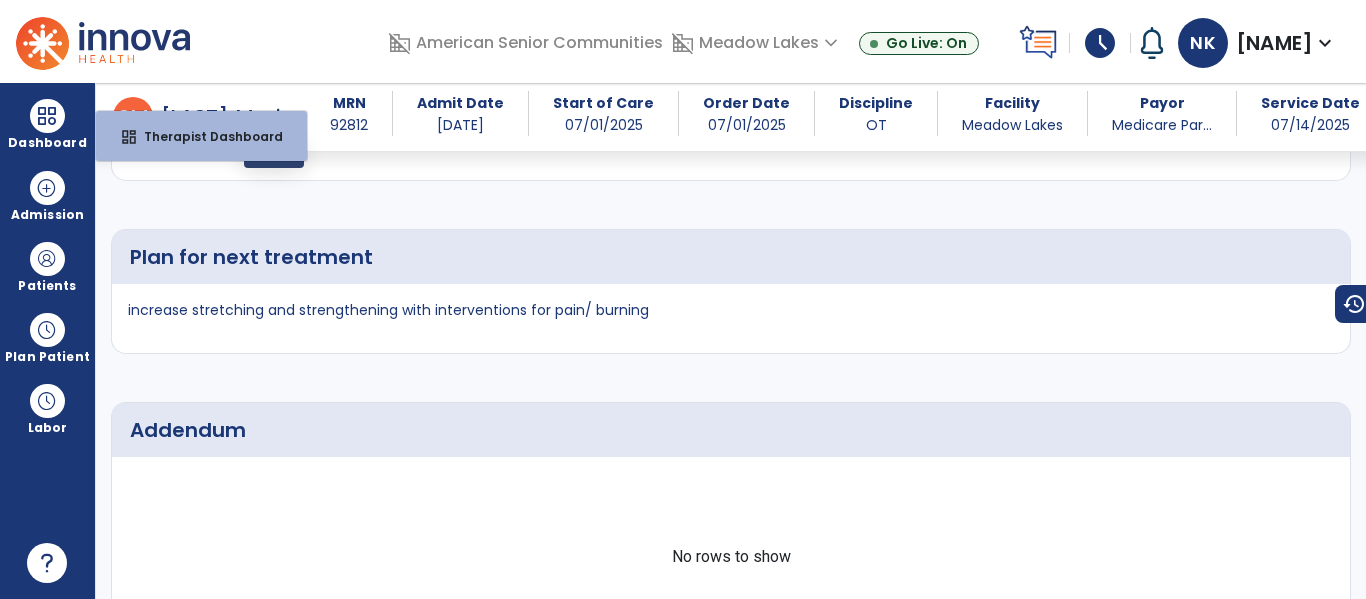 click on "Marjorie" at bounding box center (271, 117) 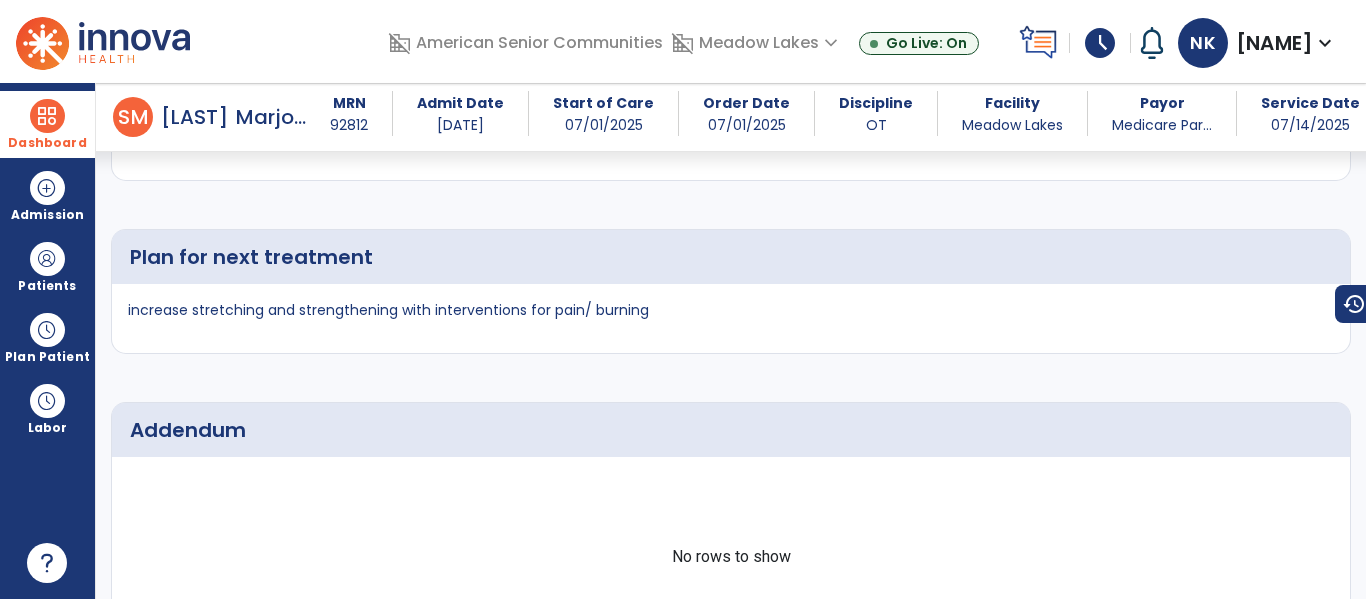 click at bounding box center [47, 116] 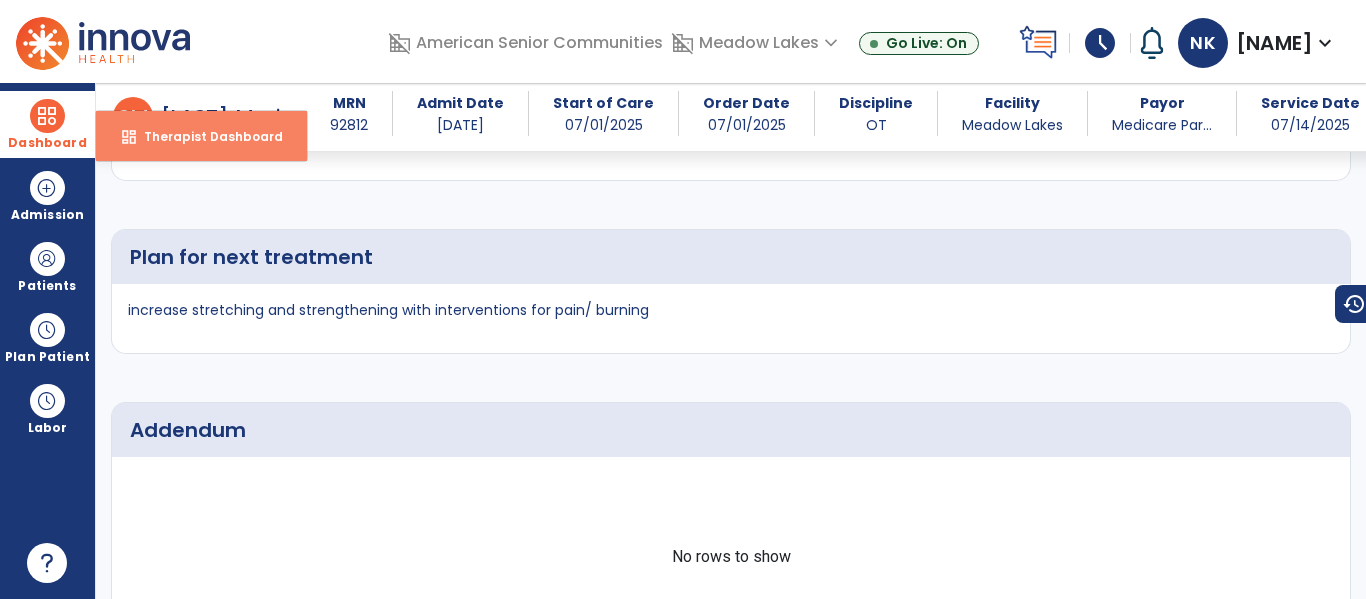 click on "dashboard" at bounding box center (129, 137) 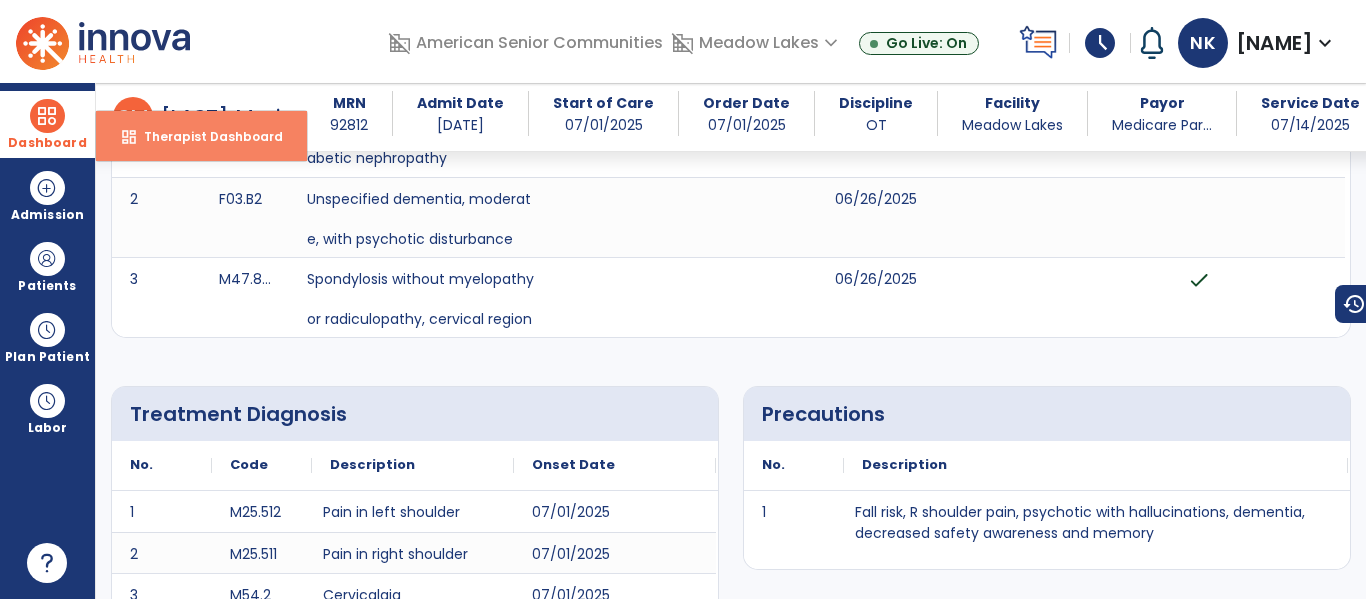 select on "****" 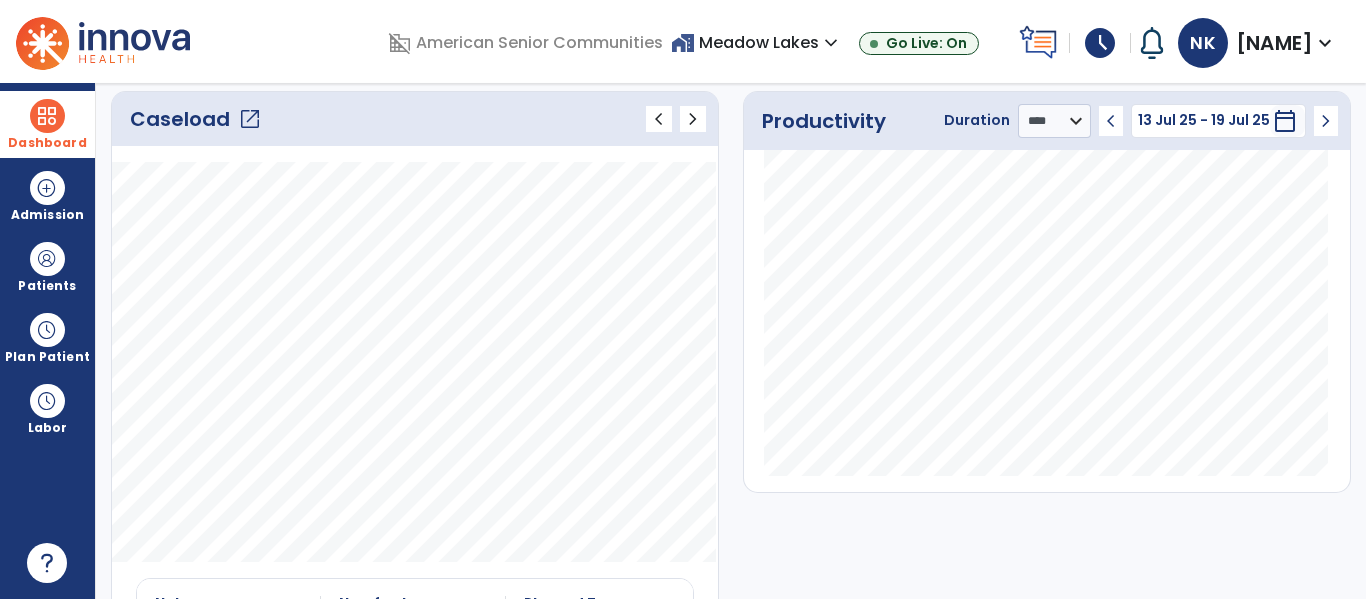 click on "open_in_new" 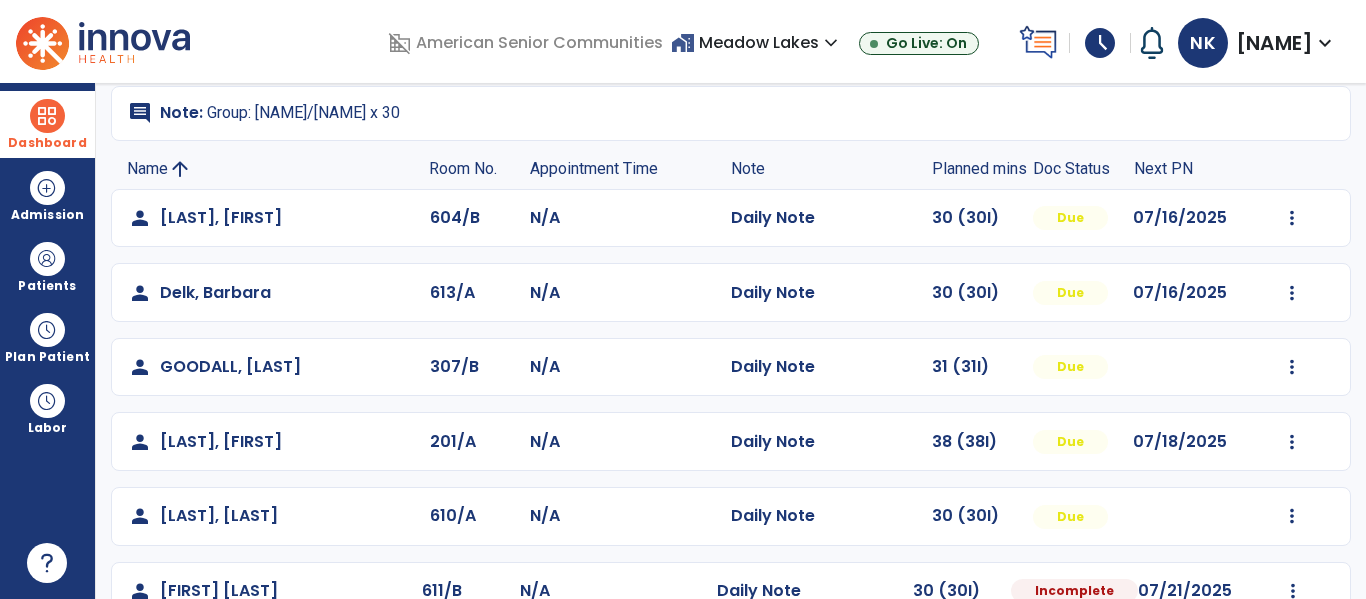 scroll, scrollTop: 142, scrollLeft: 0, axis: vertical 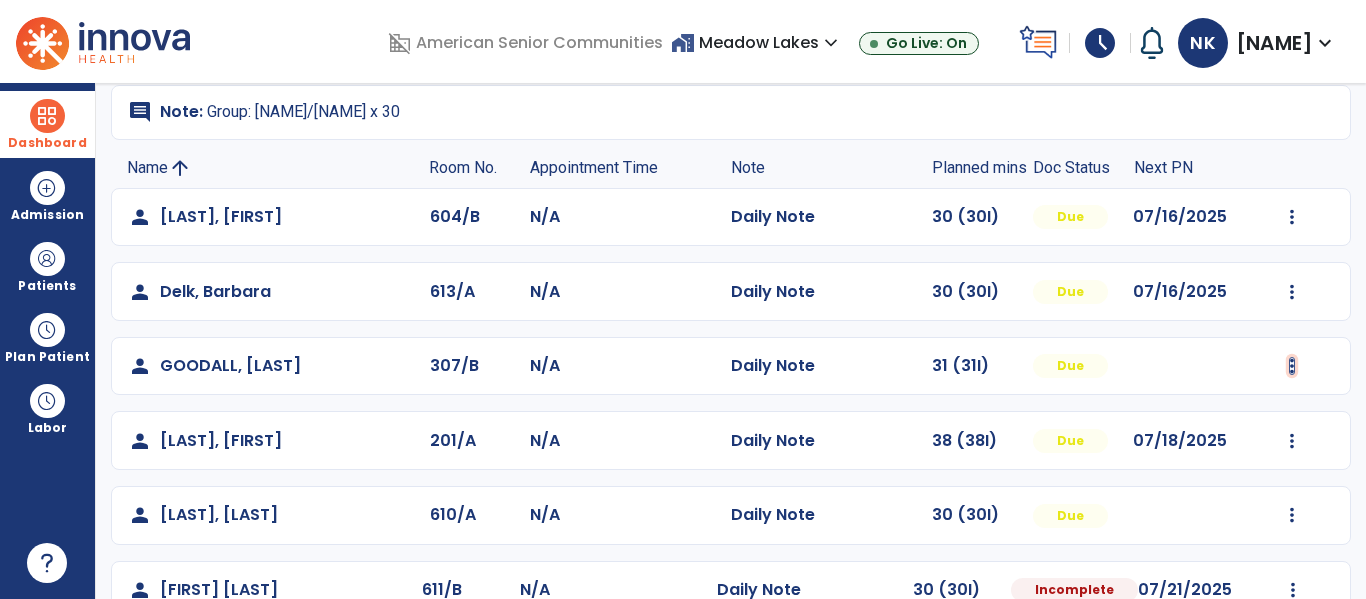 click at bounding box center [1292, 217] 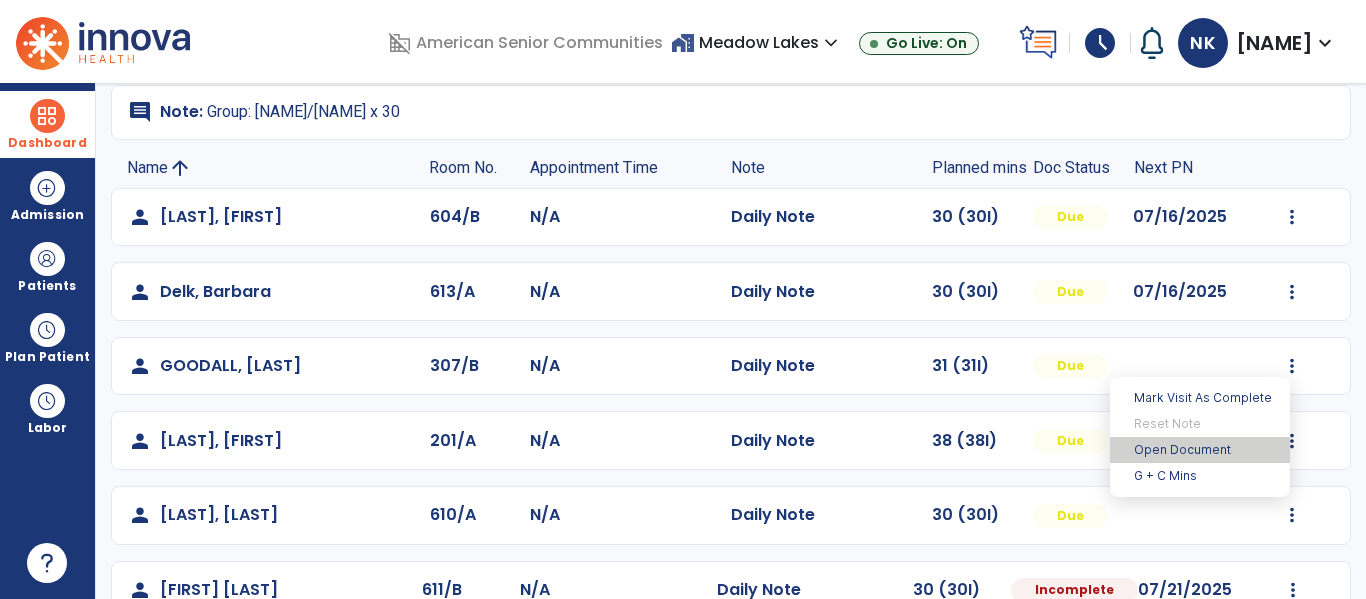 click on "Open Document" at bounding box center (1200, 450) 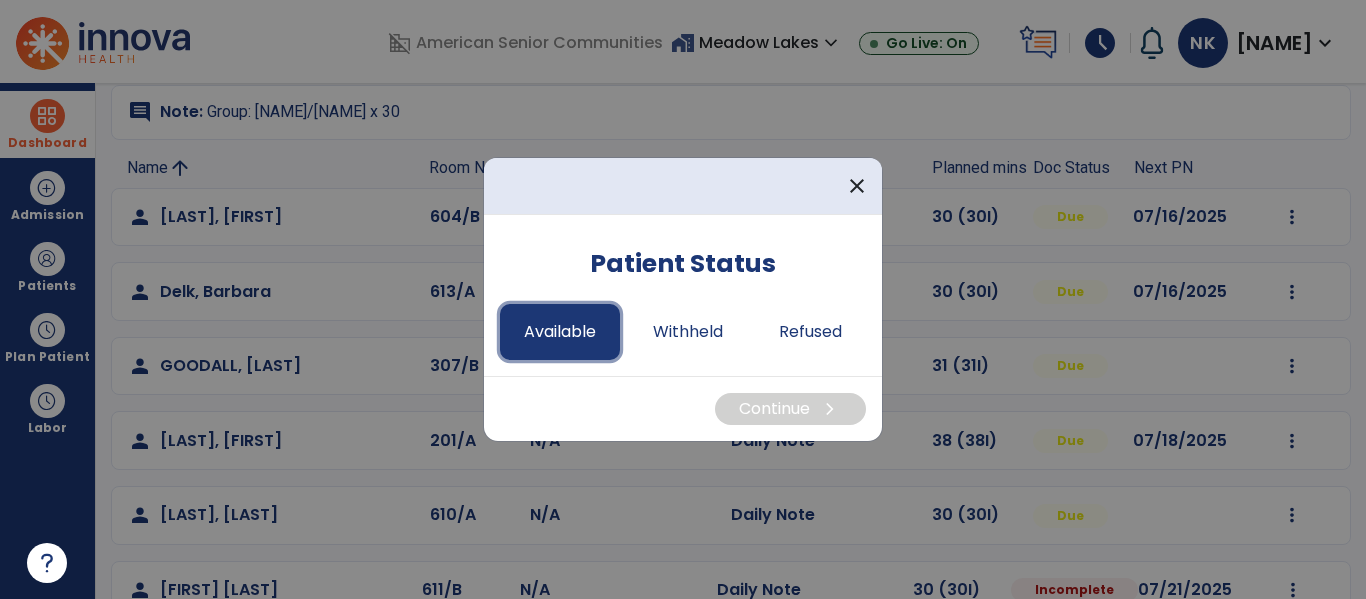 click on "Available" at bounding box center [560, 332] 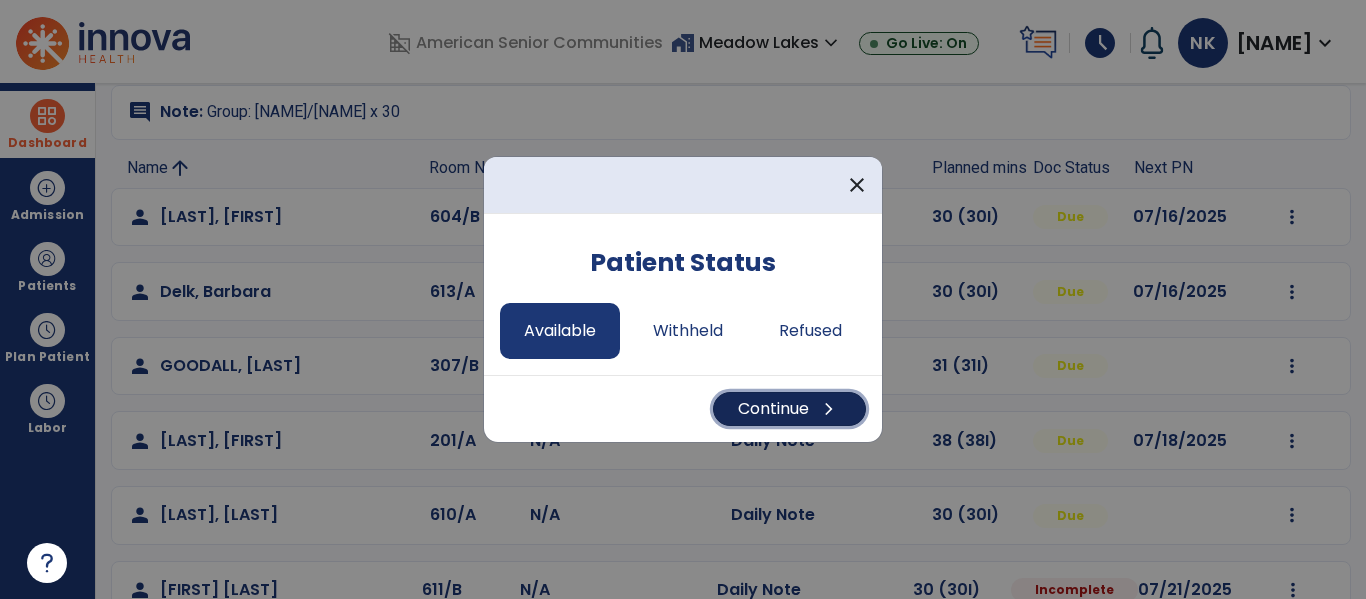 click on "Continue   chevron_right" at bounding box center [789, 409] 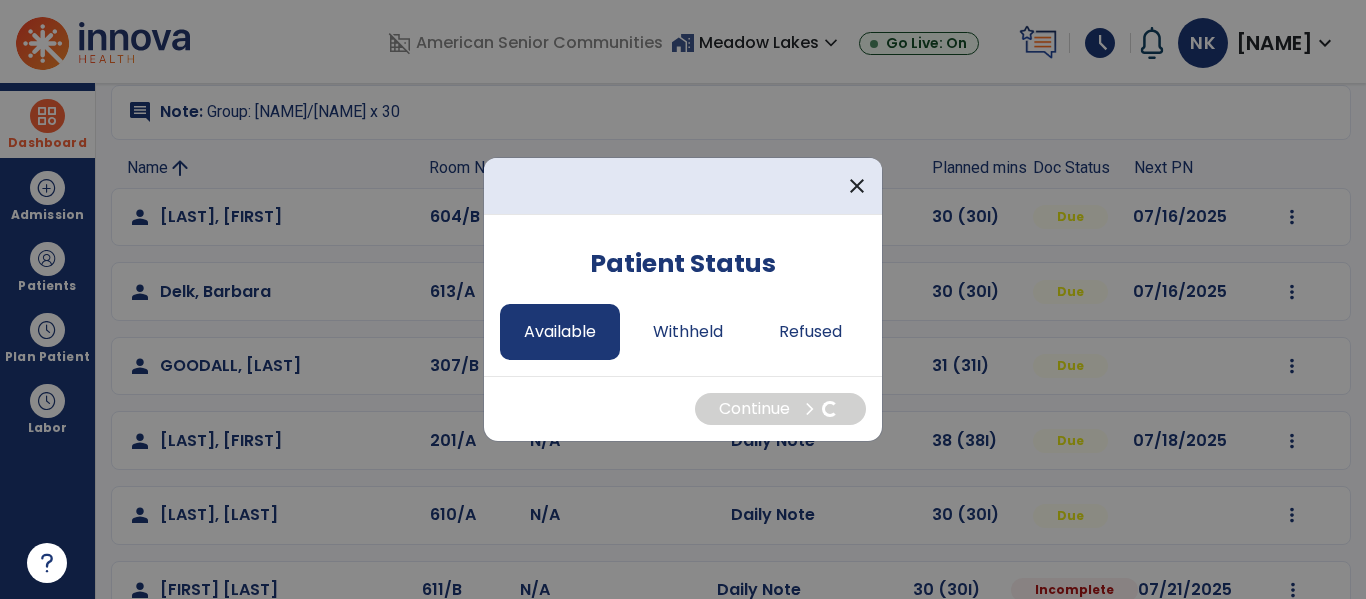 select on "*" 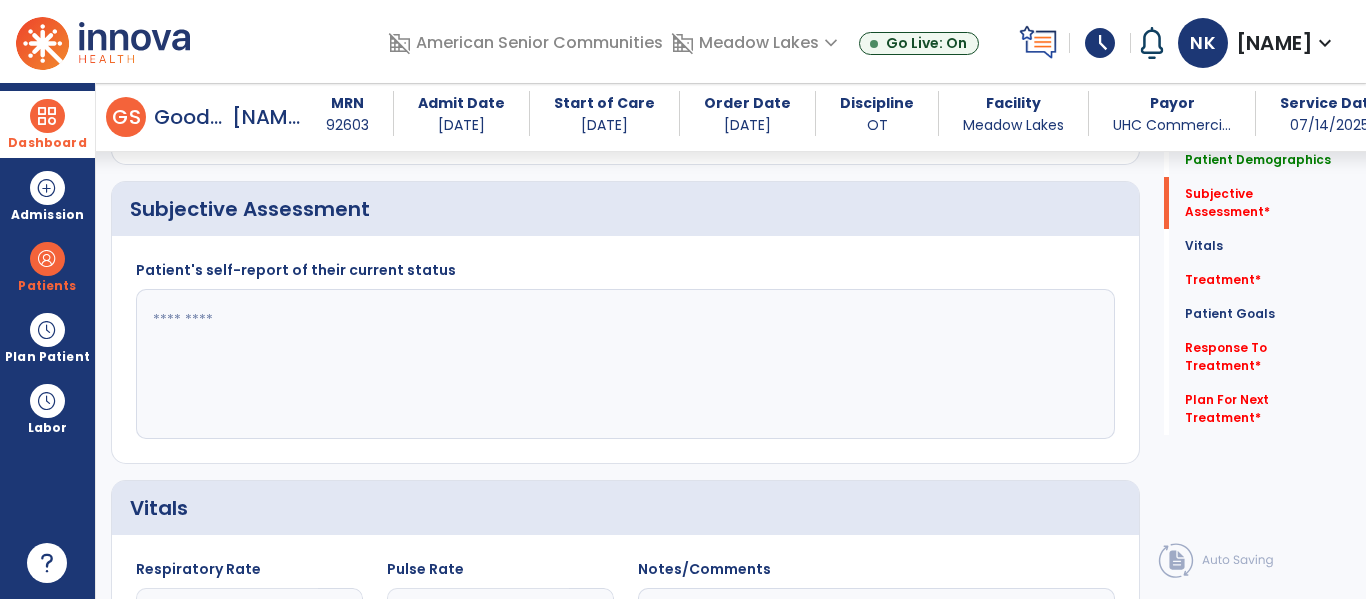scroll, scrollTop: 430, scrollLeft: 0, axis: vertical 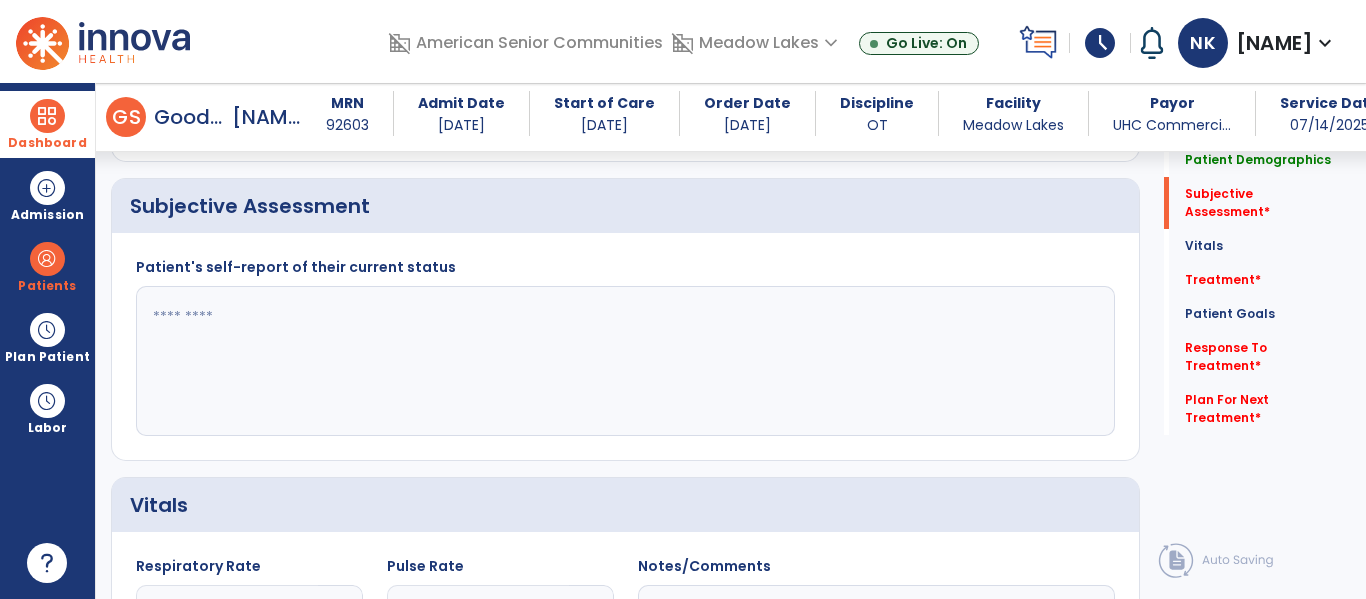 click 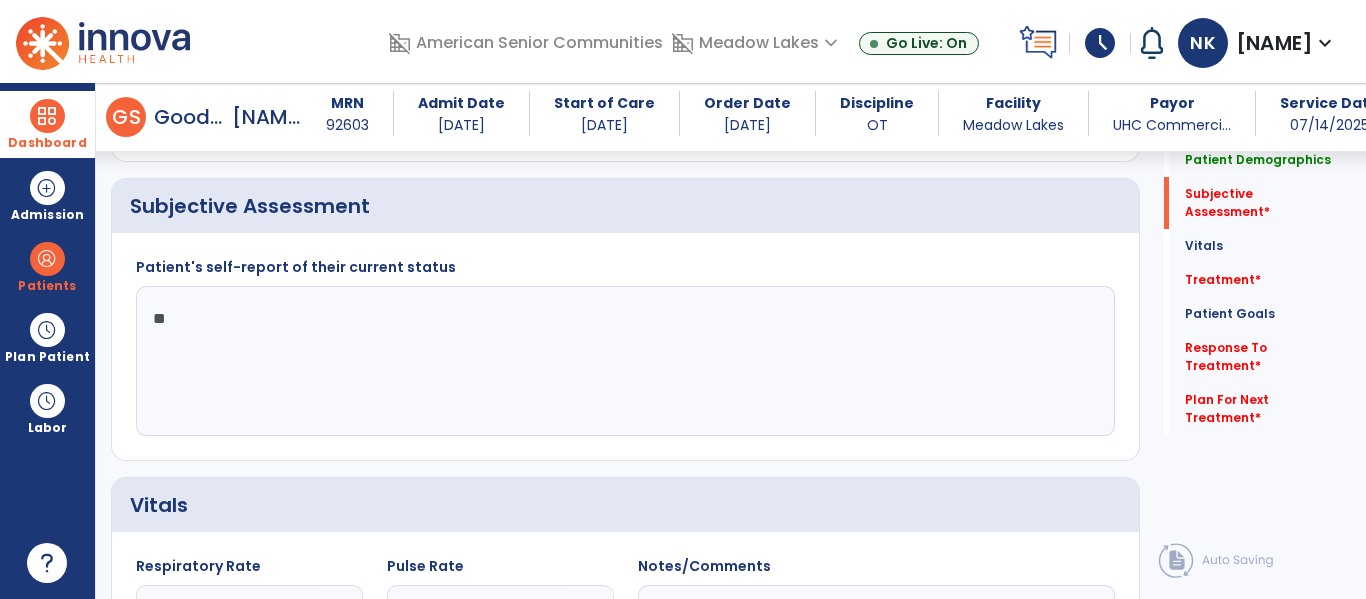 type on "*" 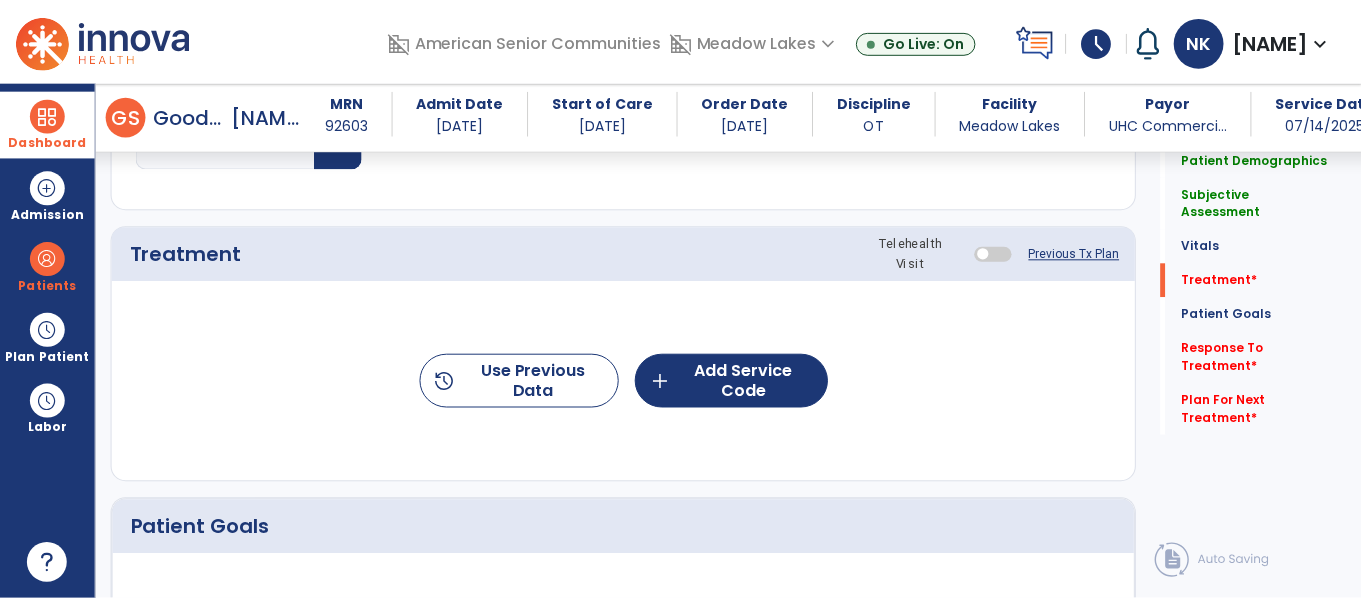 scroll, scrollTop: 1119, scrollLeft: 0, axis: vertical 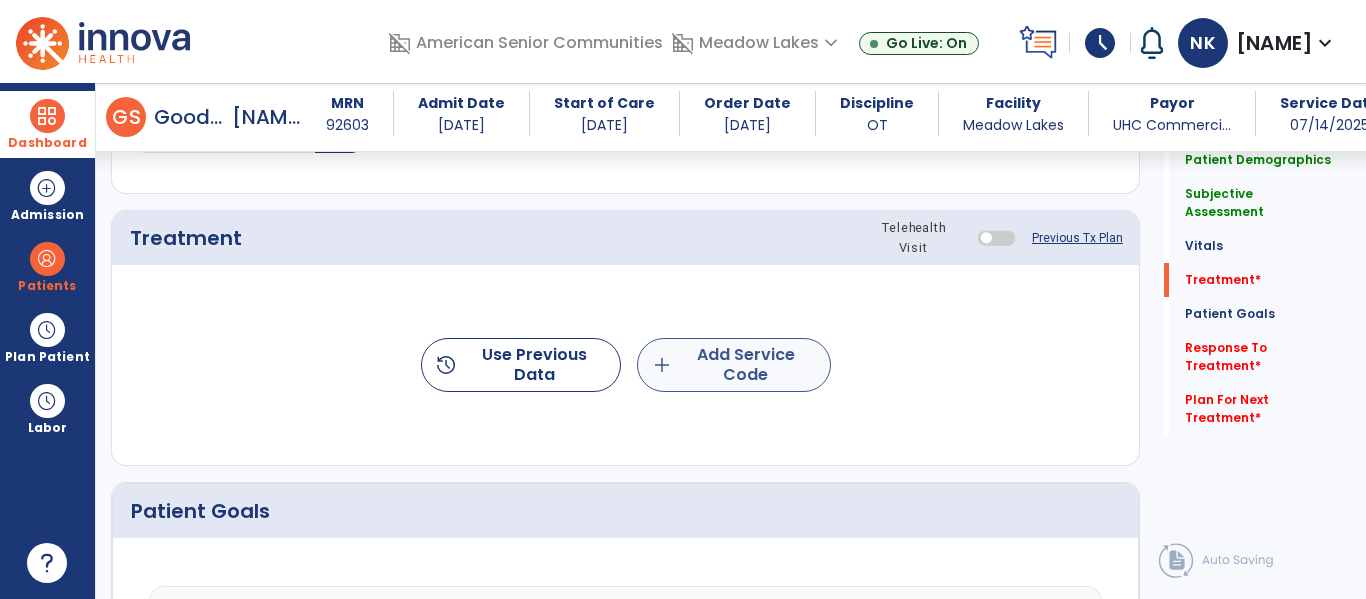 type on "**********" 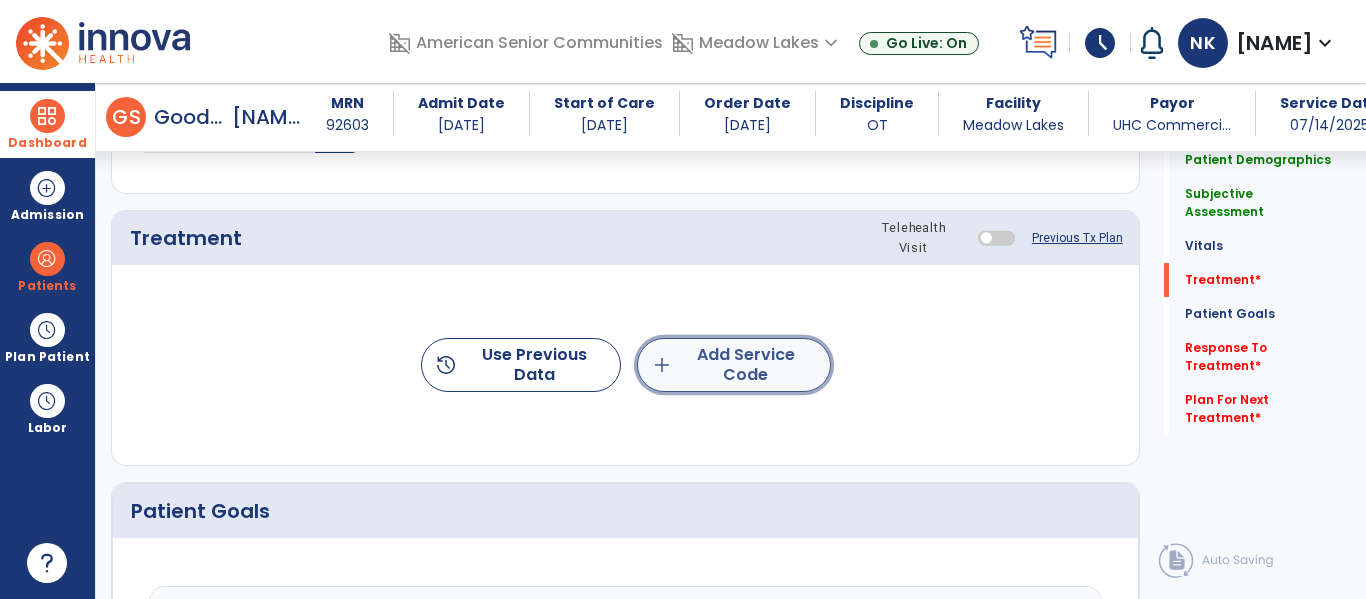 click on "add  Add Service Code" 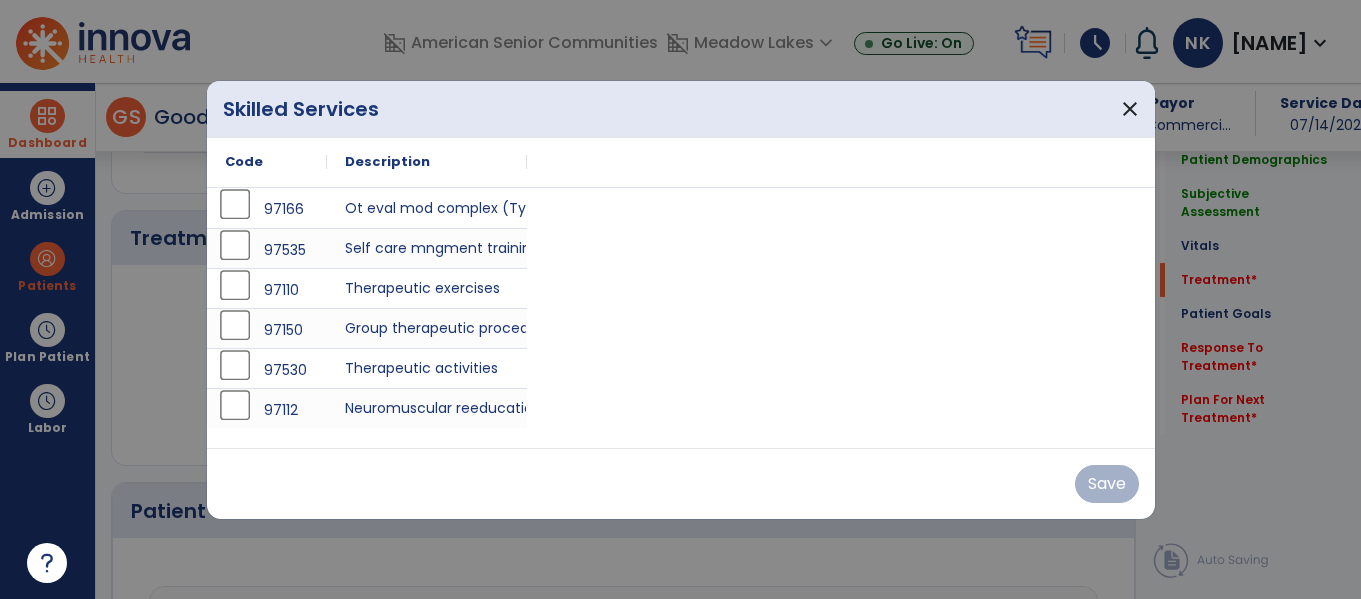 scroll, scrollTop: 1119, scrollLeft: 0, axis: vertical 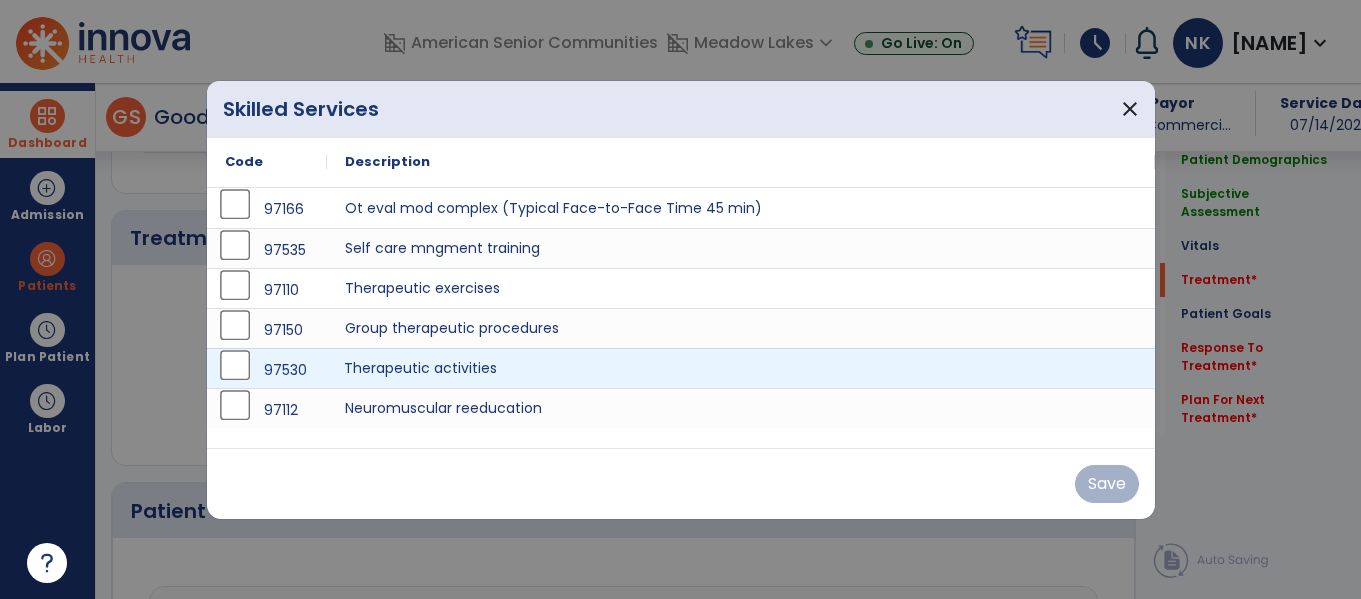 click on "Therapeutic activities" at bounding box center (741, 368) 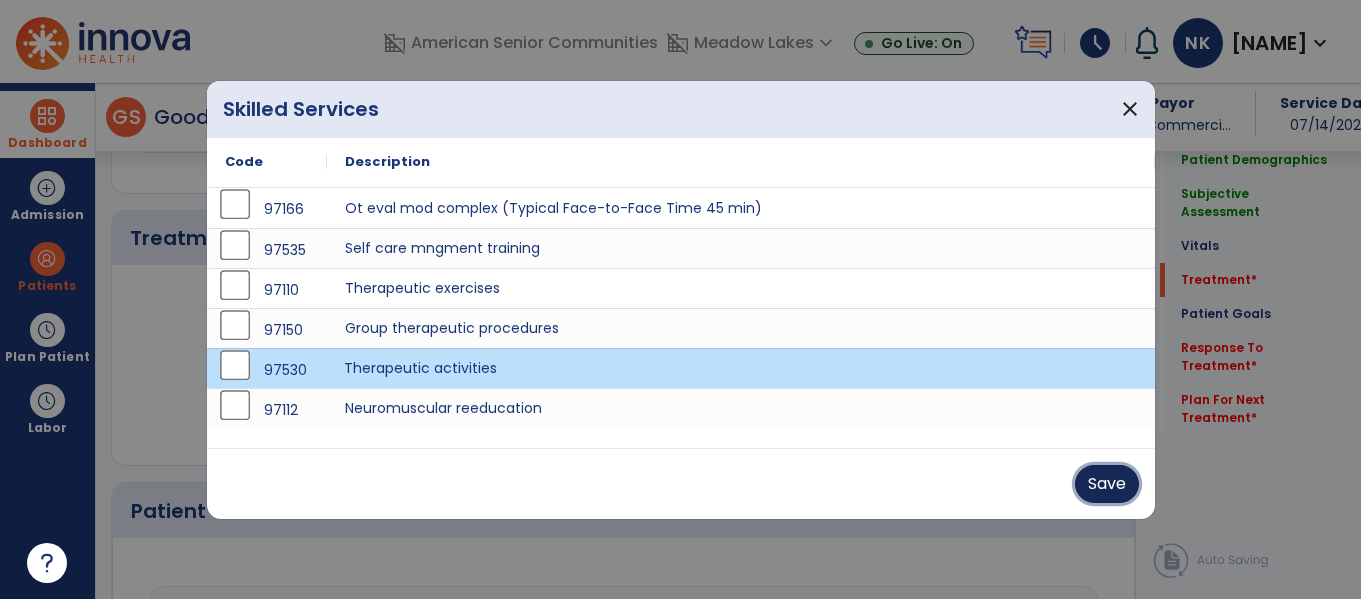 click on "Save" at bounding box center [1107, 484] 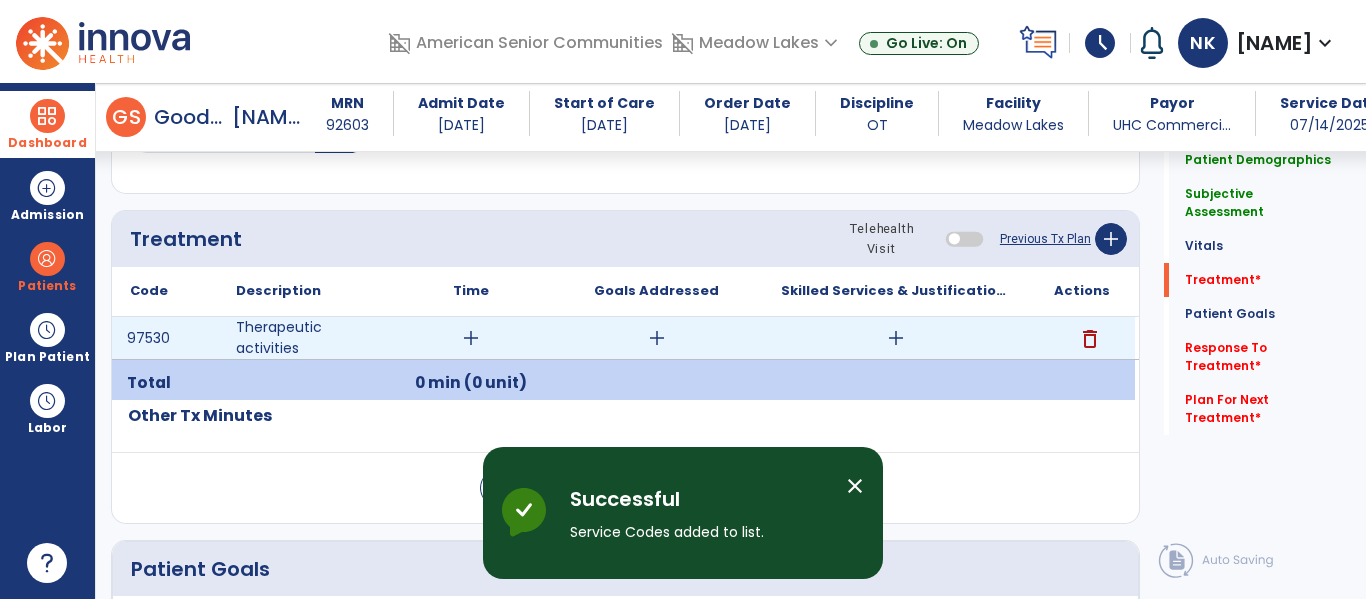 click on "add" at bounding box center (896, 338) 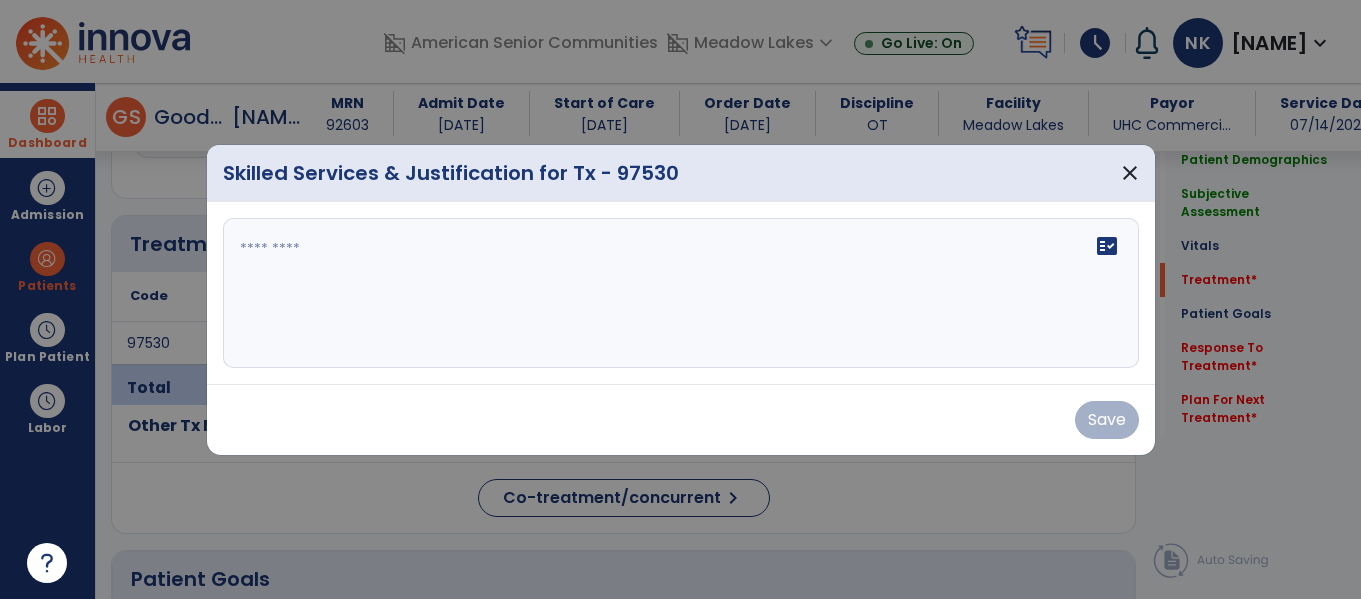 scroll, scrollTop: 1119, scrollLeft: 0, axis: vertical 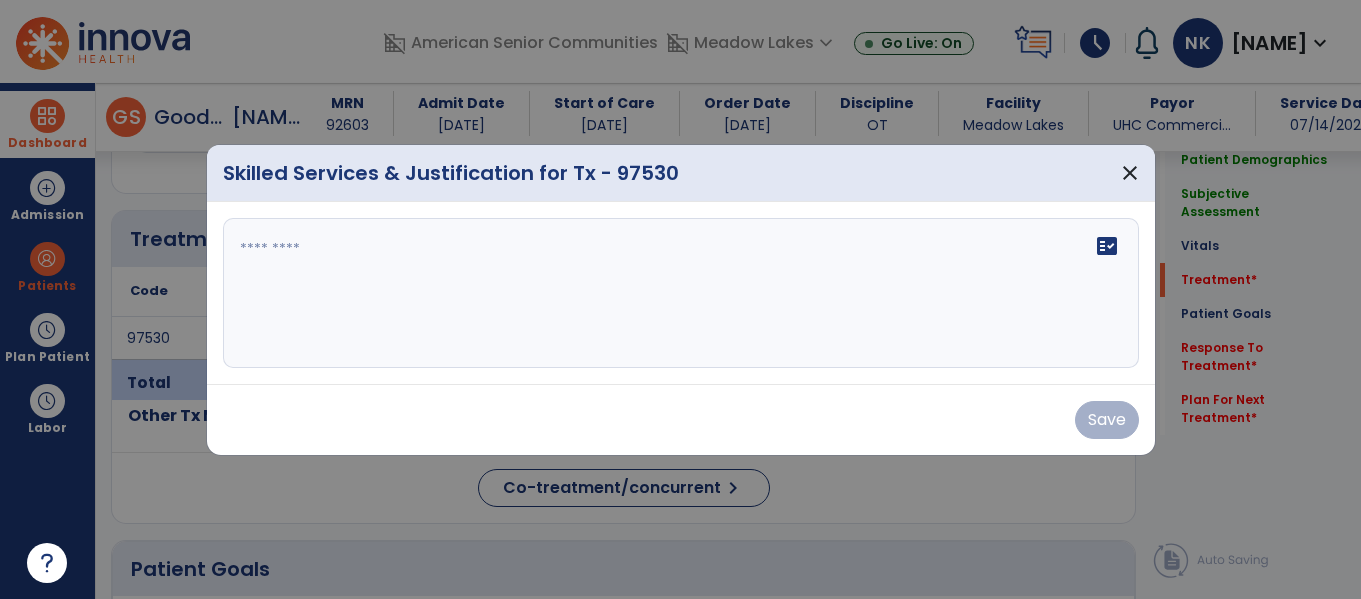 click on "fact_check" at bounding box center [681, 293] 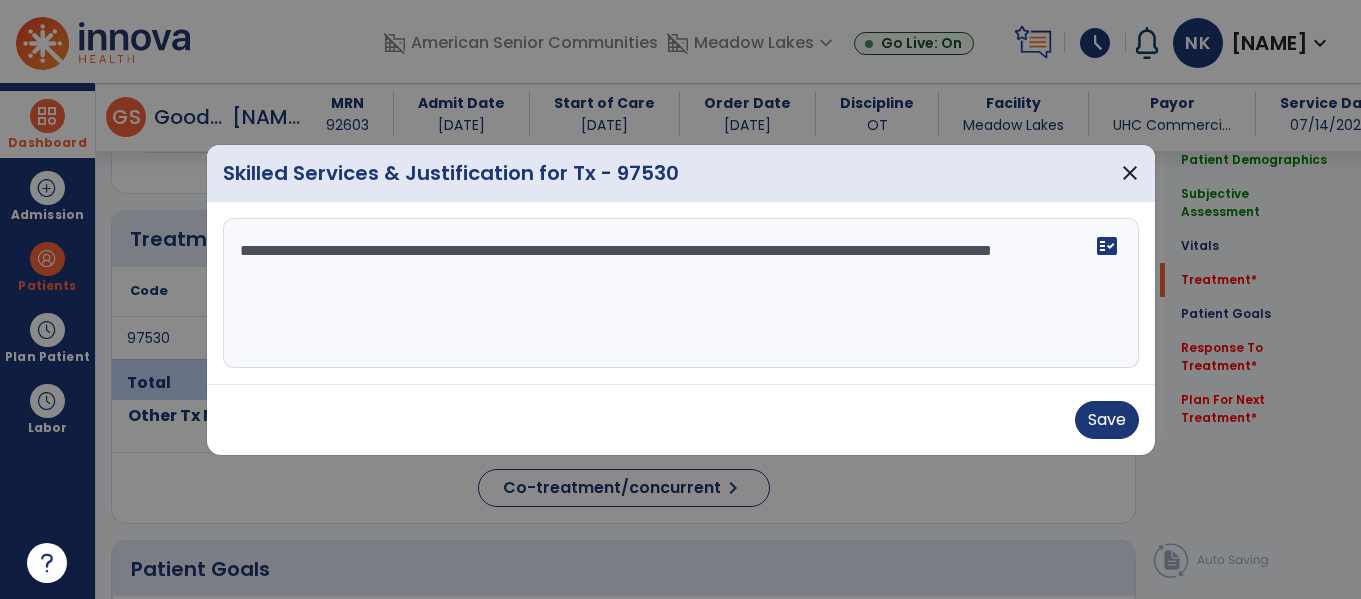 click on "**********" at bounding box center [681, 293] 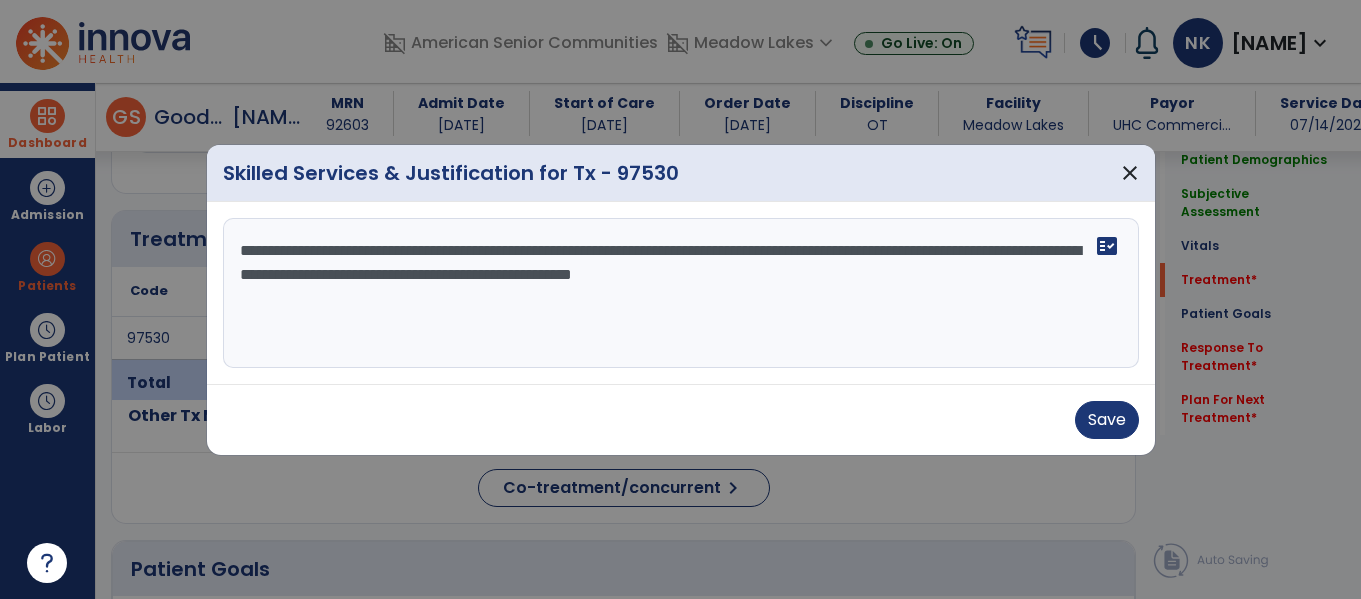 click on "**********" at bounding box center (681, 293) 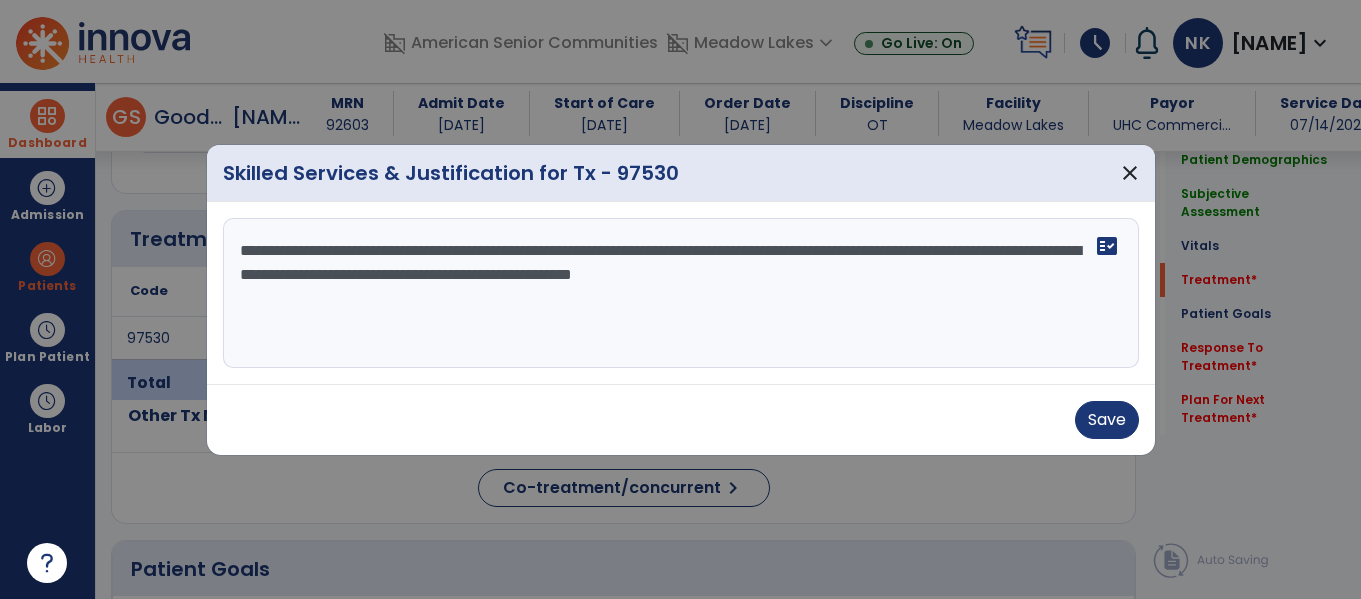 click on "**********" at bounding box center [681, 293] 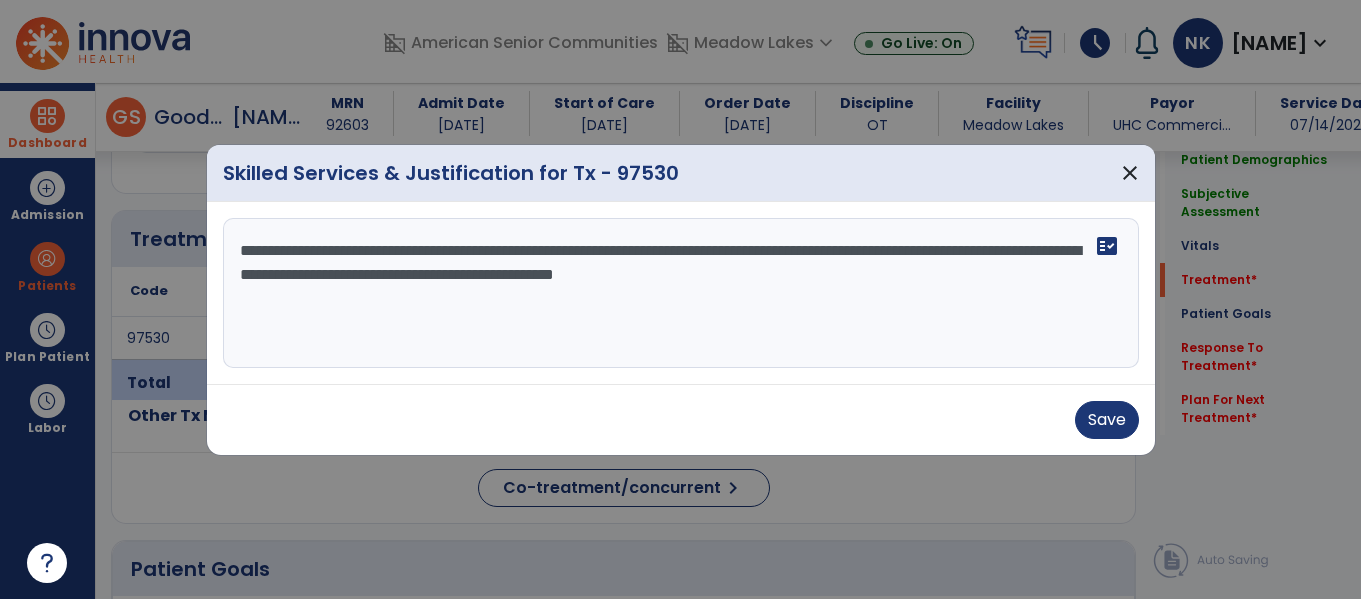 click on "**********" at bounding box center (681, 293) 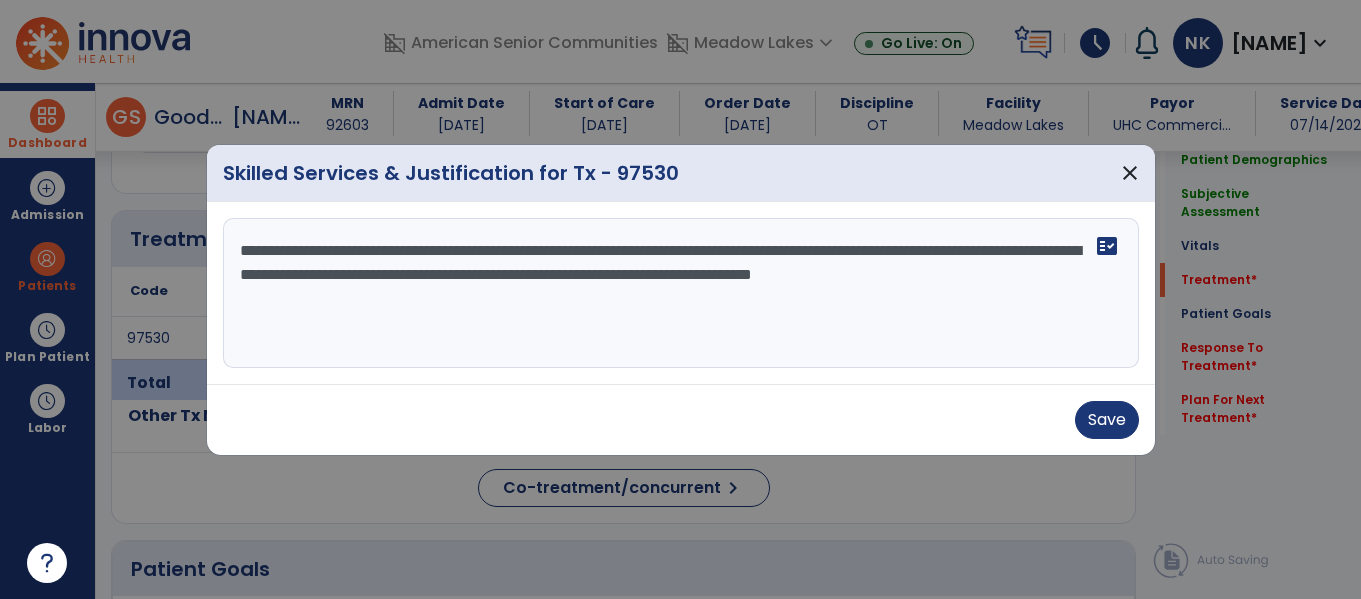 click on "**********" at bounding box center [681, 293] 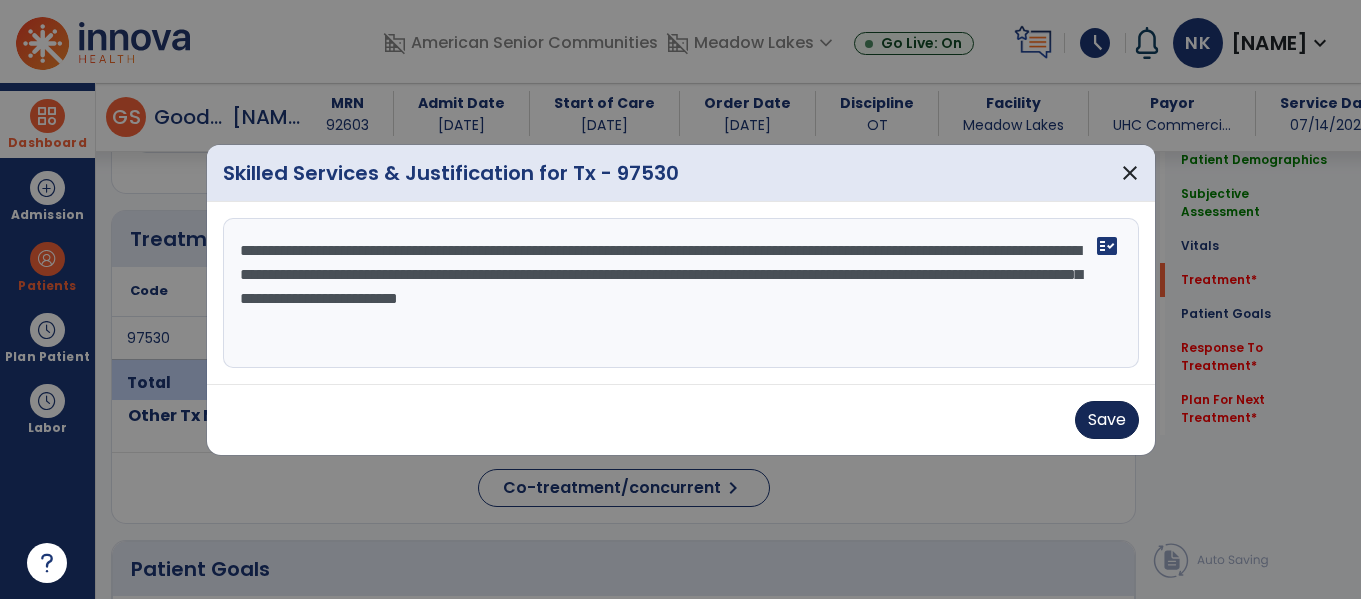 type on "**********" 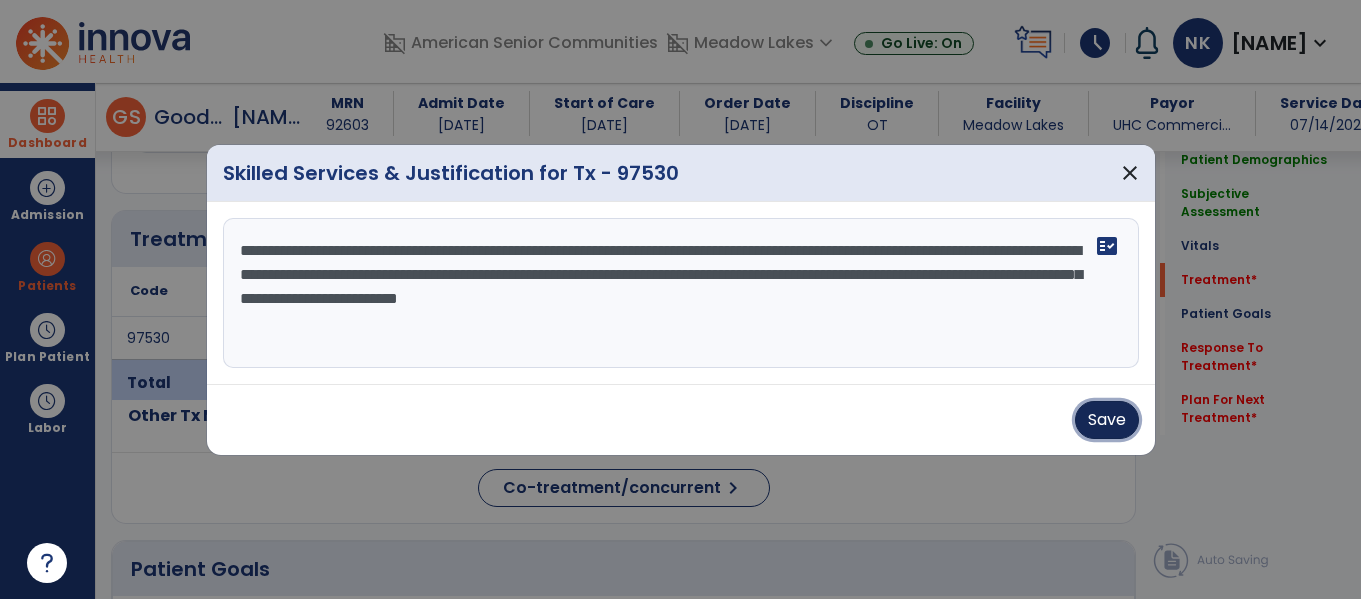 click on "Save" at bounding box center [1107, 420] 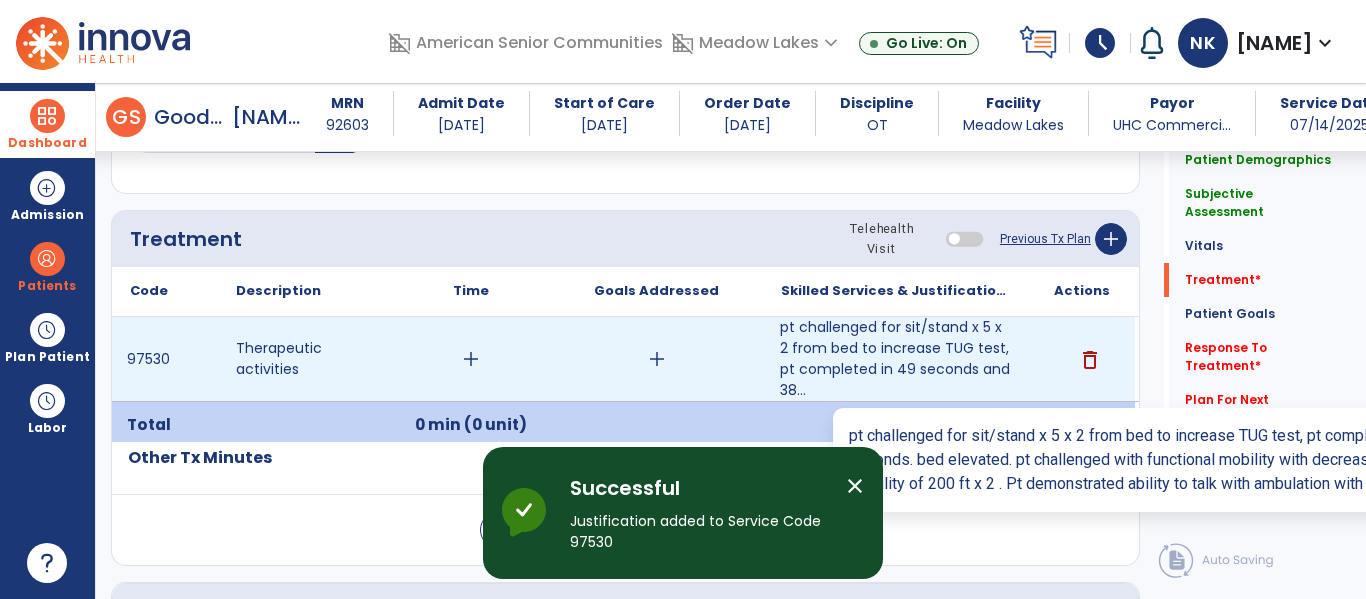 click on "pt challenged for sit/stand x 5 x 2 from bed to increase TUG test, pt completed in 49 seconds and 38..." at bounding box center (896, 359) 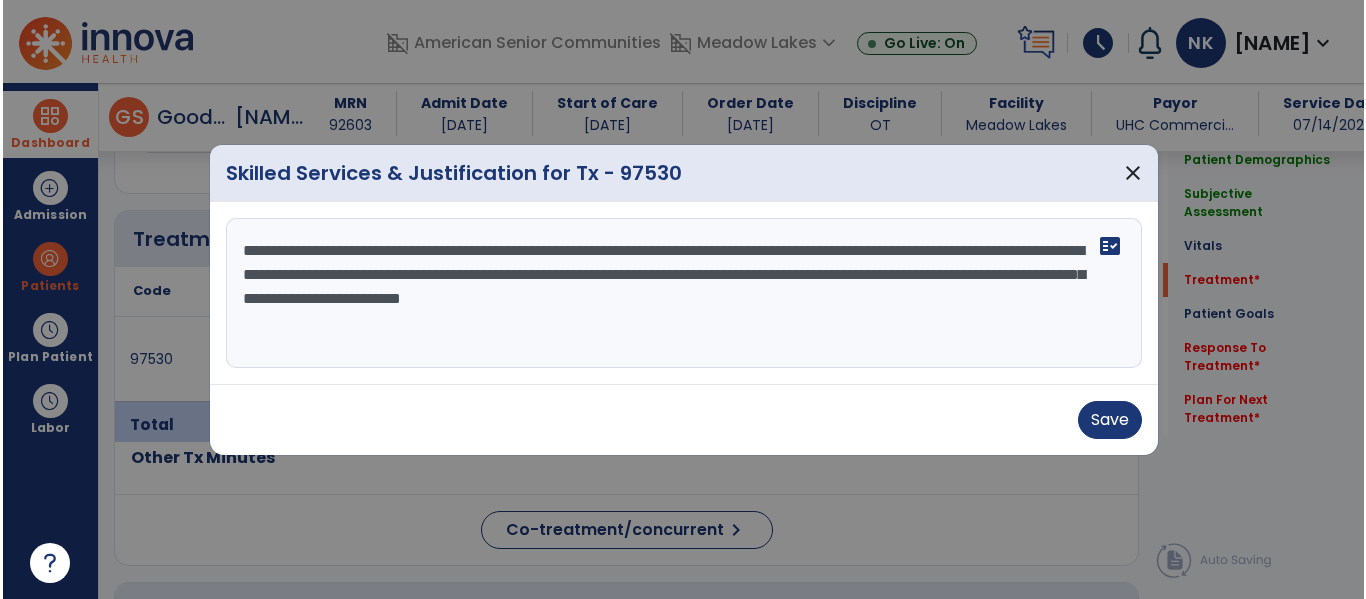 scroll, scrollTop: 1119, scrollLeft: 0, axis: vertical 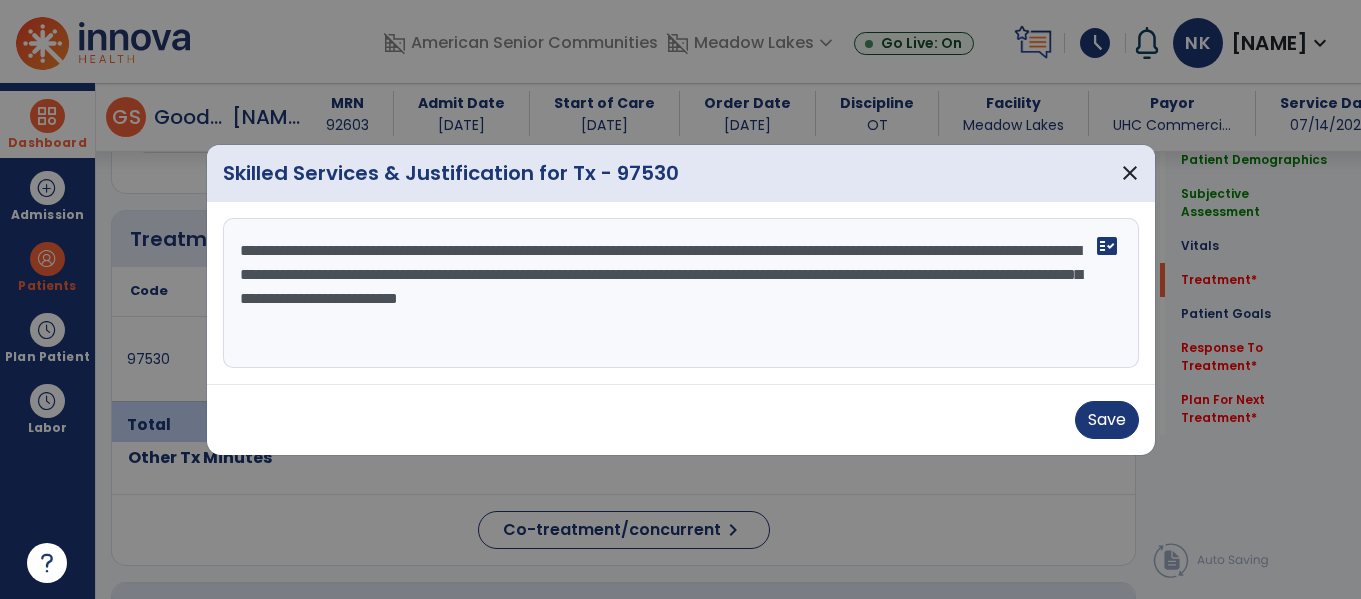 click on "**********" at bounding box center (681, 293) 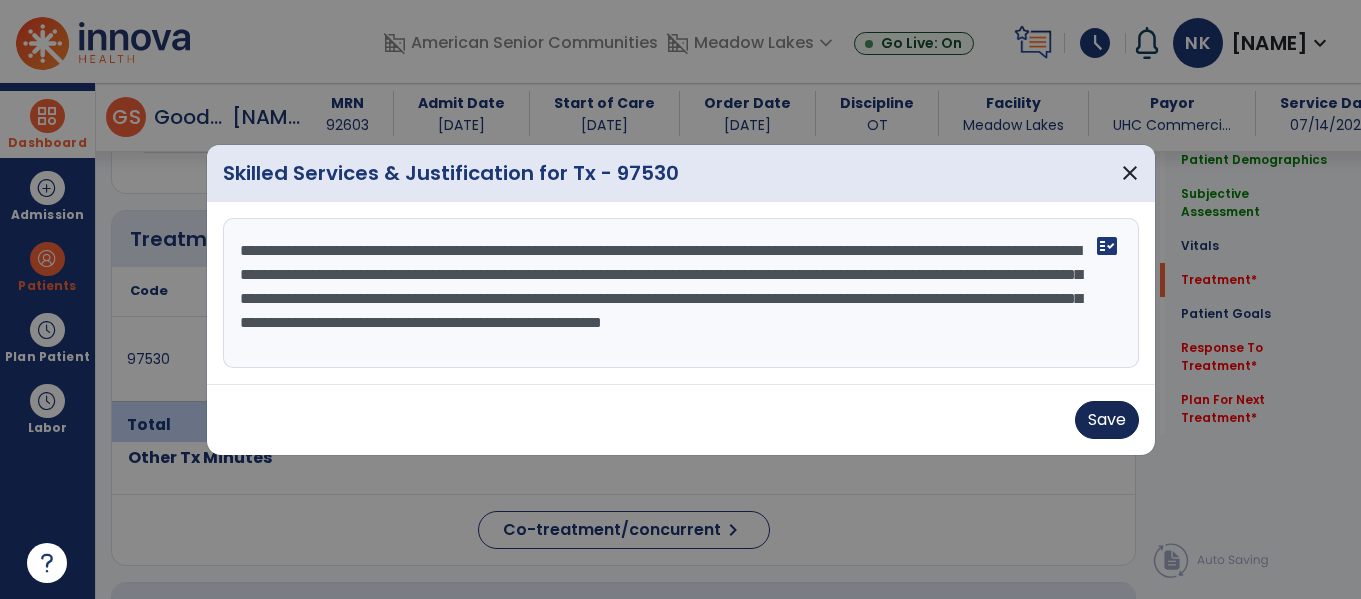 type on "**********" 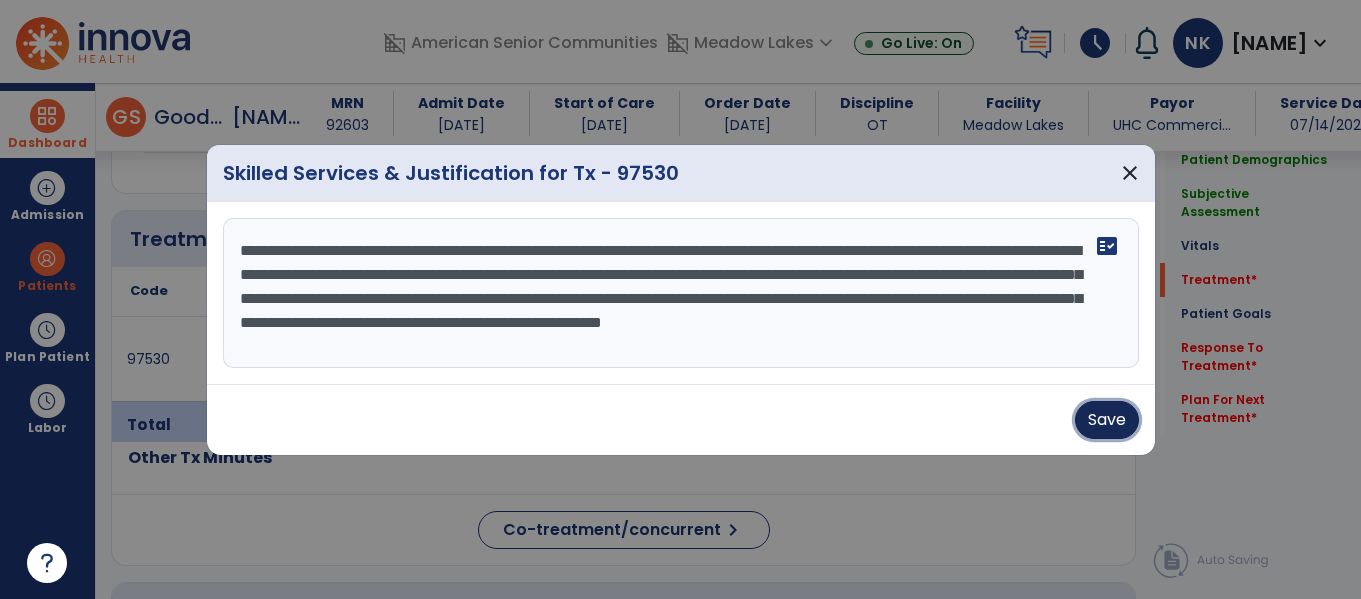 click on "Save" at bounding box center [1107, 420] 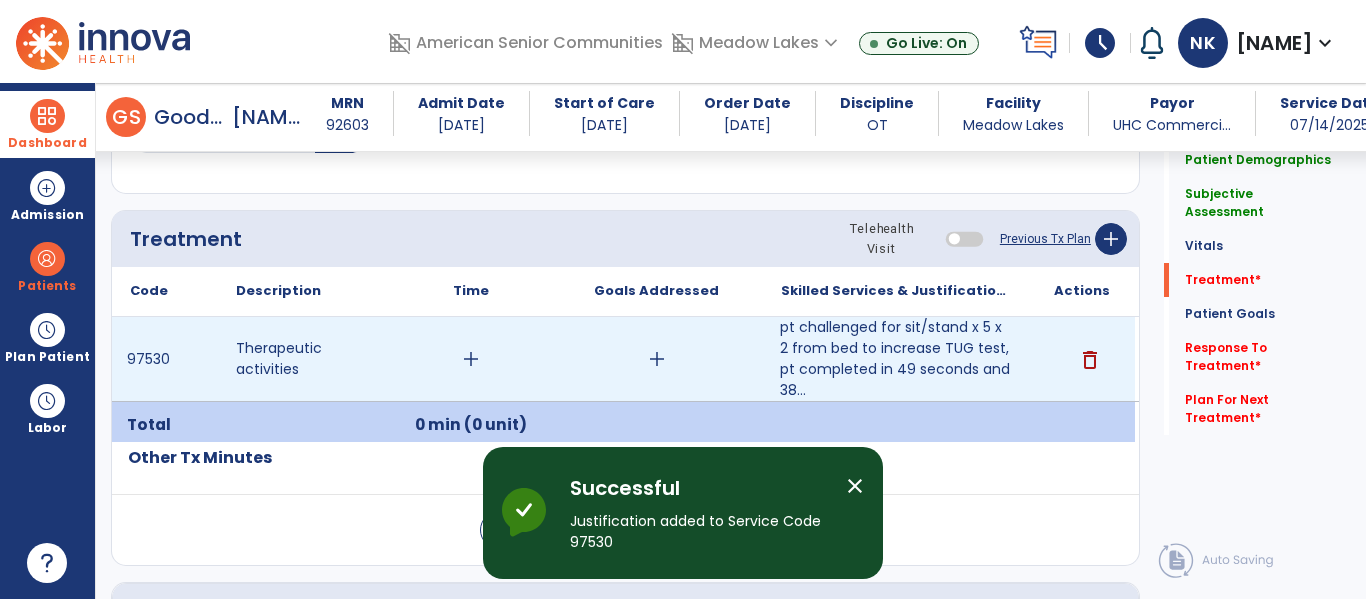 click on "add" at bounding box center (471, 359) 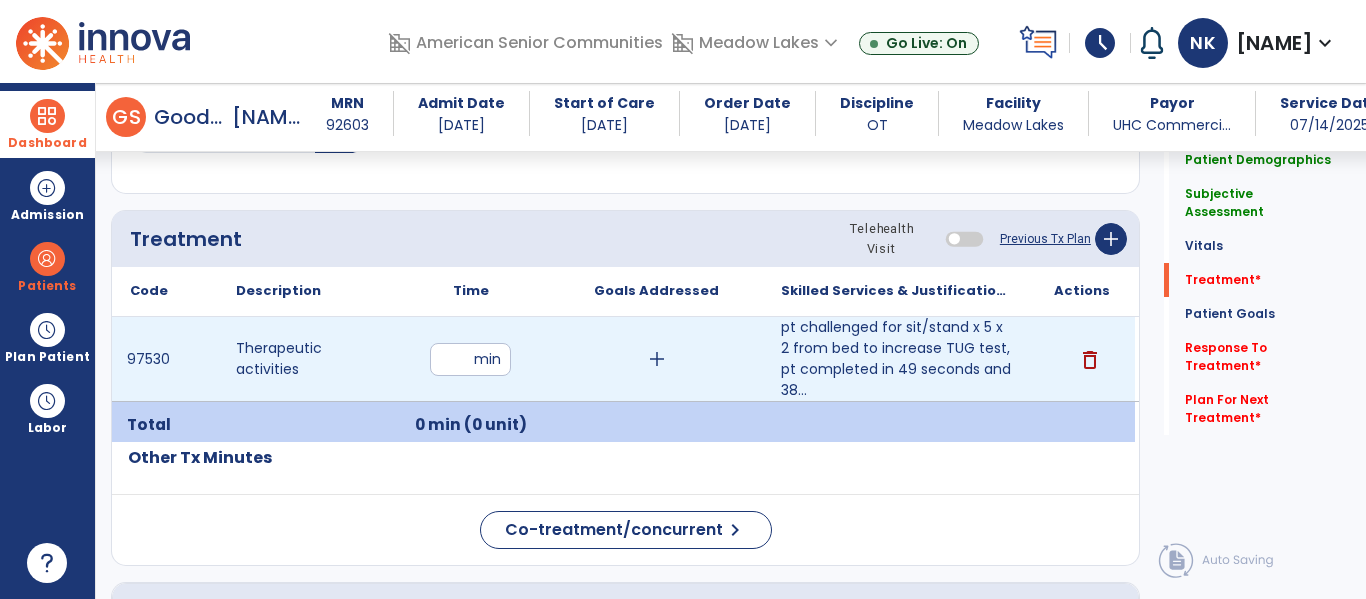 type on "**" 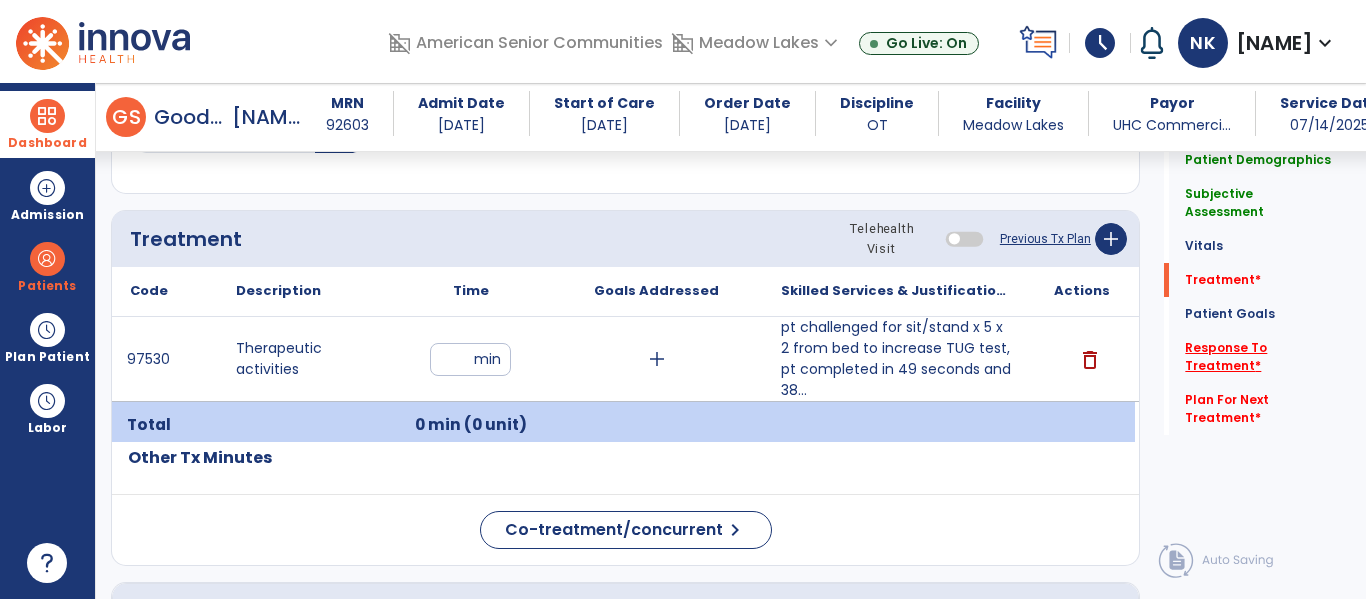 click on "Response To Treatment   *" 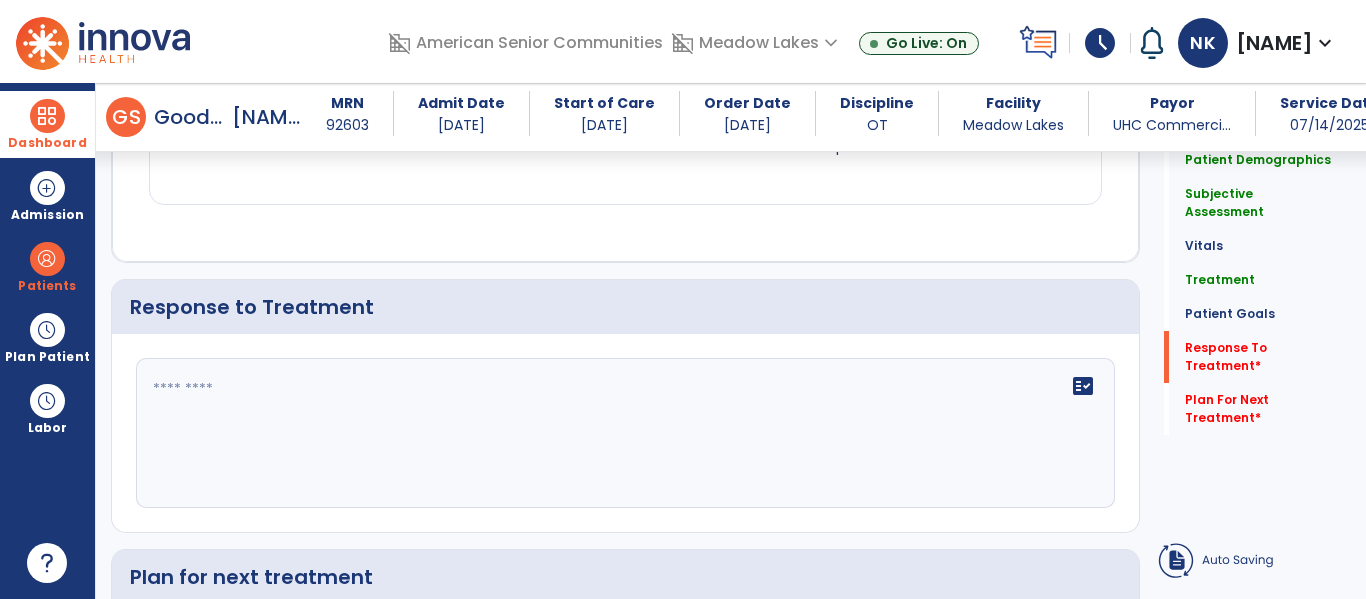 click on "fact_check" 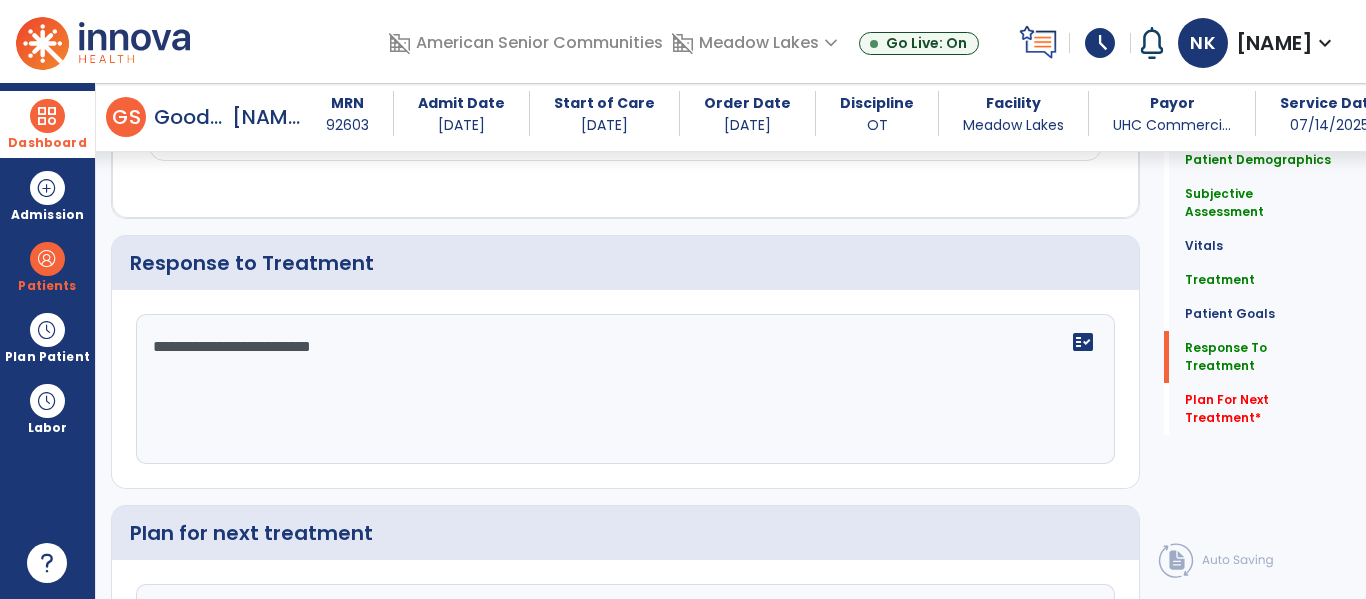 scroll, scrollTop: 2865, scrollLeft: 0, axis: vertical 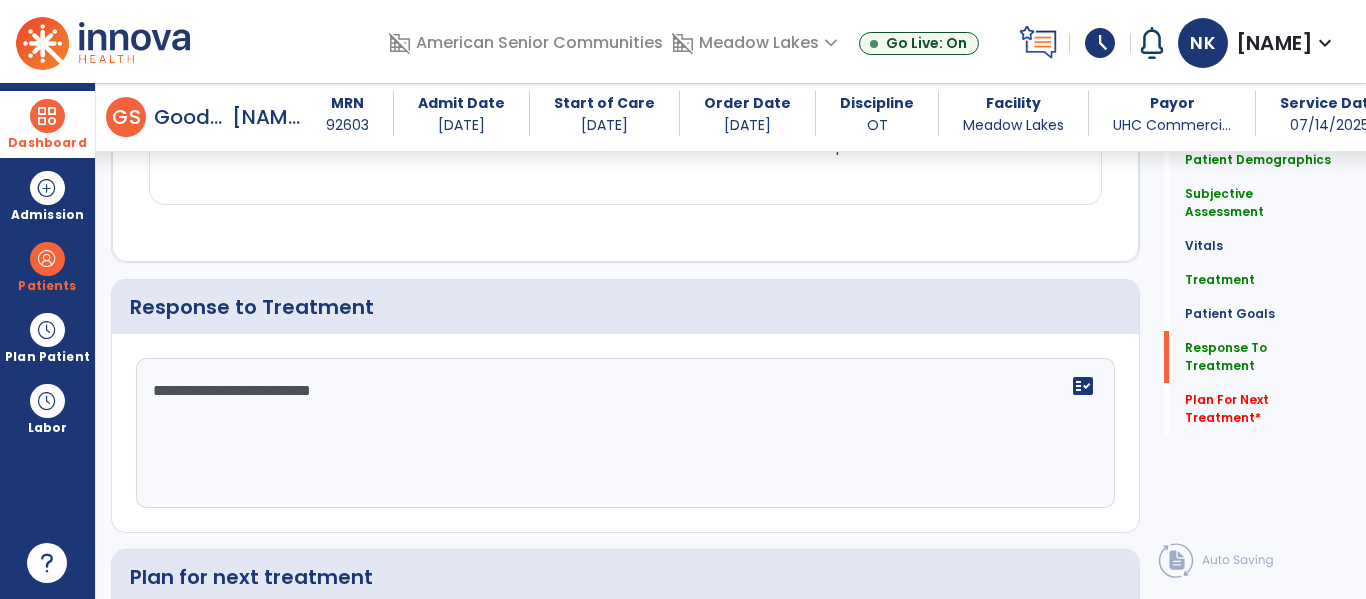 click on "**********" 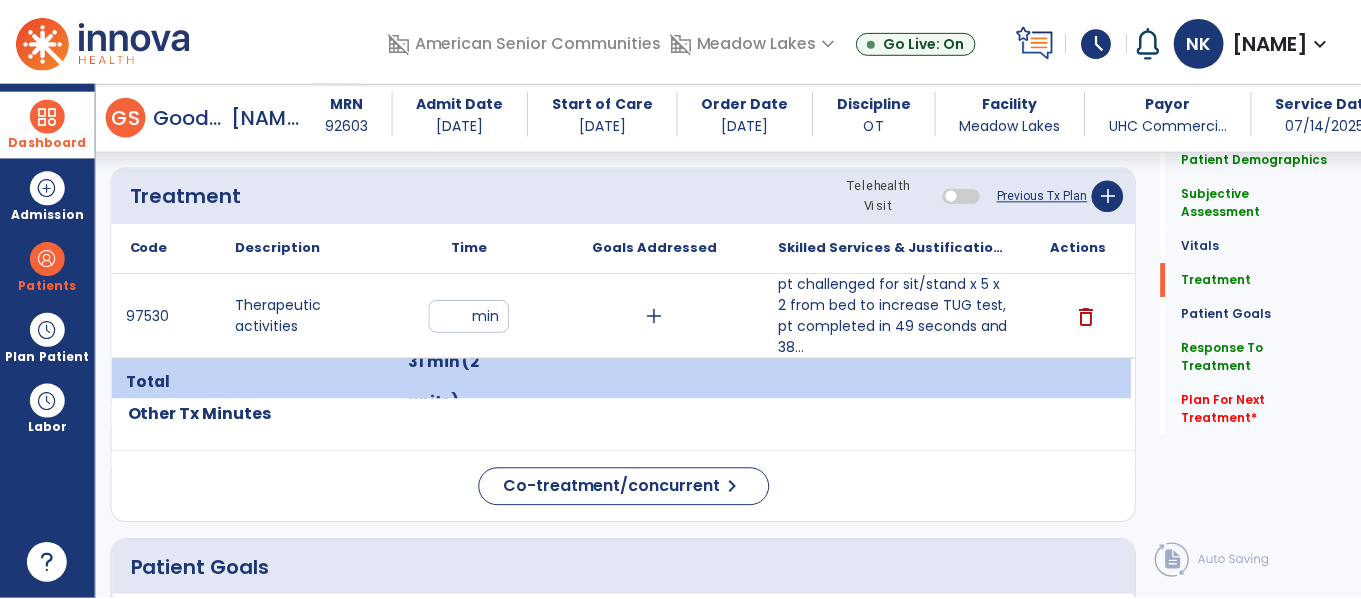 scroll, scrollTop: 1159, scrollLeft: 0, axis: vertical 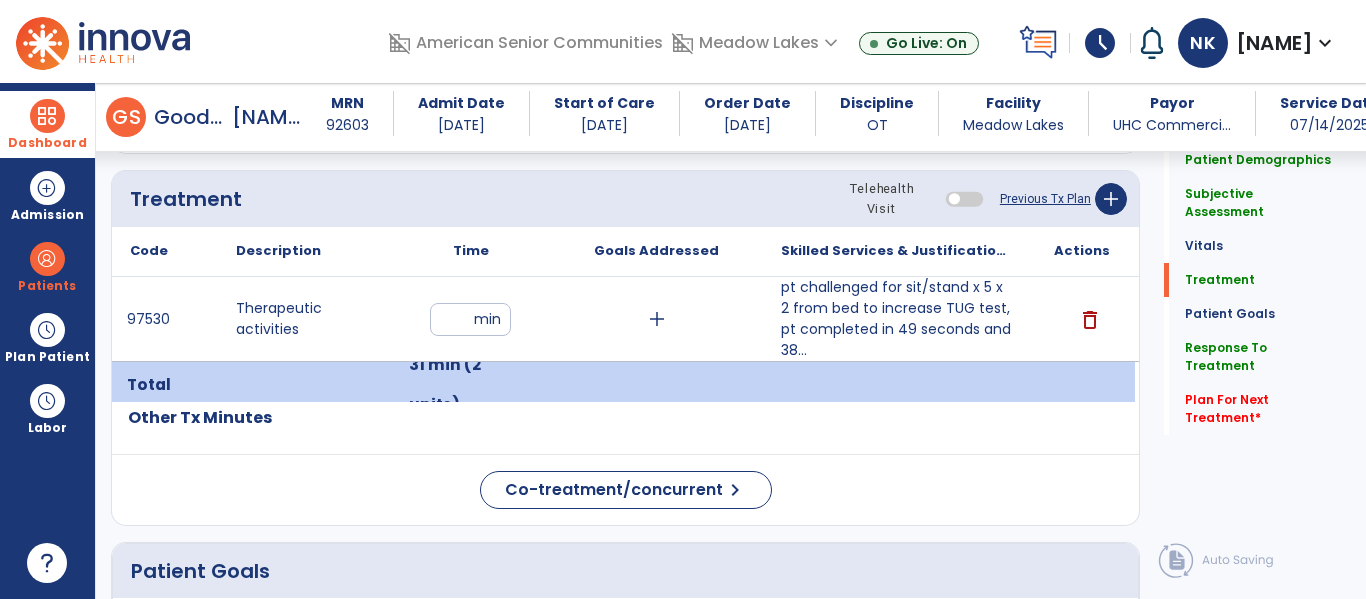 type on "**********" 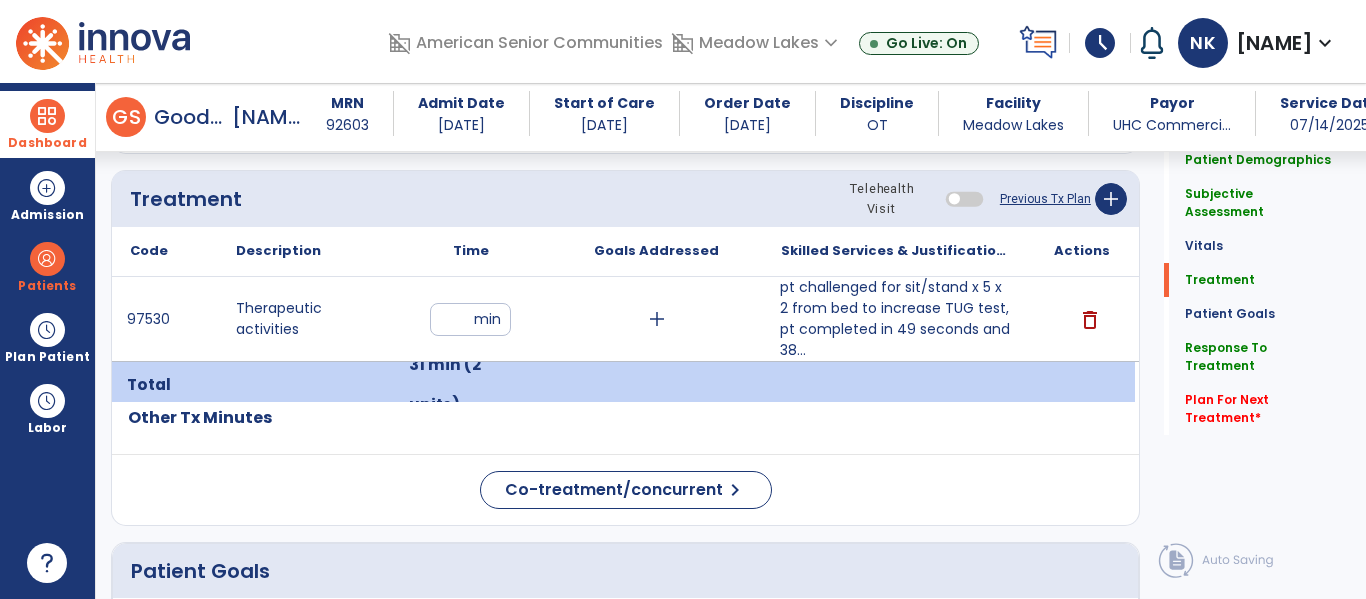 click on "pt challenged for sit/stand x 5 x 2 from bed to increase TUG test, pt completed in 49 seconds and 38..." at bounding box center [896, 319] 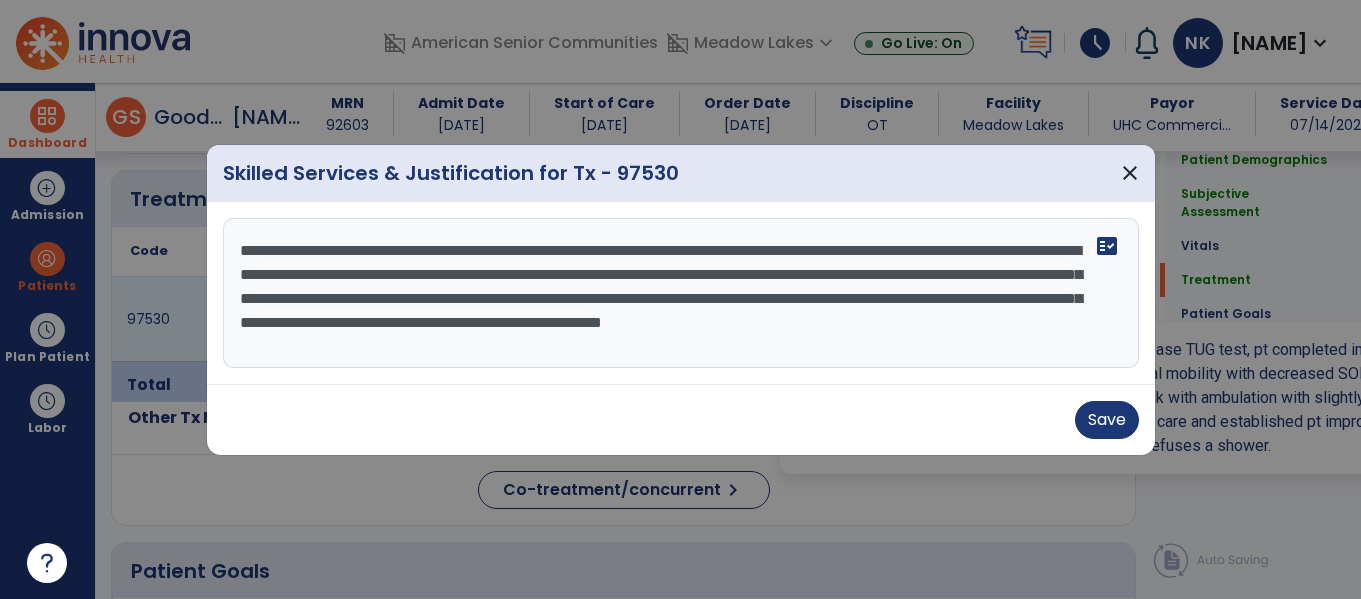 scroll, scrollTop: 1159, scrollLeft: 0, axis: vertical 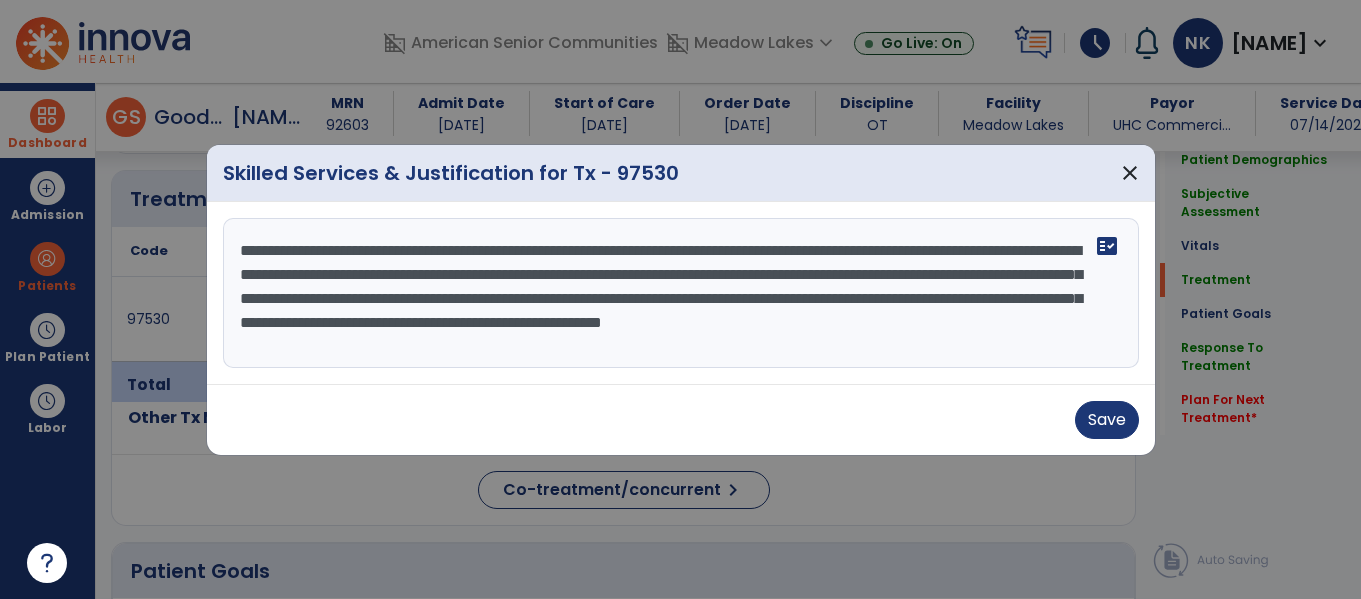 click on "**********" at bounding box center (681, 293) 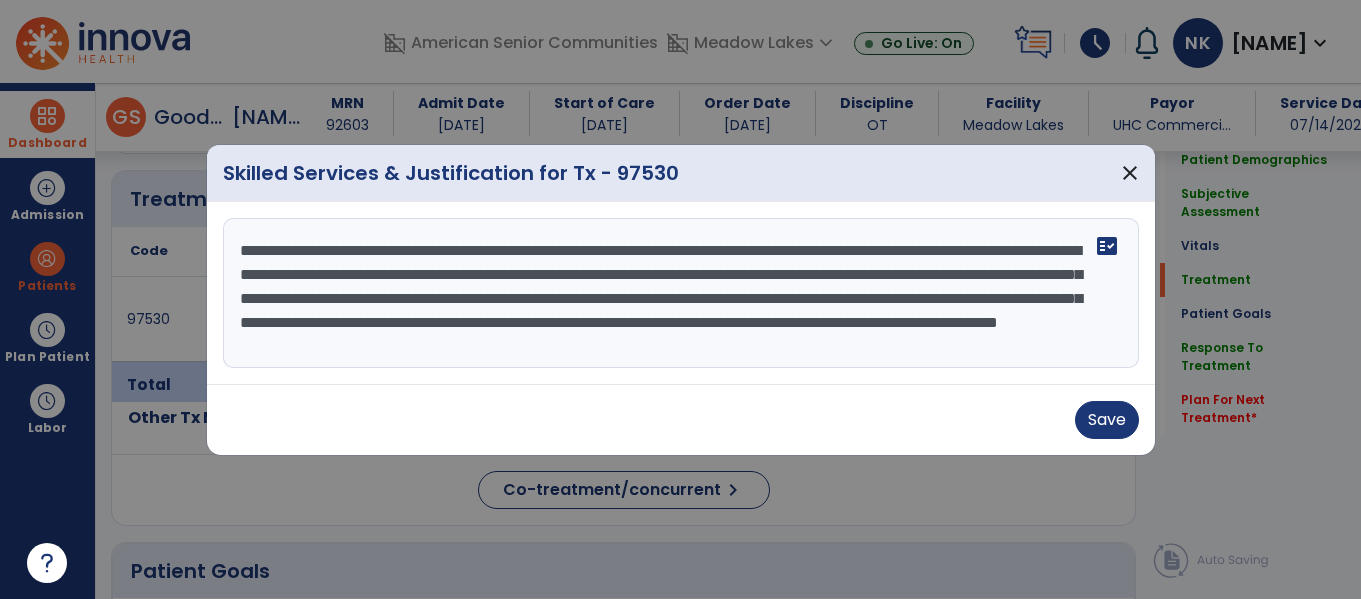 click on "**********" at bounding box center (681, 293) 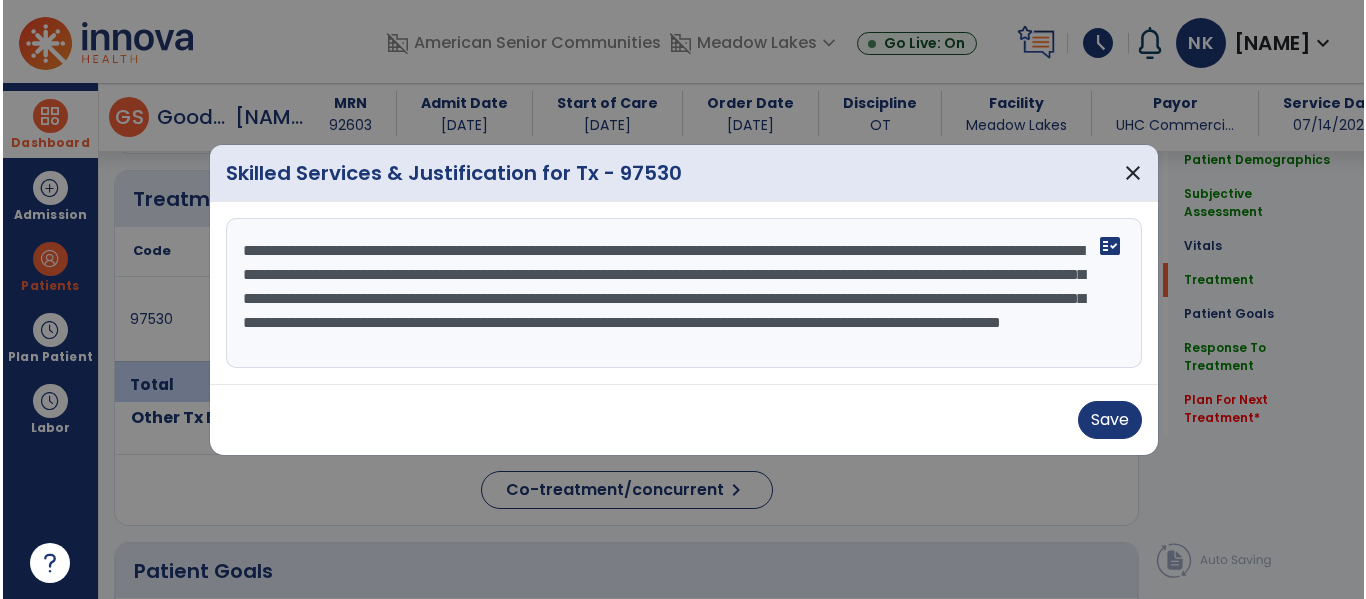 scroll, scrollTop: 24, scrollLeft: 0, axis: vertical 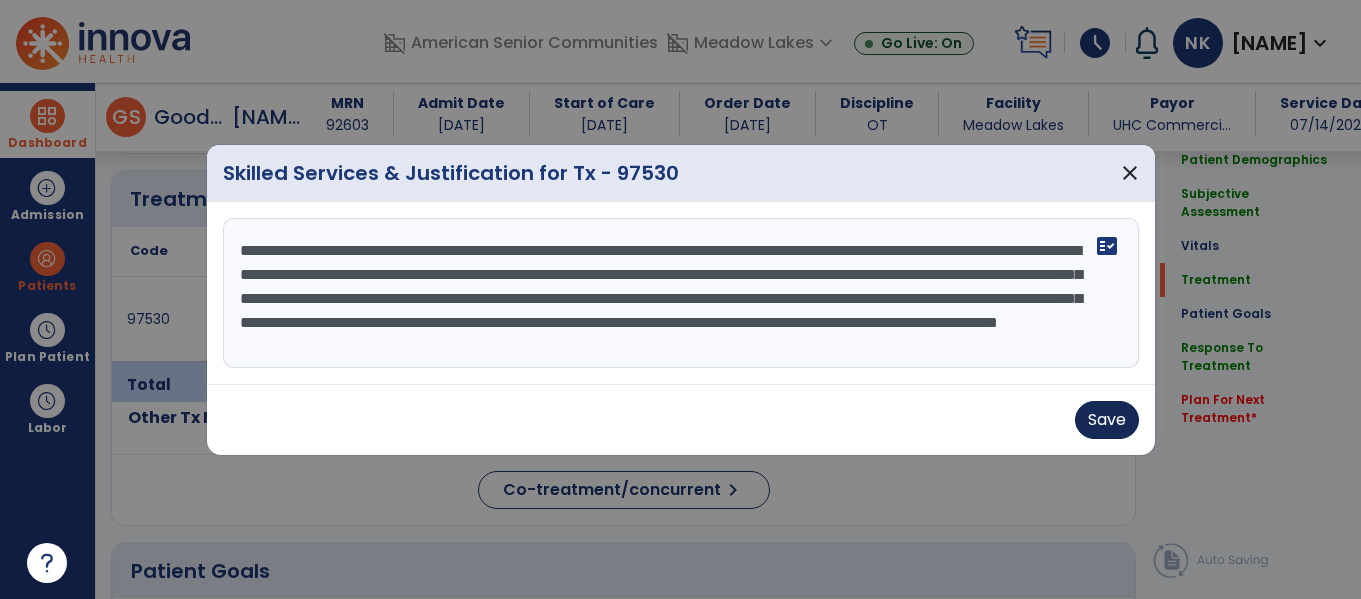 type on "**********" 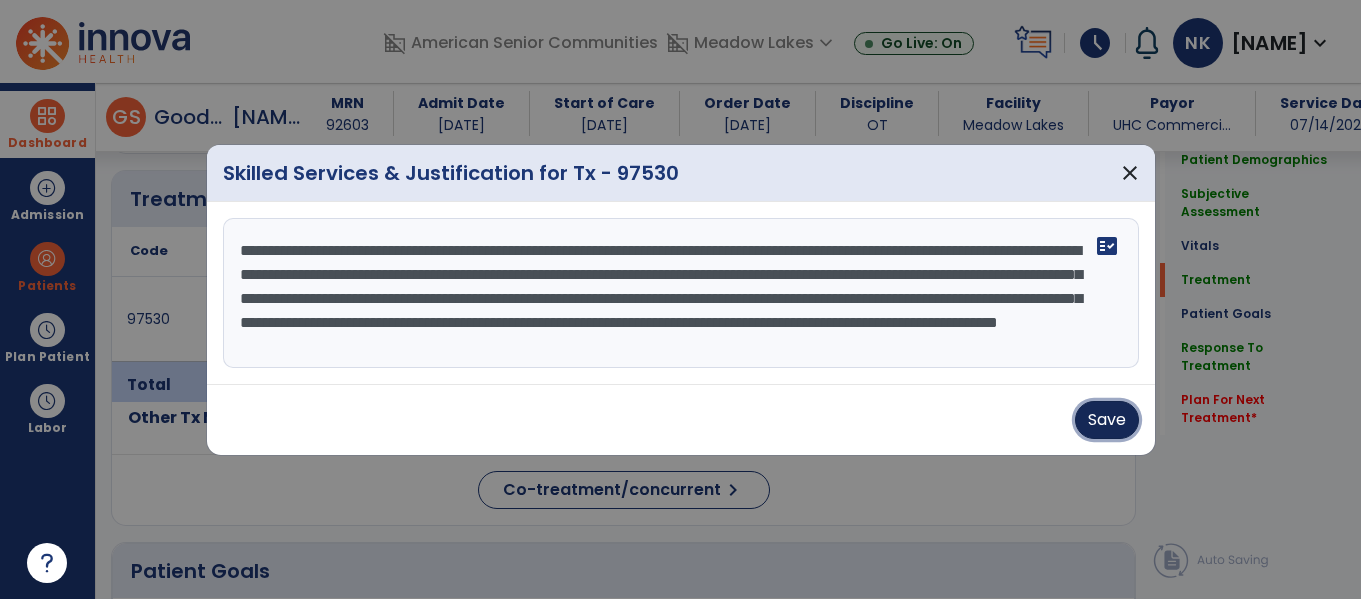 click on "Save" at bounding box center [1107, 420] 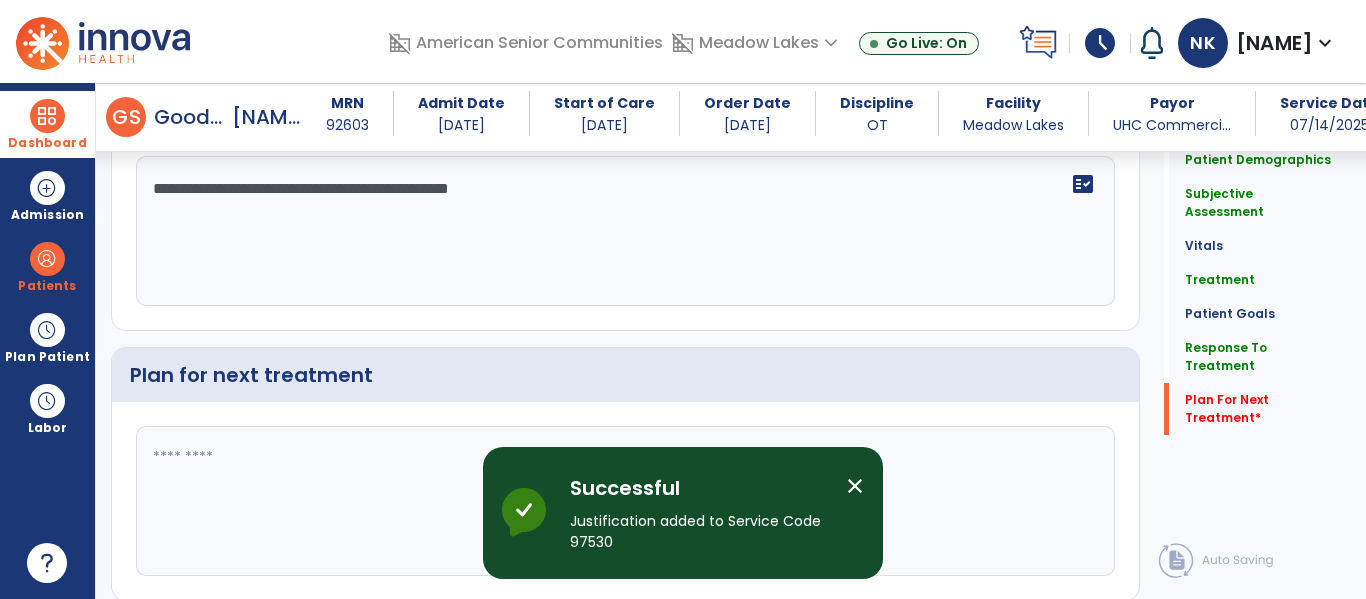 scroll, scrollTop: 3114, scrollLeft: 0, axis: vertical 